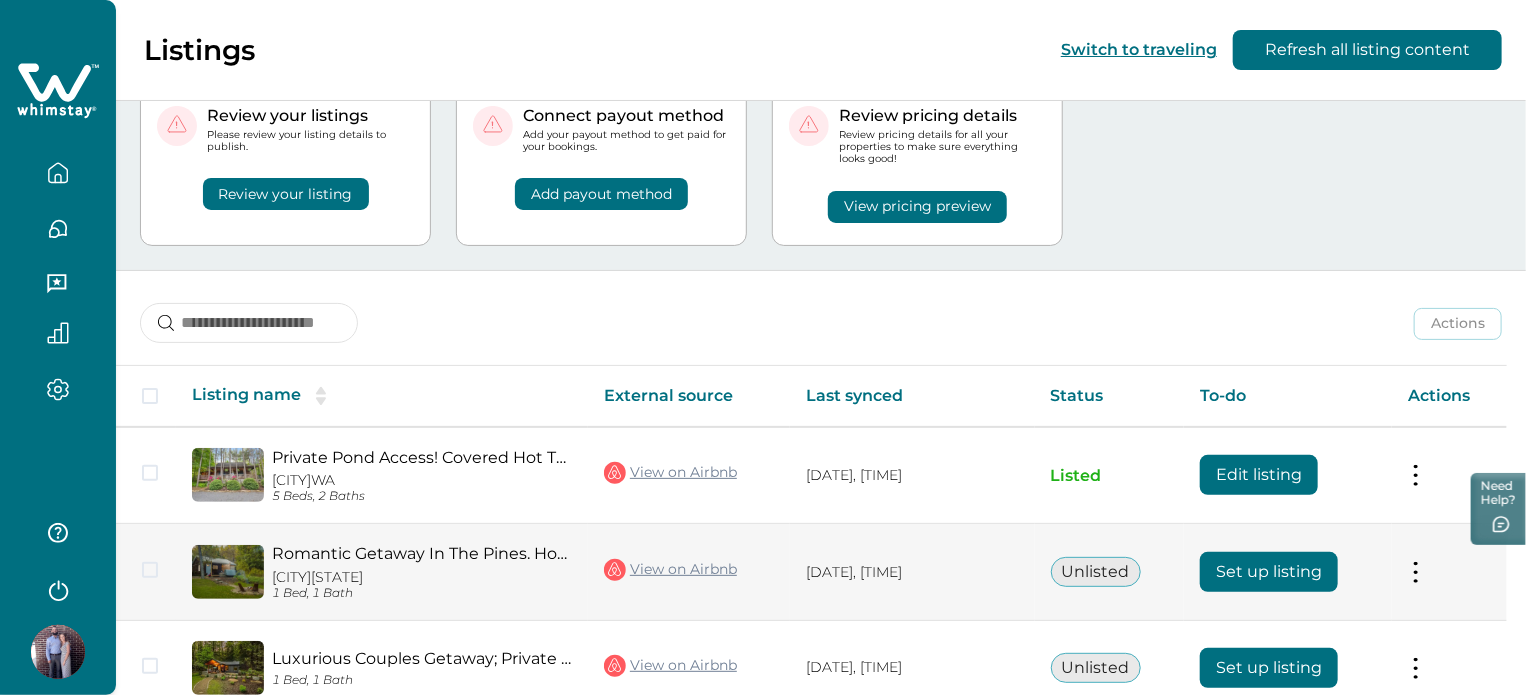 scroll, scrollTop: 200, scrollLeft: 0, axis: vertical 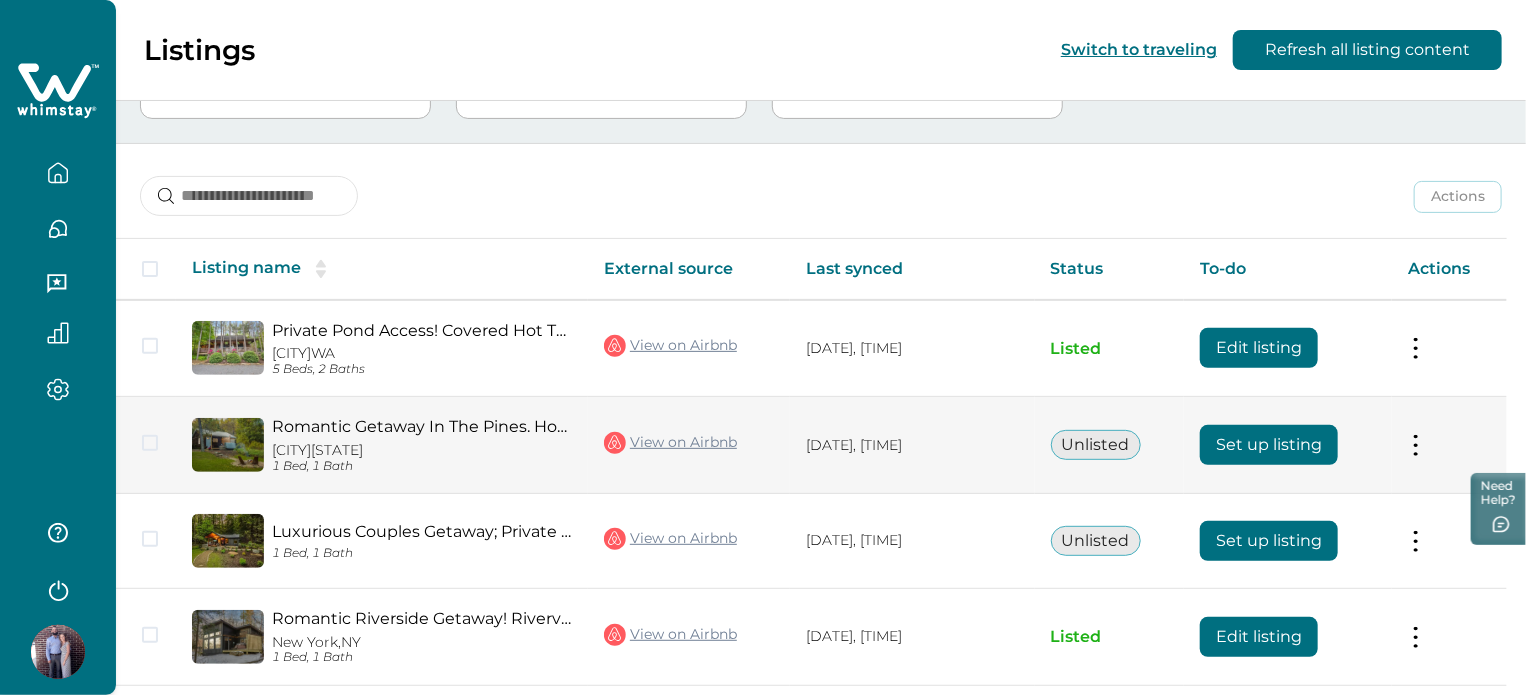 click on "Set up listing" at bounding box center [1269, 445] 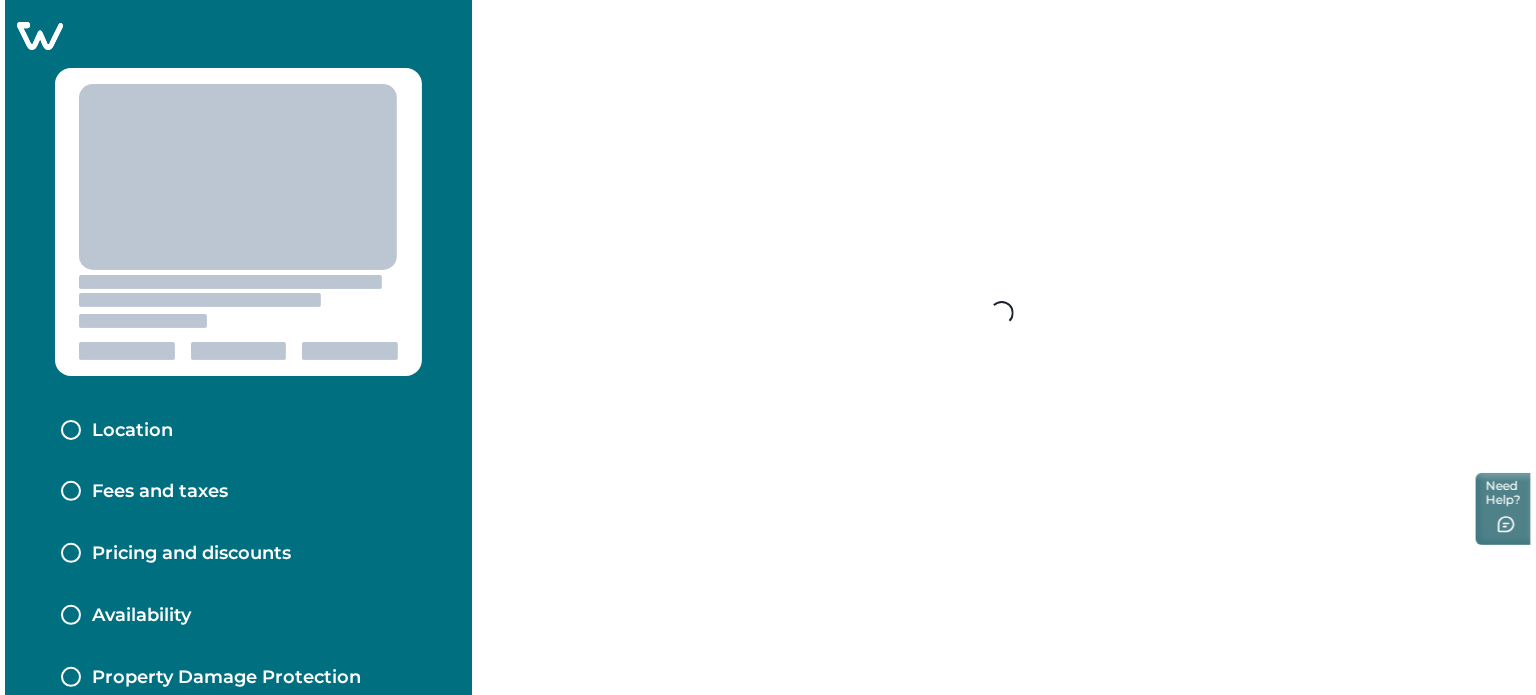 scroll, scrollTop: 0, scrollLeft: 0, axis: both 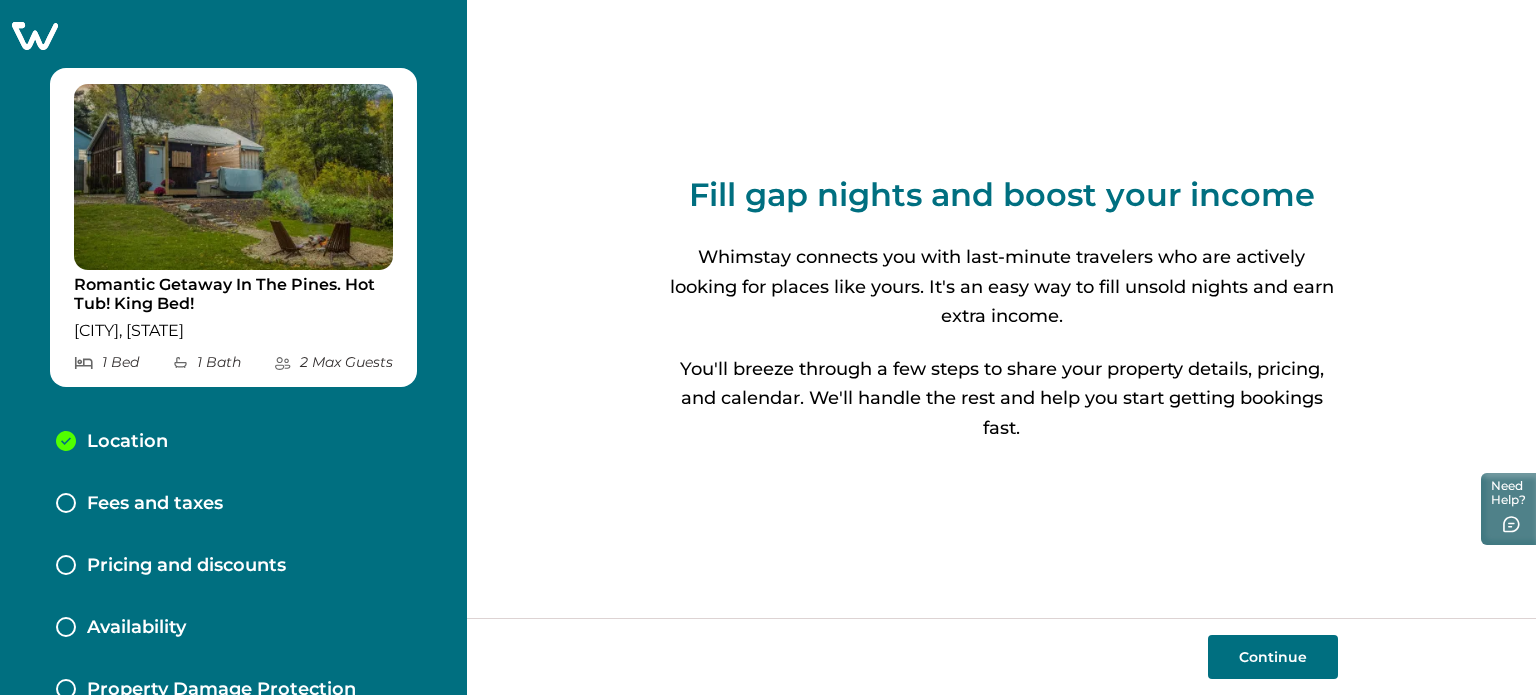 click on "Fill gap nights and boost your income Whimstay connects you with last-minute travelers who are actively looking for places like yours. It's an easy way to fill unsold nights and earn extra income. You'll breeze through a few steps to share your property details, pricing, and calendar. We'll handle the rest and help you start getting bookings fast. Continue" at bounding box center [1002, 309] 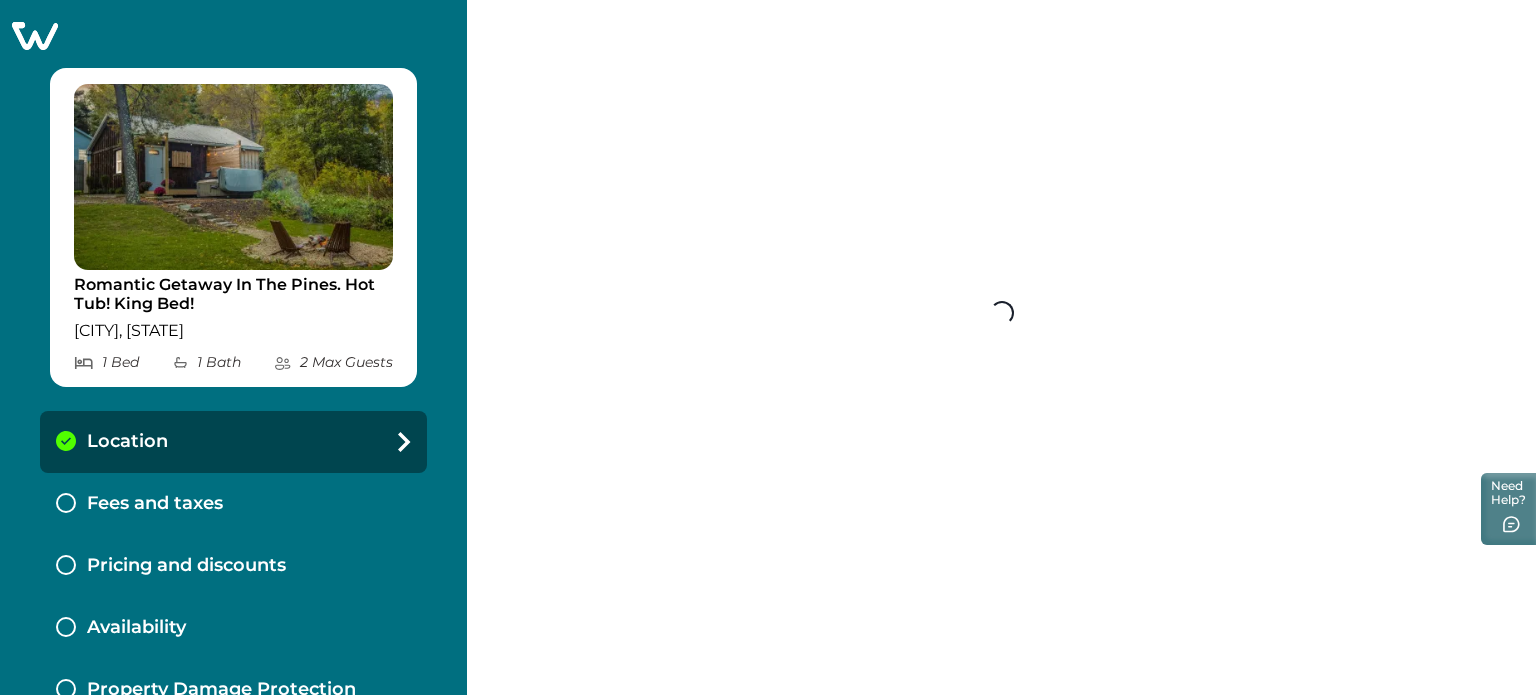 select on "**" 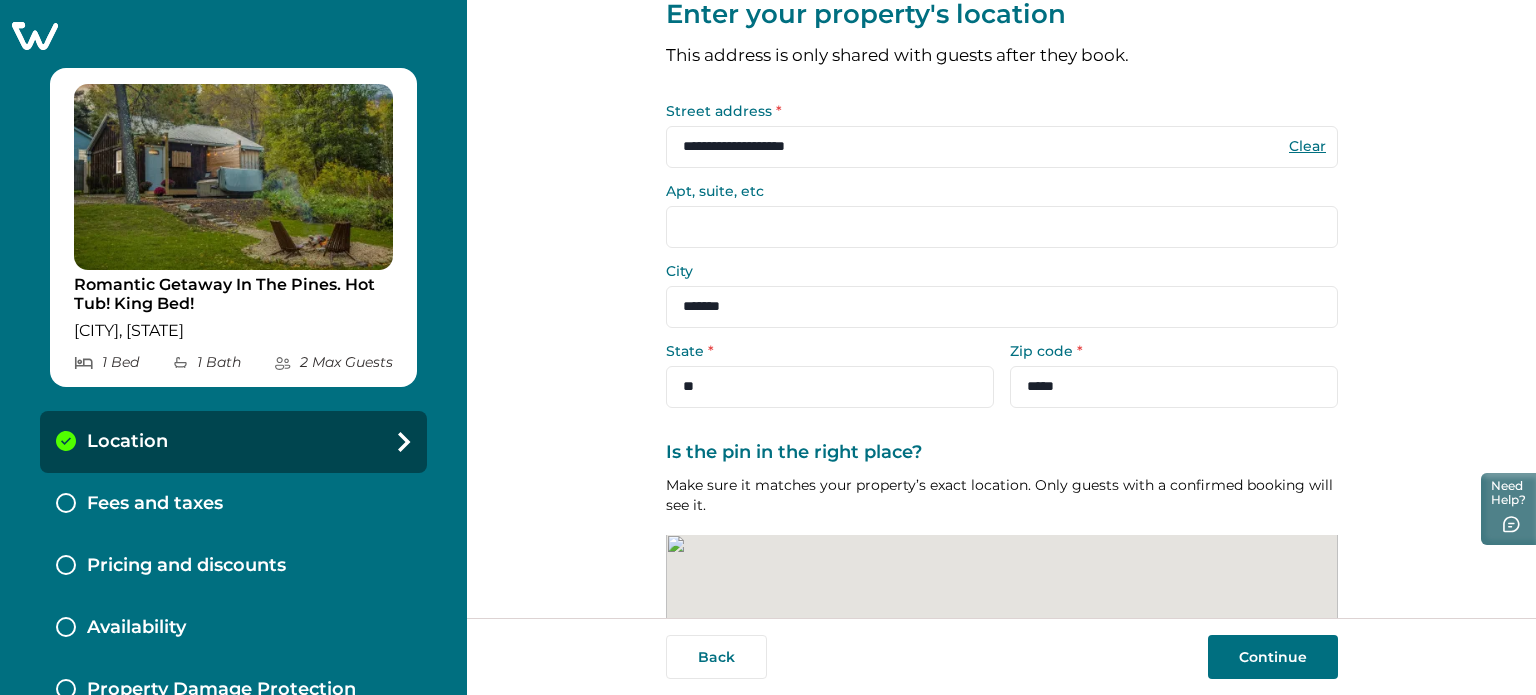 scroll, scrollTop: 254, scrollLeft: 0, axis: vertical 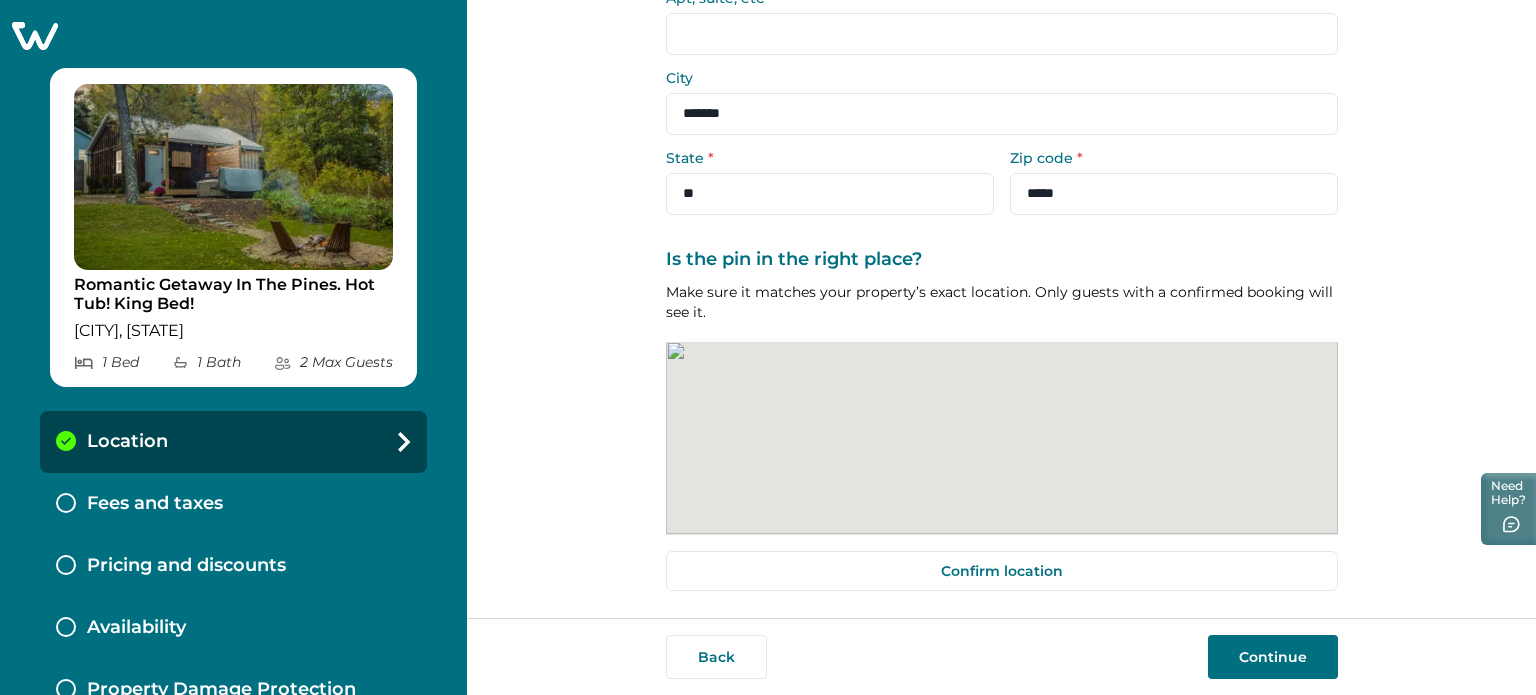 click on "Continue" at bounding box center (1273, 657) 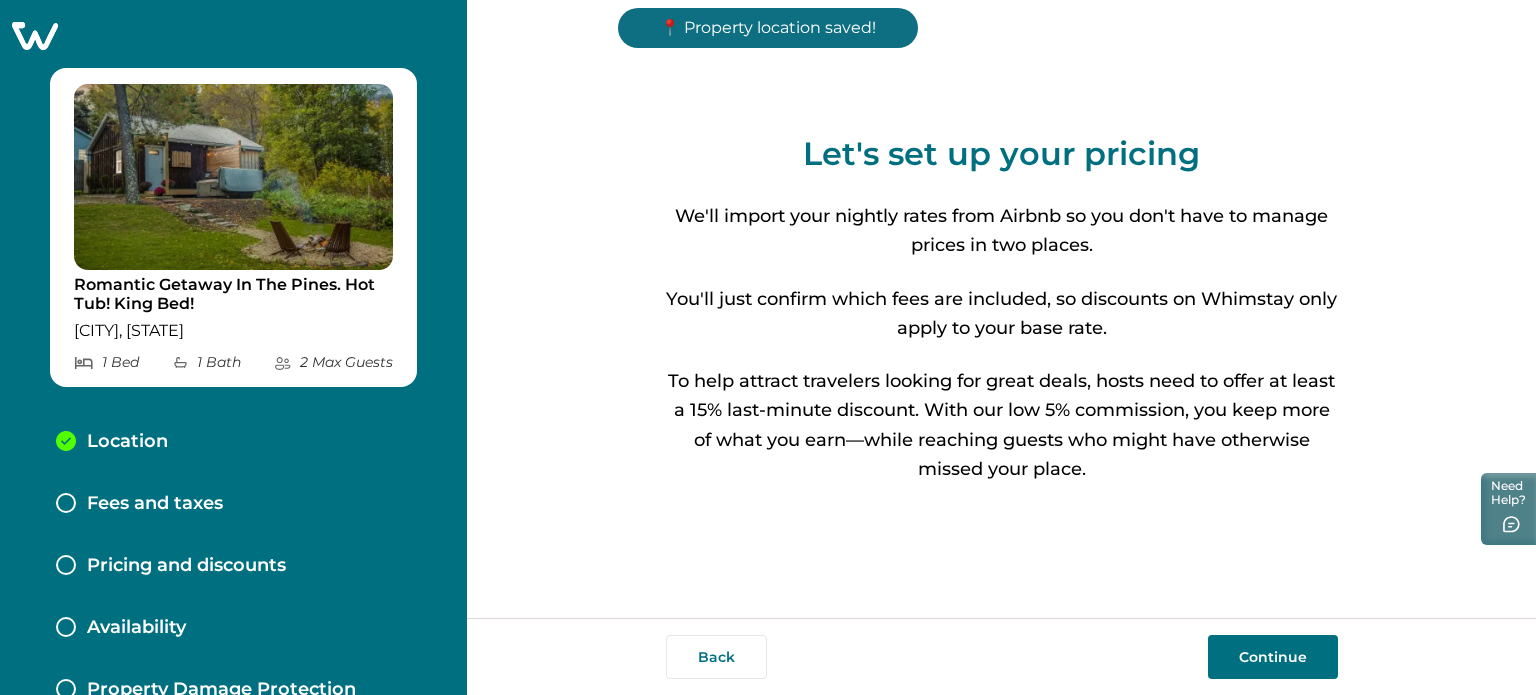 scroll, scrollTop: 0, scrollLeft: 0, axis: both 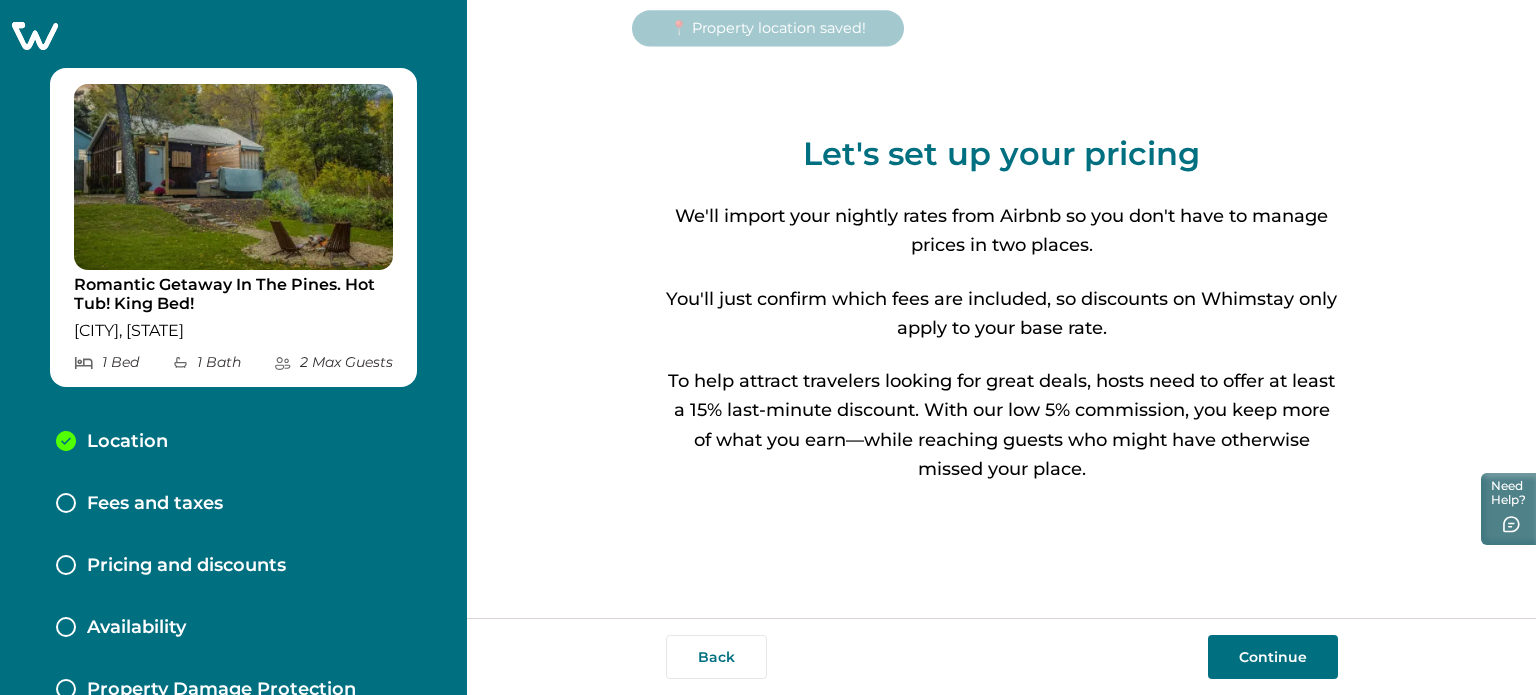 click on "Continue" at bounding box center (1273, 657) 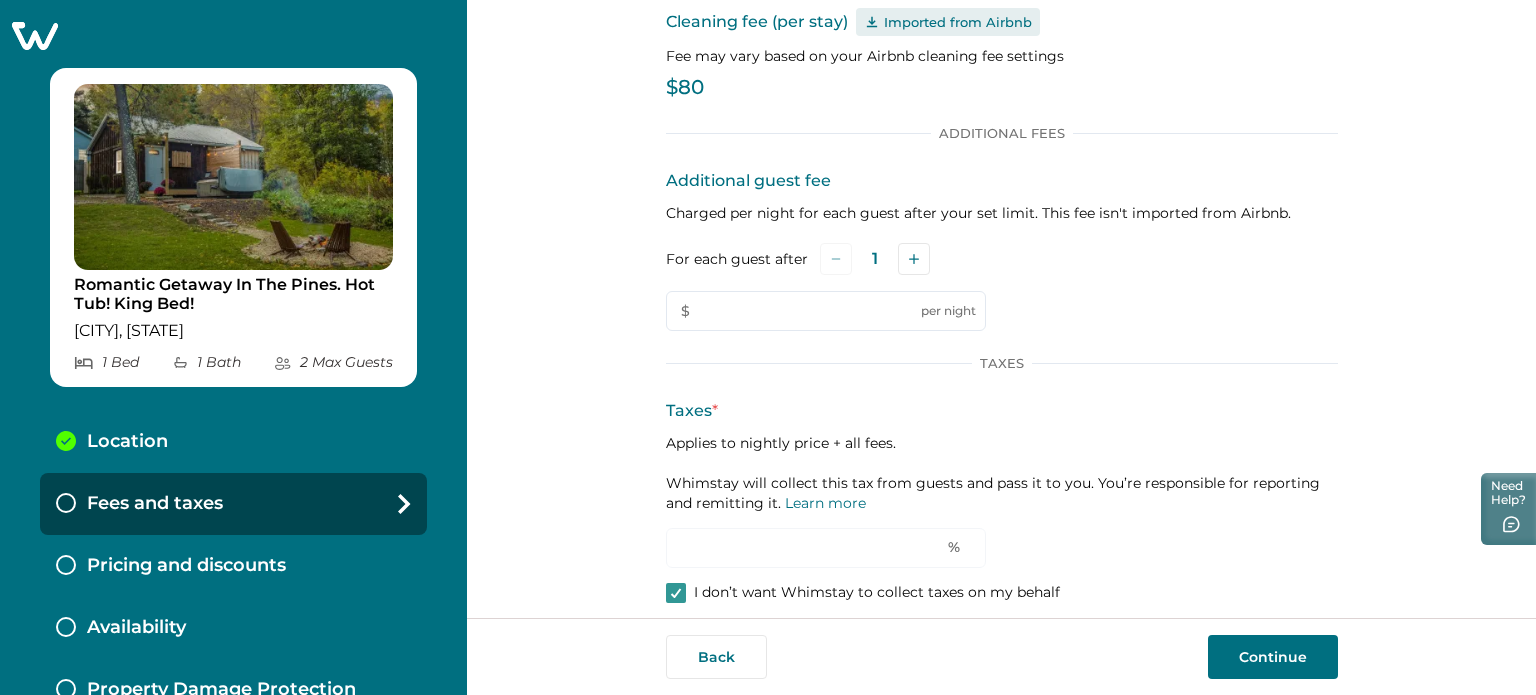 scroll, scrollTop: 132, scrollLeft: 0, axis: vertical 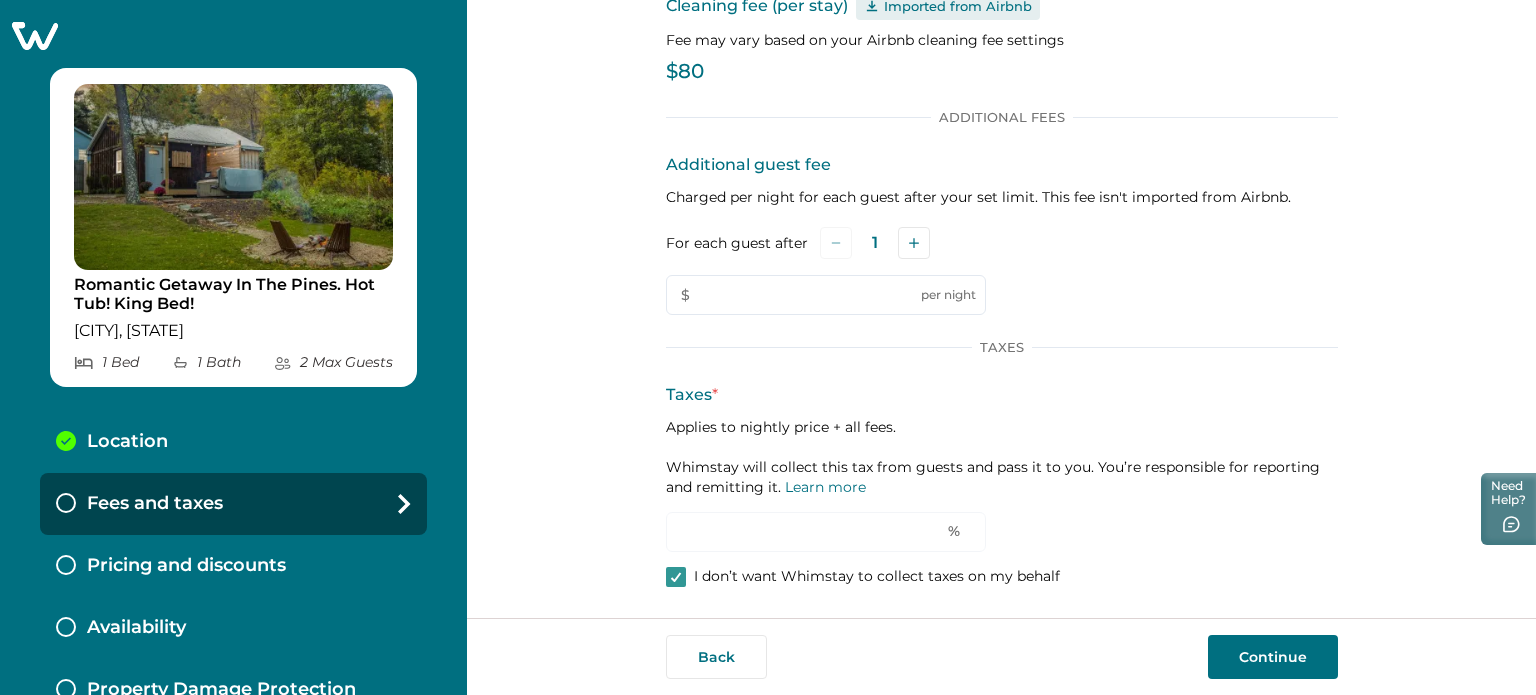 click on "Continue" at bounding box center [1273, 657] 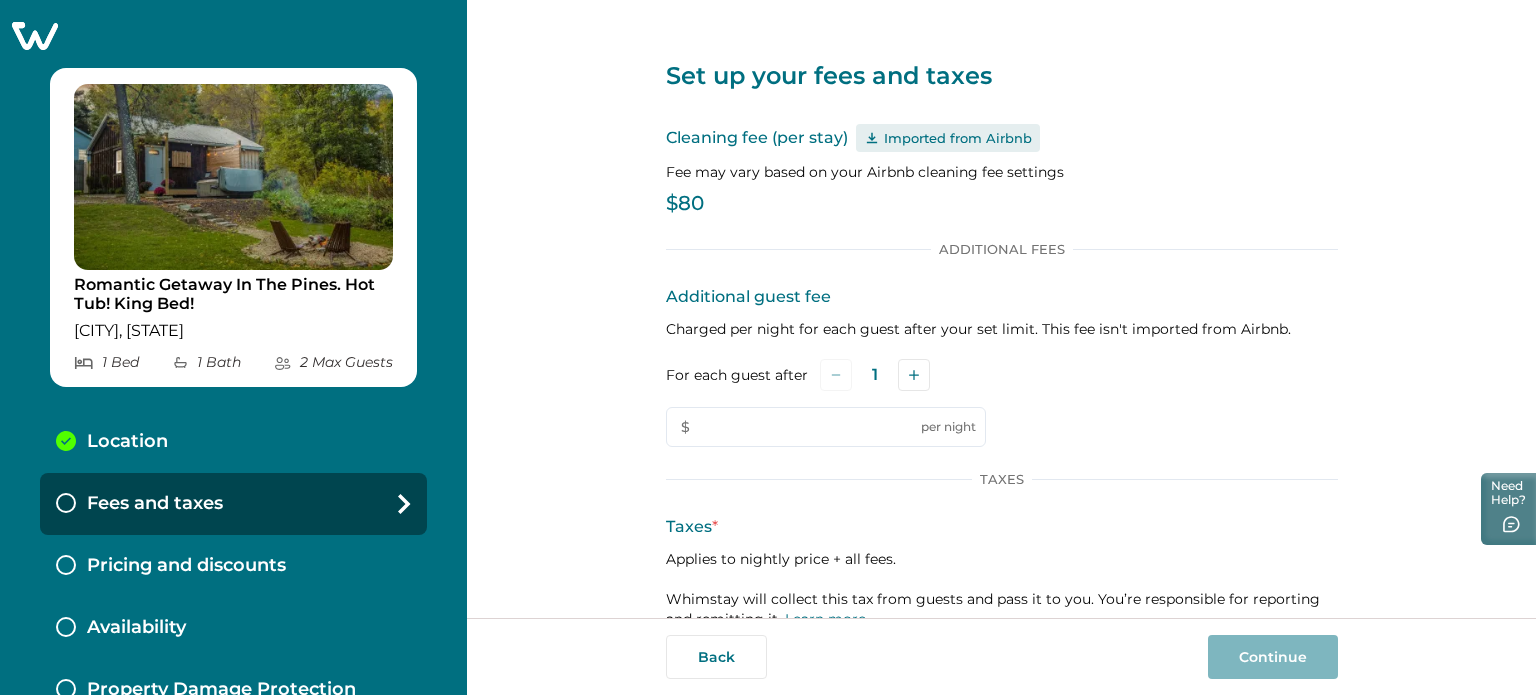 scroll, scrollTop: 132, scrollLeft: 0, axis: vertical 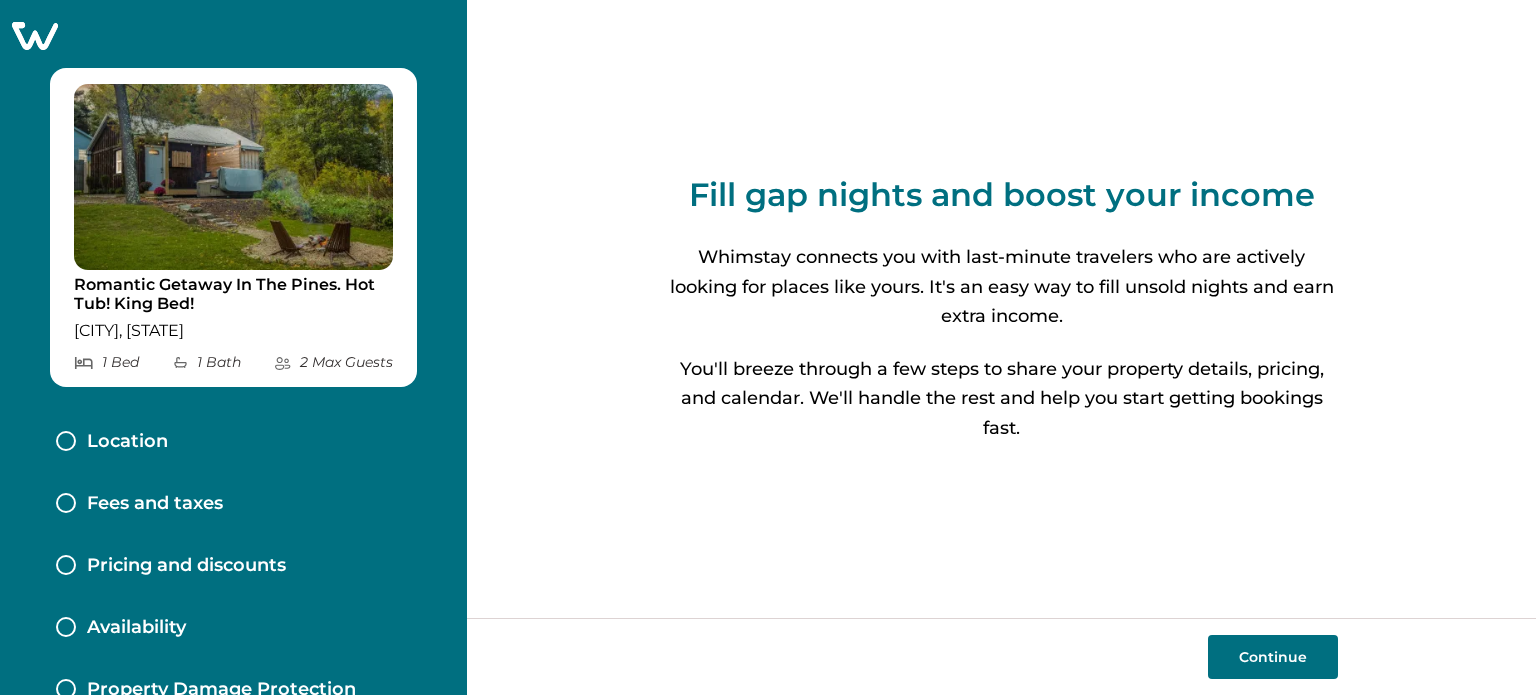 click 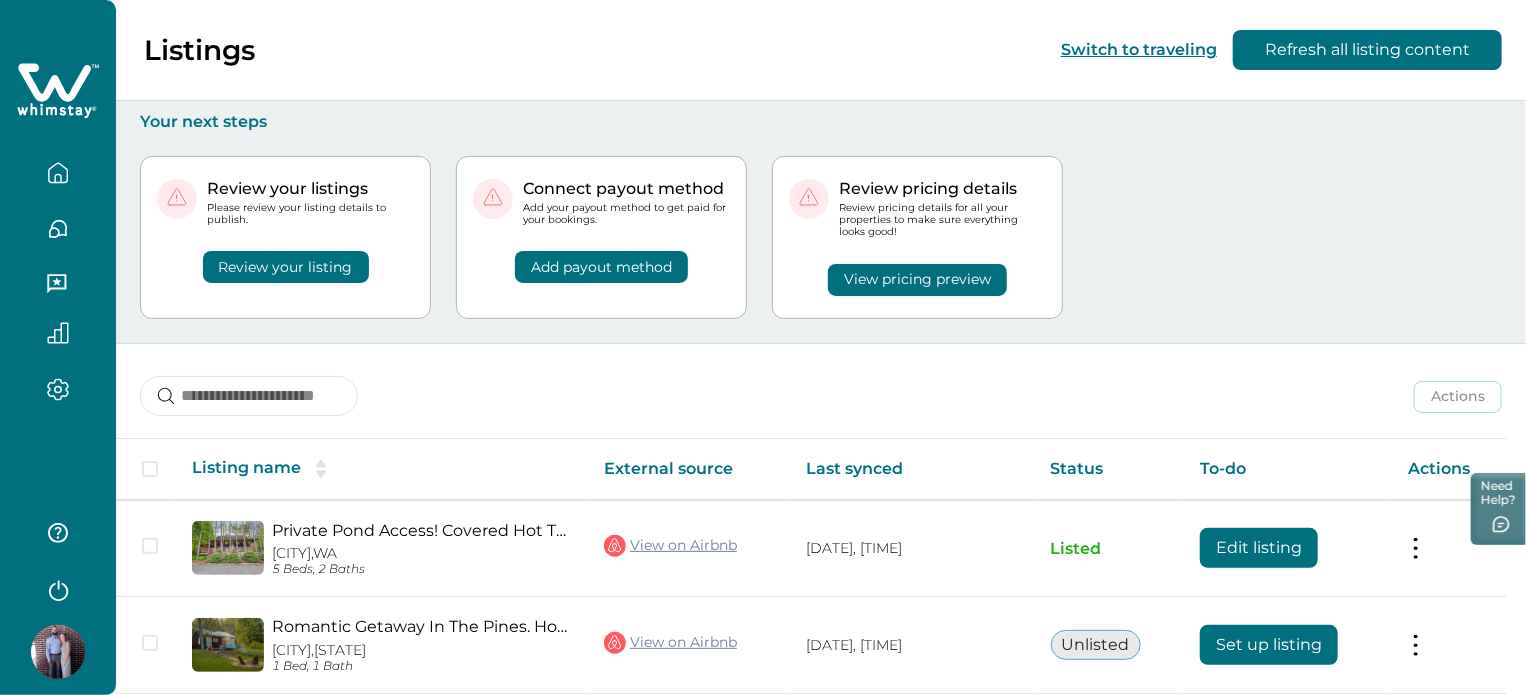 scroll, scrollTop: 100, scrollLeft: 0, axis: vertical 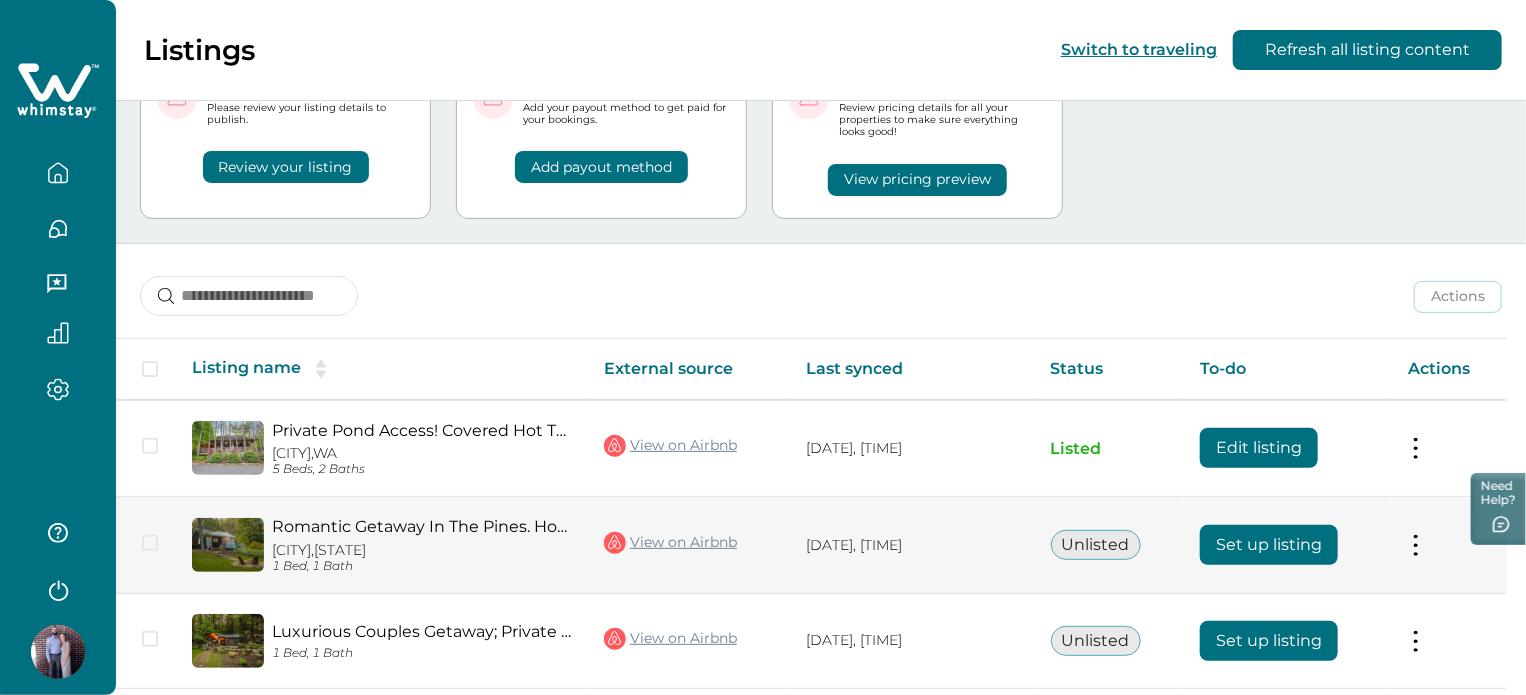 click on "Romantic Getaway In The Pines. Hot Tub! King Bed!" at bounding box center (422, 526) 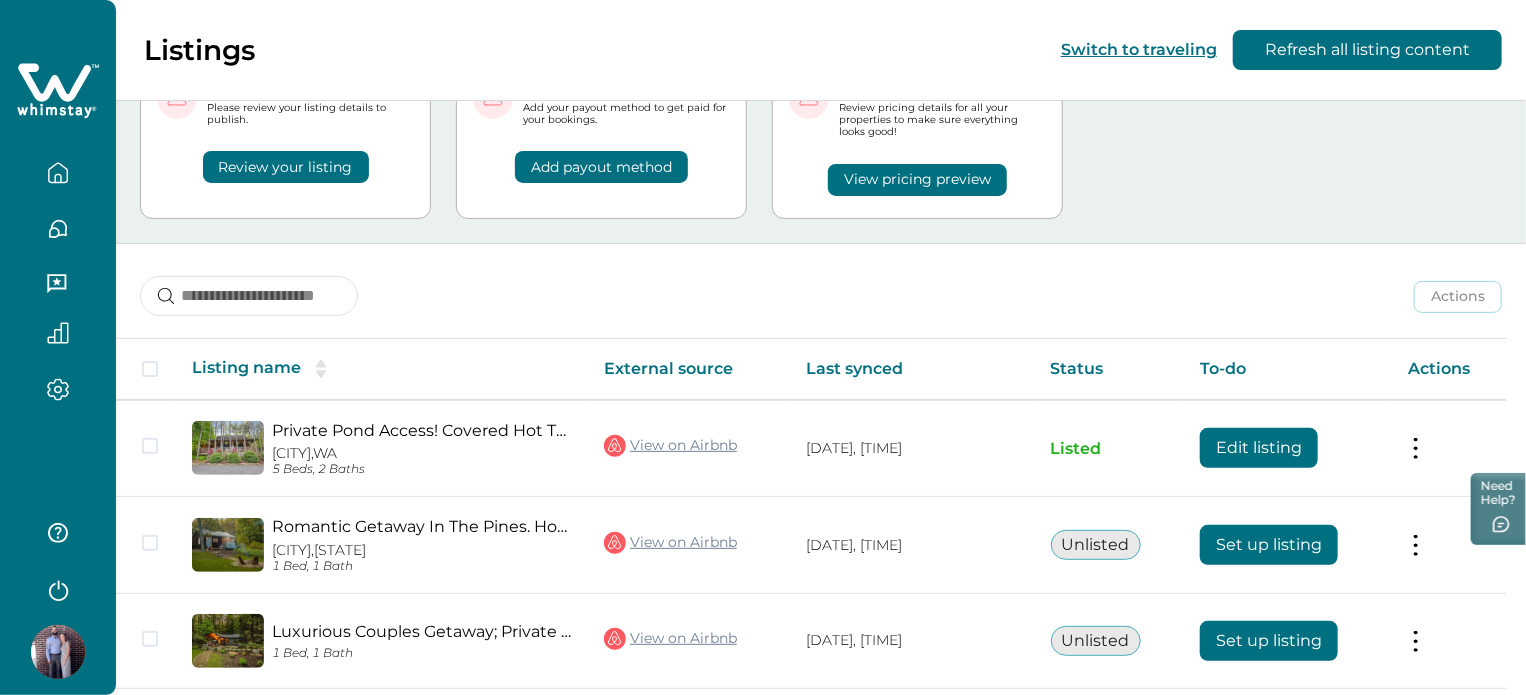 click at bounding box center (58, 652) 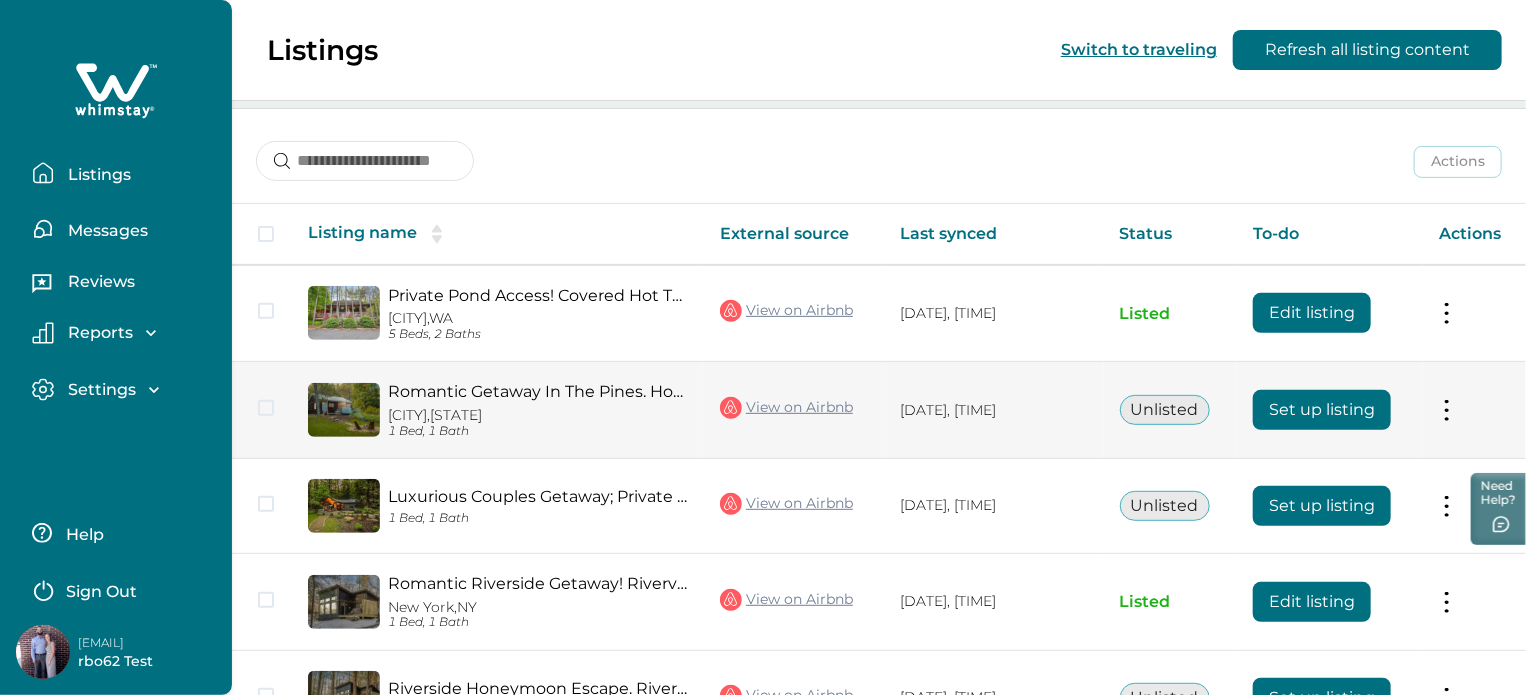 scroll, scrollTop: 300, scrollLeft: 0, axis: vertical 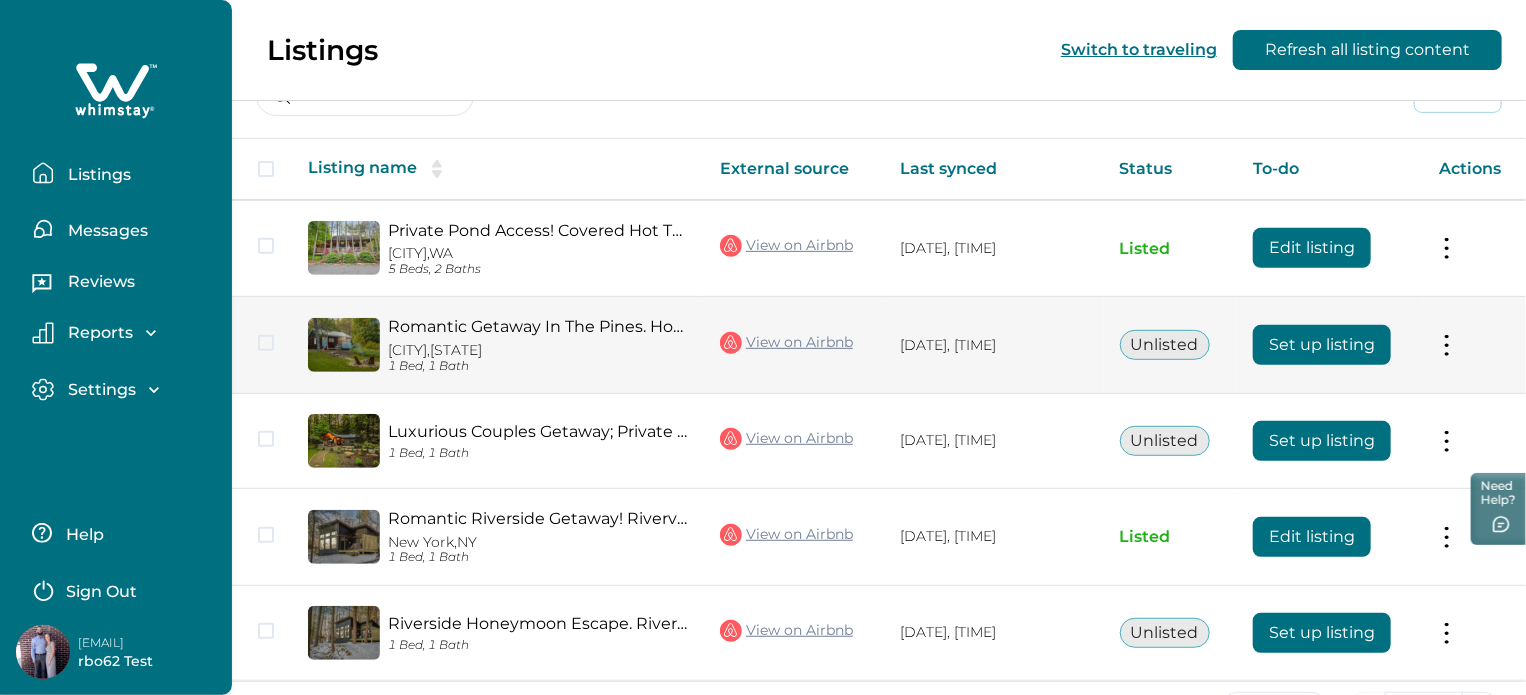 click on "Set up listing" at bounding box center (1322, 345) 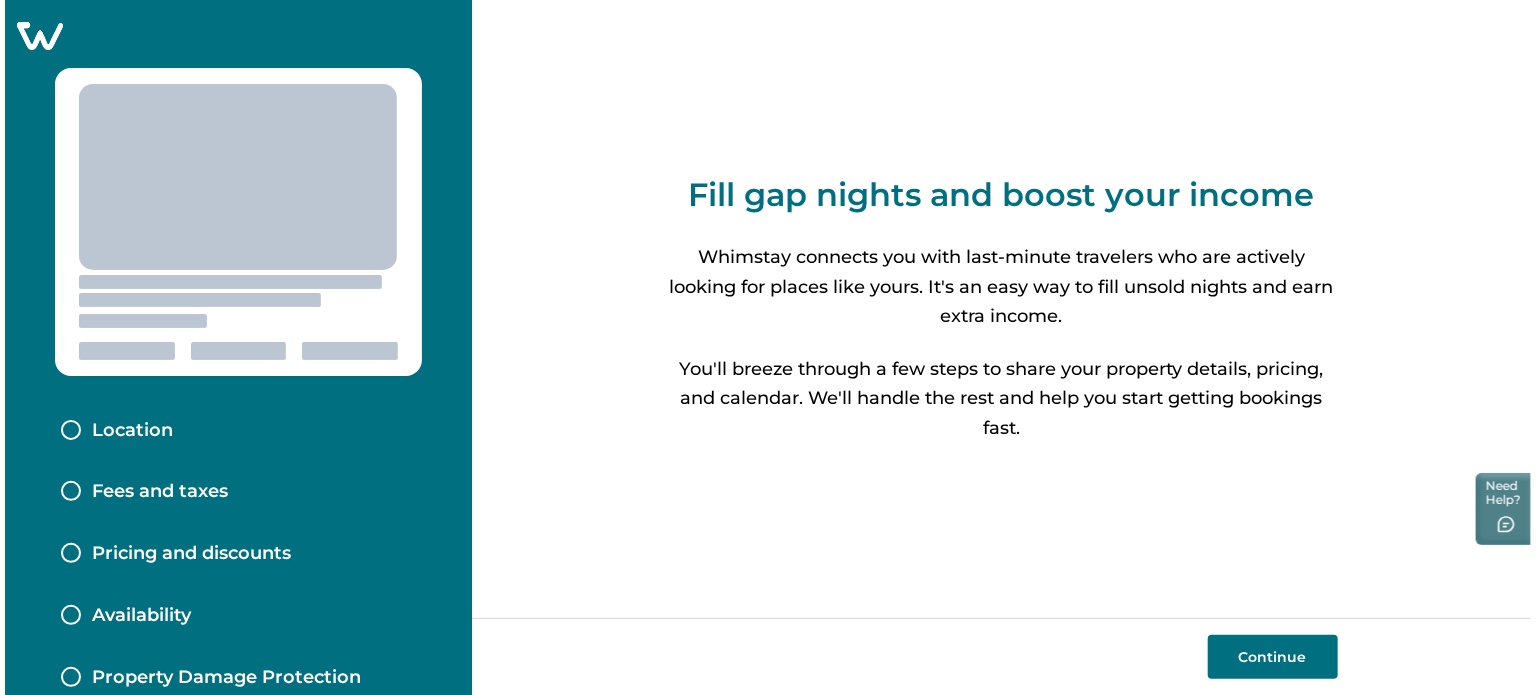 scroll, scrollTop: 0, scrollLeft: 0, axis: both 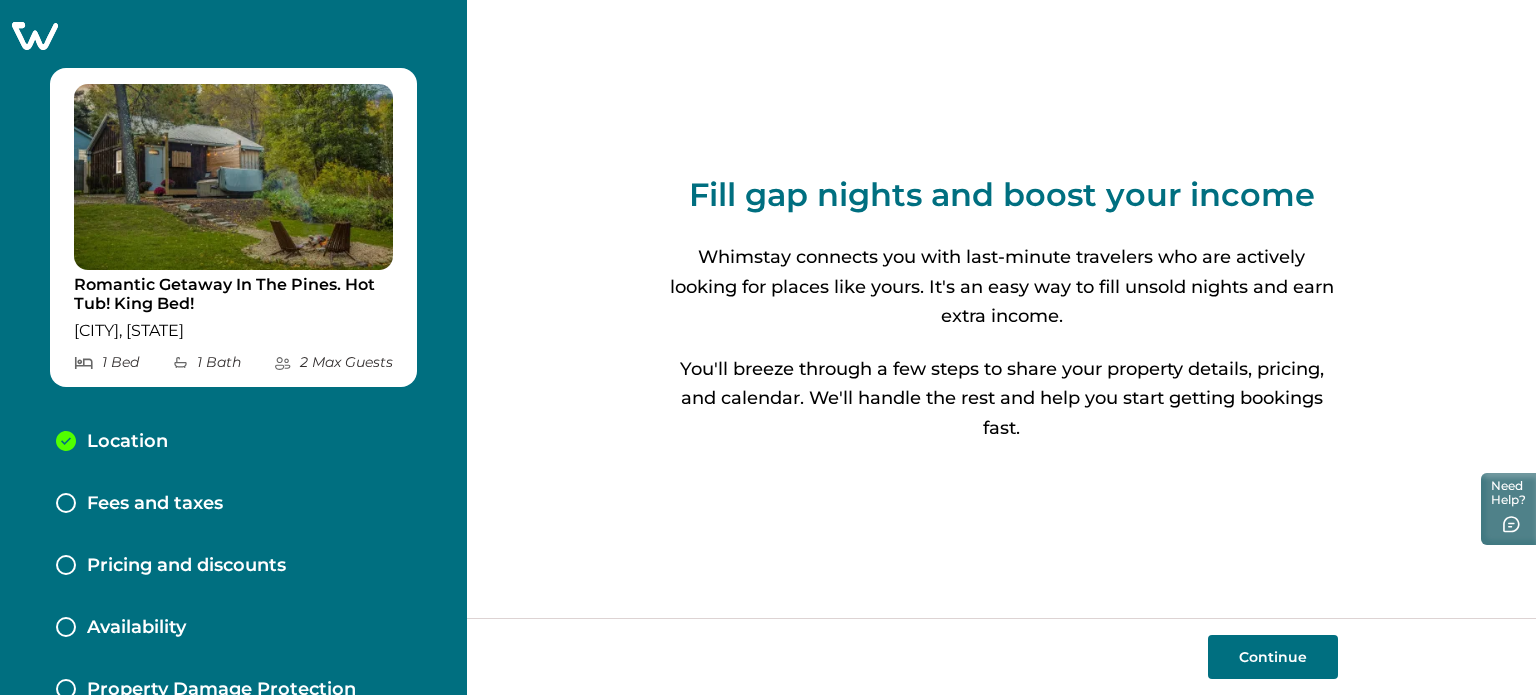 click on "Fees and taxes" at bounding box center [233, 504] 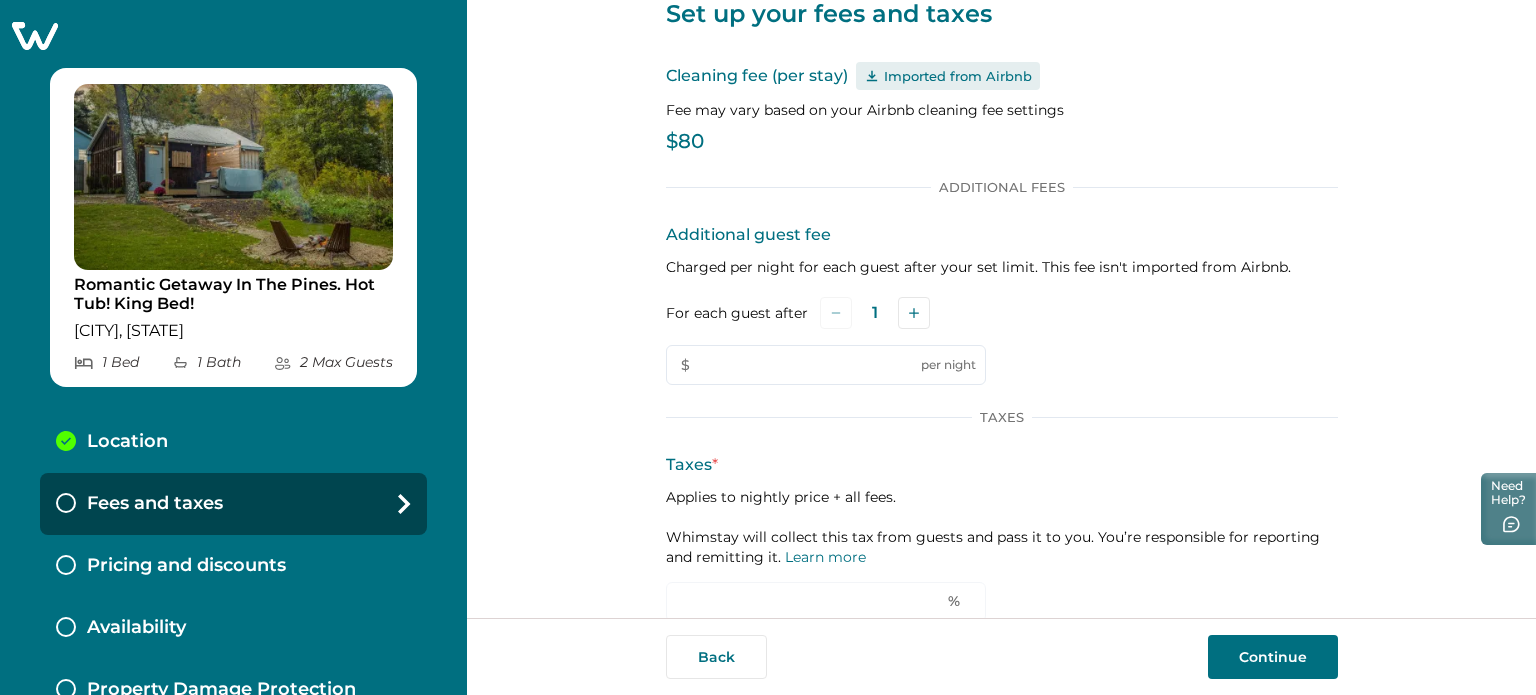 scroll, scrollTop: 132, scrollLeft: 0, axis: vertical 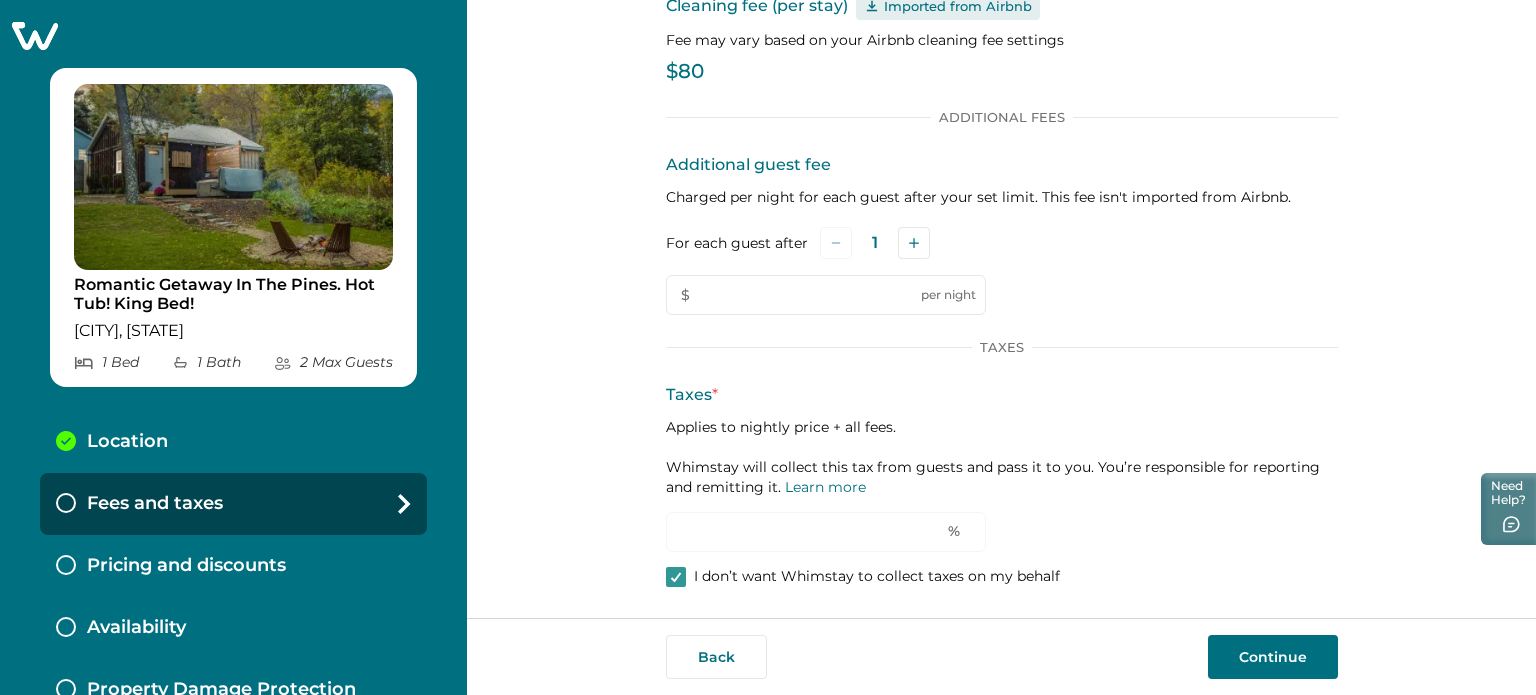 click on "Continue" at bounding box center [1273, 657] 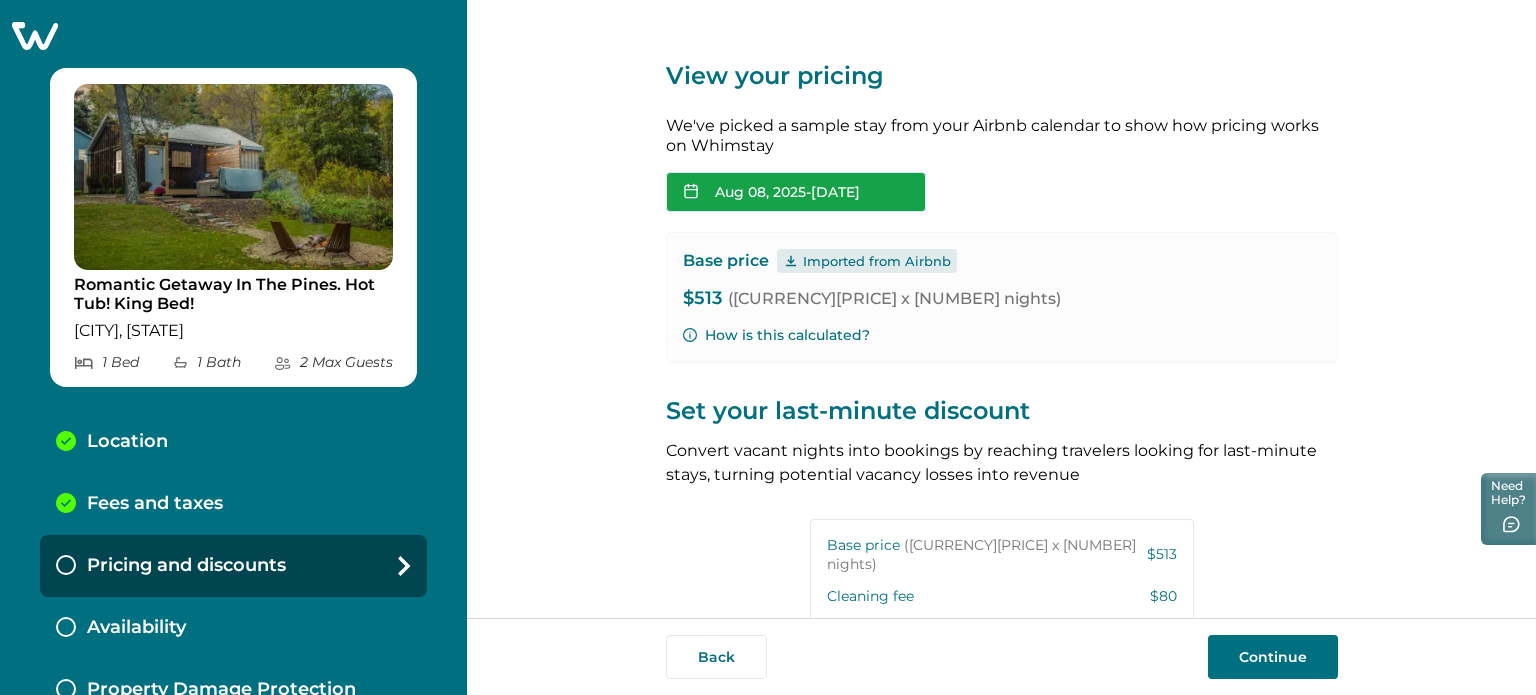 scroll, scrollTop: 100, scrollLeft: 0, axis: vertical 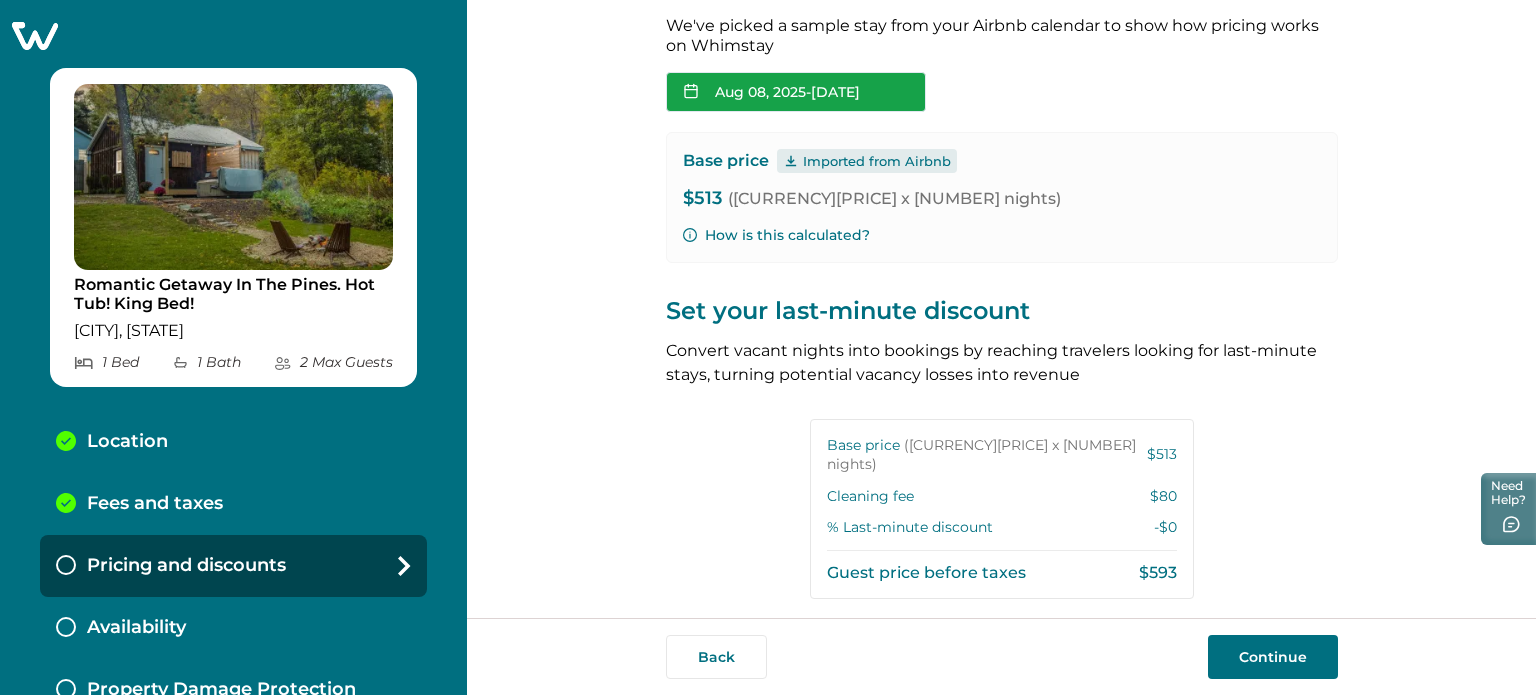click on "[DATE] - [DATE]" at bounding box center (796, 92) 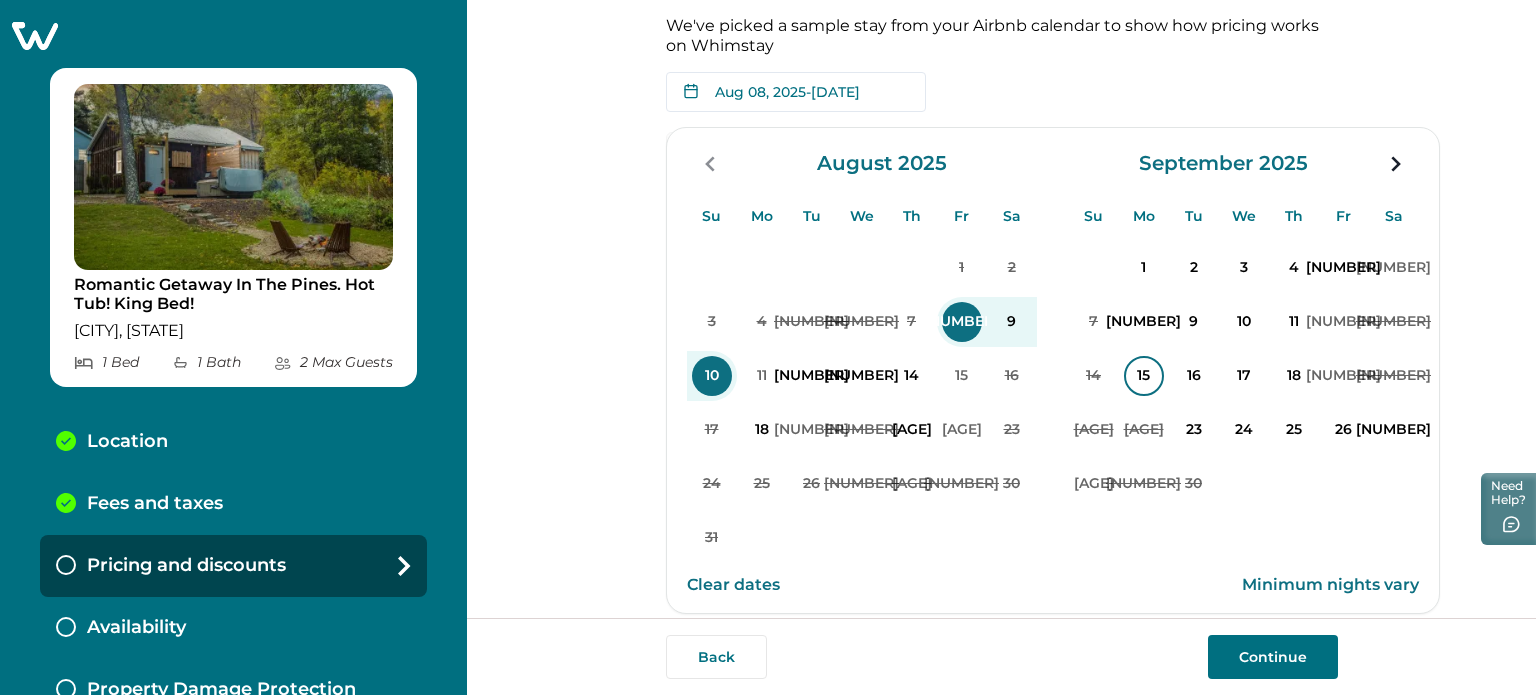 click on "15" at bounding box center (1144, 376) 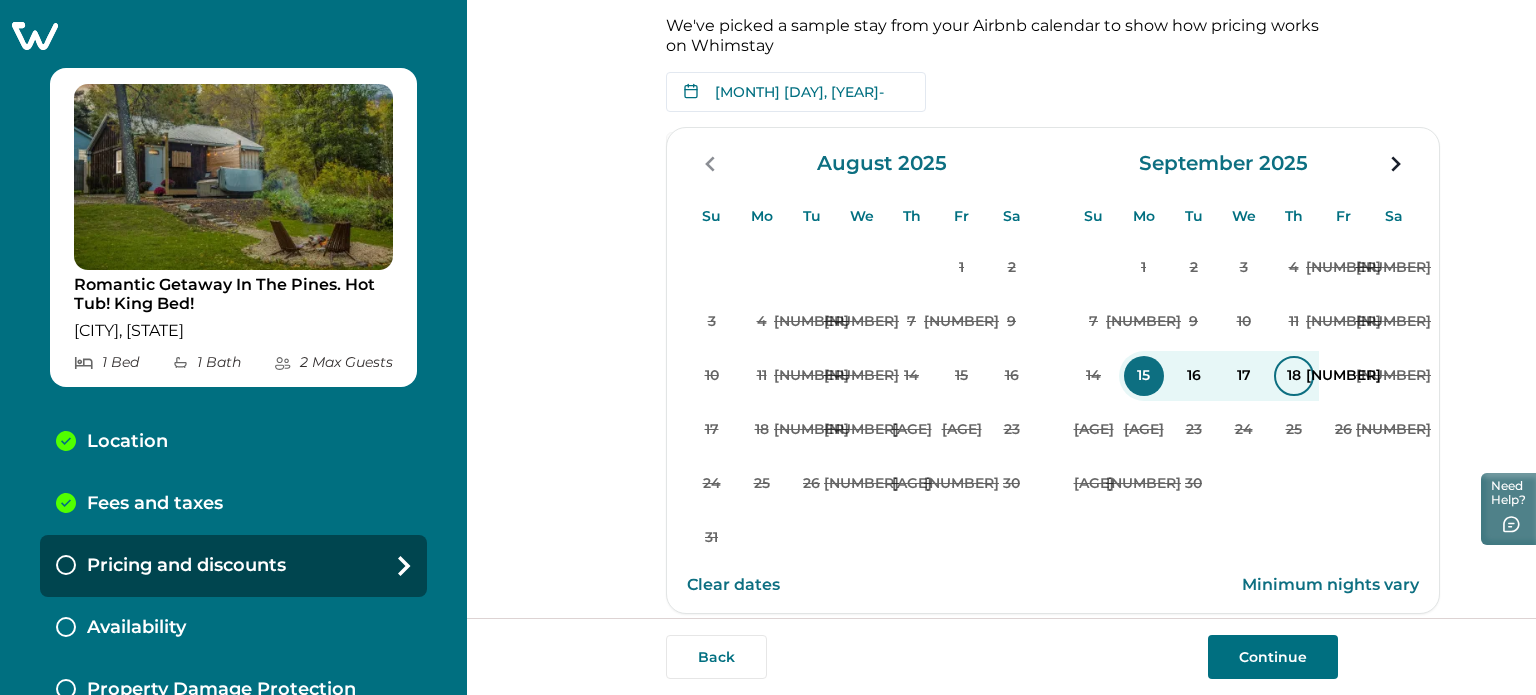click on "18" at bounding box center [1294, 376] 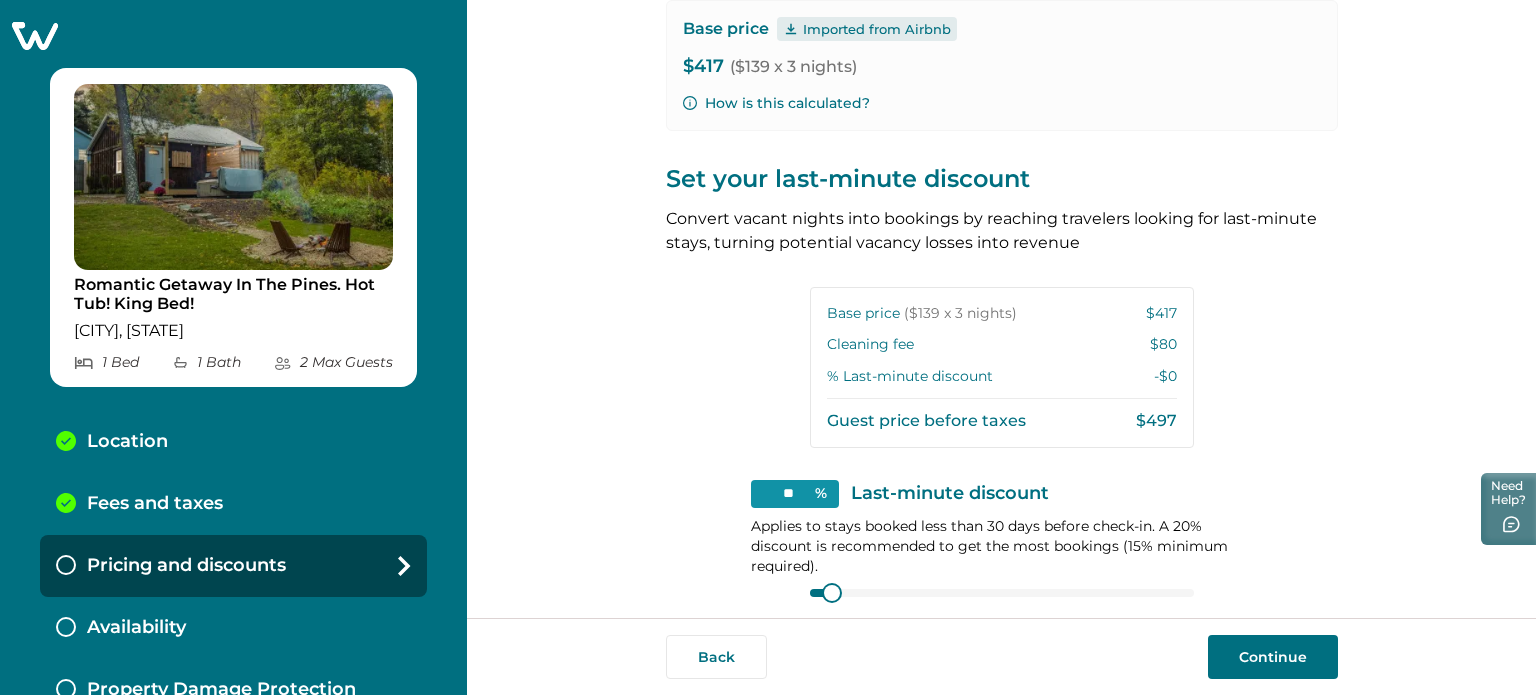 scroll, scrollTop: 200, scrollLeft: 0, axis: vertical 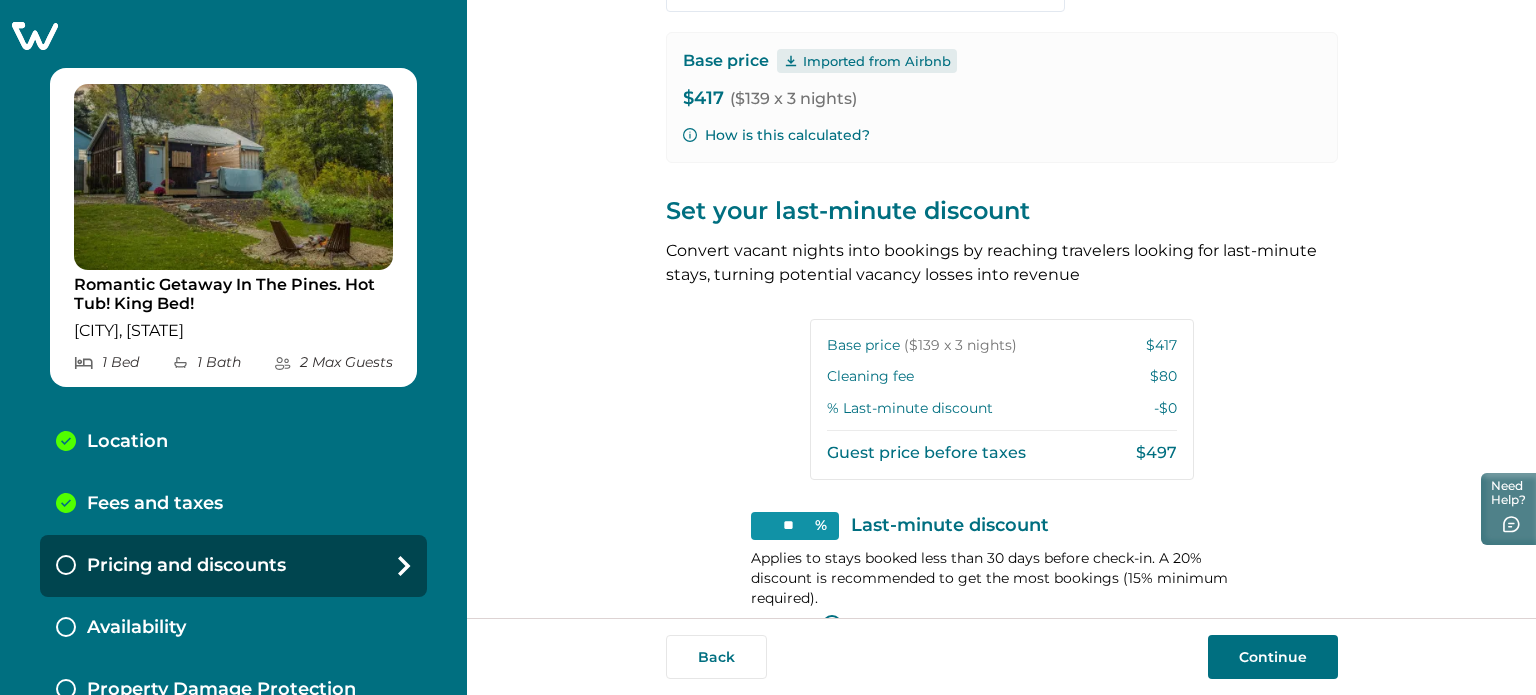 click on "View your pricing We've picked a sample stay from your Airbnb calendar to show how pricing works on Whimstay [DATE]  -  [DATE] Su Mo Tu We Th Fr Sa Su Mo Tu We Th Fr Sa August 2025 Su Mo Tu We Th Fr Sa 1 2 3 4 5 6 7 8 9 10 11 12 13 14 15 16 17 18 19 20 21 22 23 24 25 26 27 28 29 30 31 September 2025 Su Mo Tu We Th Fr Sa 1 2 3 4 5 6 7 8 9 10 11 12 13 14 15 16 17 18 19 20 21 22 23 24 25 26 27 28 29 30 Clear dates Minimum nights vary Base price Imported from Airbnb $[PRICE] ($[PRICE] x [NUMBER] nights) How is this calculated? Set your last-minute discount Convert vacant nights into bookings by reaching travelers looking for last-minute stays, turning potential vacancy losses into revenue Base price ($[PRICE] x [NUMBER] nights) $[PRICE] Cleaning fee $[PRICE] % Last-minute discount -$[PRICE] Guest price before taxes $[PRICE] ** % Last-minute discount Applies to stays booked less than 30 days before check-in. A 20% discount is recommended to get the most bookings (15% minimum required). 15% 99% Discounts only apply to your base rate Your fees (" at bounding box center [1002, 295] 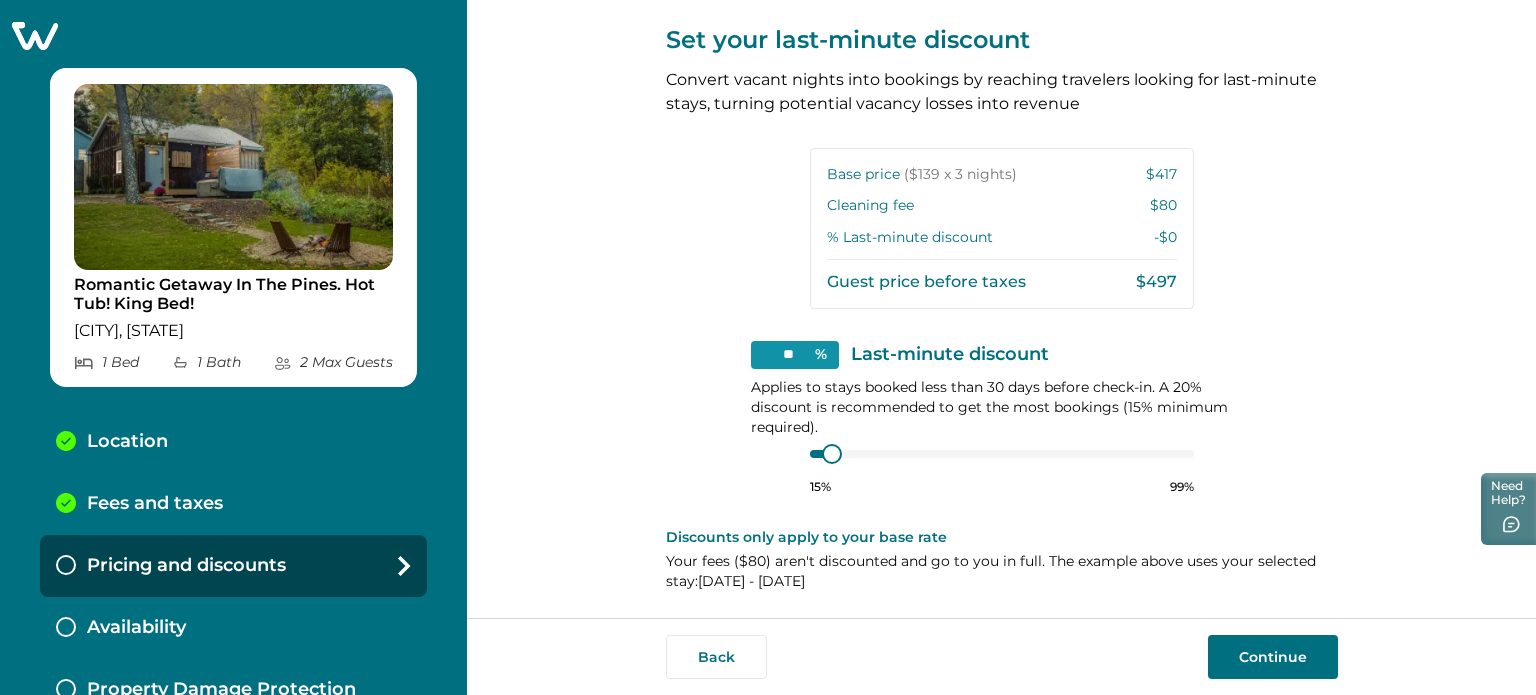 click on "Continue" at bounding box center (1273, 657) 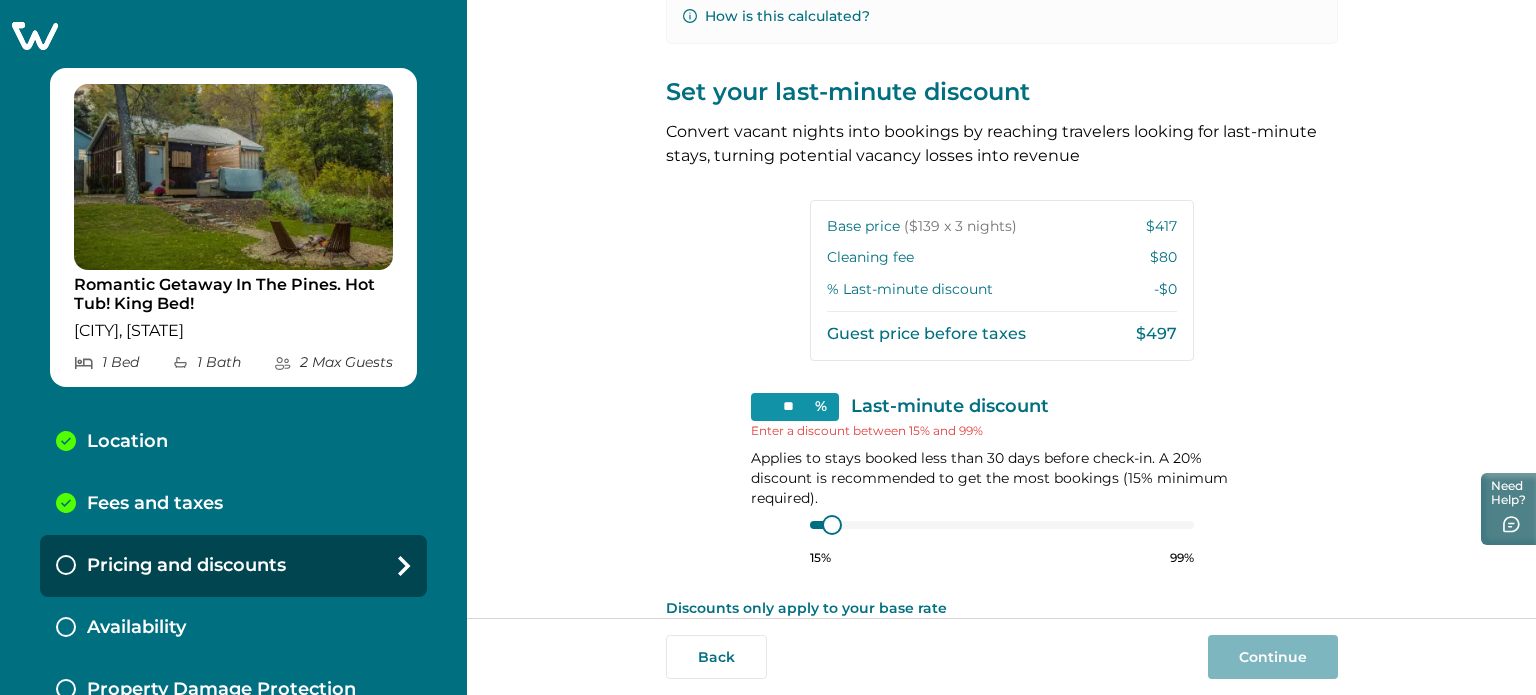 scroll, scrollTop: 390, scrollLeft: 0, axis: vertical 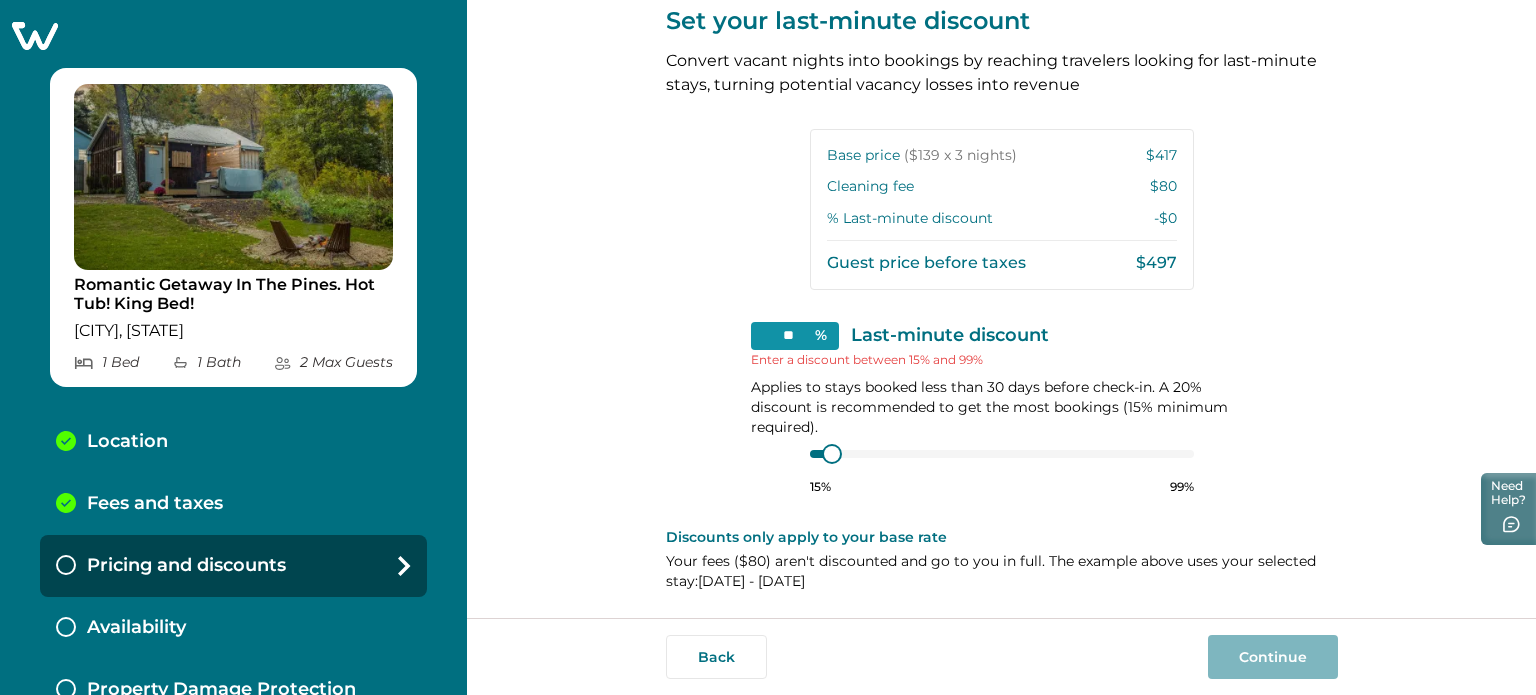 click at bounding box center (832, 454) 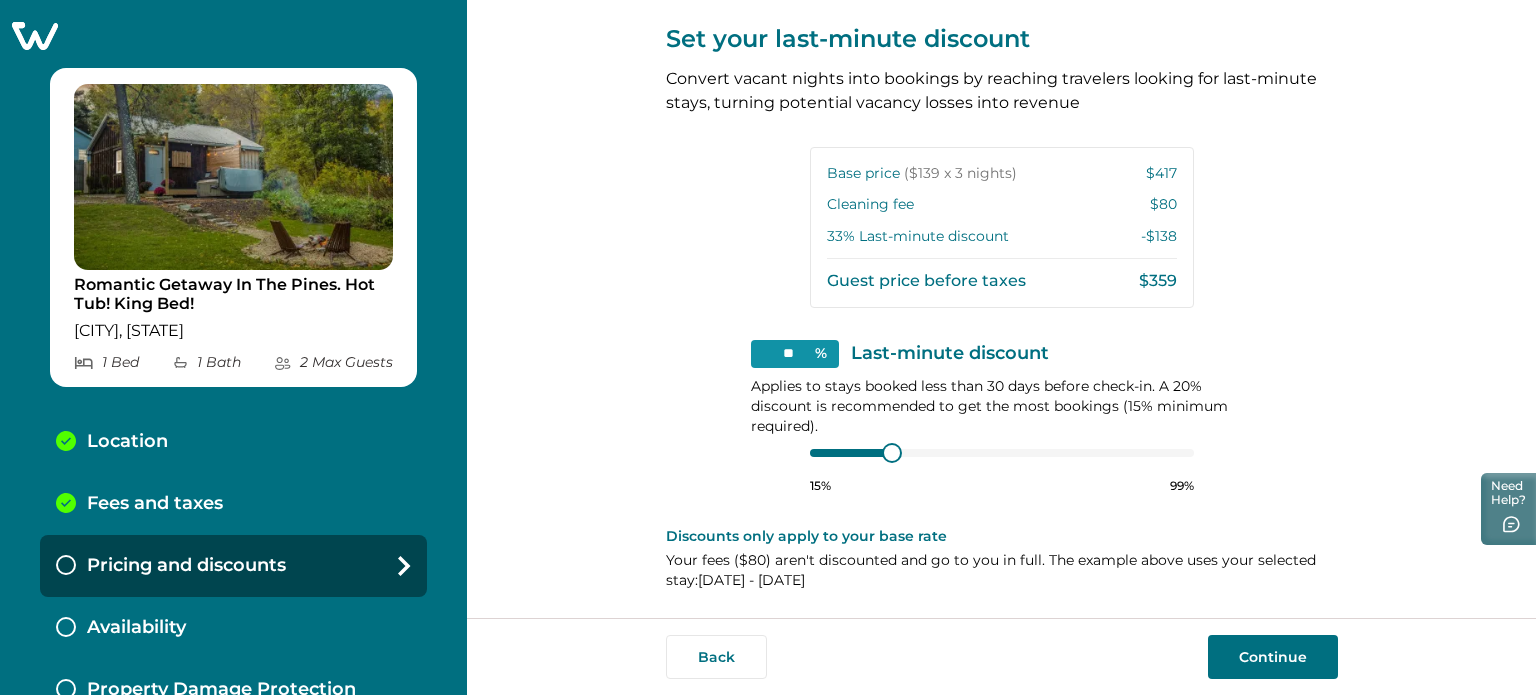 click on "View your pricing We've picked a sample stay from your Airbnb calendar to show how pricing works on Whimstay  -  Su Mo Tu We Th Fr Sa Su Mo Tu We Th Fr Sa August  Su Mo Tu We Th Fr Sa 1 2 3 4 5 6 7 8 9 10 11 12 13 14 15 16 17 18 19 20 21 22 23 24 25 26 27 28 29 30 31 September  Su Mo Tu We Th Fr Sa 1 2 3 4 5 6 7 8 9 10 11 12 13 14 15 16 17 18 19 20 21 22 23 24 25 26 27 28 29 30 Clear dates Minimum nights vary Base price Imported from Airbnb [CURRENCY][PRICE] ([CURRENCY][PRICE] x [NUMBER] nights) How is this calculated? Set your last-minute discount Convert vacant nights into bookings by reaching travelers looking for last-minute stays, turning potential vacancy losses into revenue Base price ([CURRENCY][PRICE] x [NUMBER] nights) [CURRENCY][PRICE] Cleaning fee [CURRENCY][PRICE] [PERCENTAGE] % Last-minute discount -[CURRENCY][PRICE] Guest price before taxes [CURRENCY][PRICE] ** % Last-minute discount Applies to stays booked less than [NUMBER] days before check-in. A [PERCENTAGE]% discount is recommended to get the most bookings ([PERCENTAGE]% minimum required). [PERCENTAGE]% [PERCENTAGE]% Discounts only apply to your base rate [CURRENCY][PRICE]" at bounding box center (1001, 309) 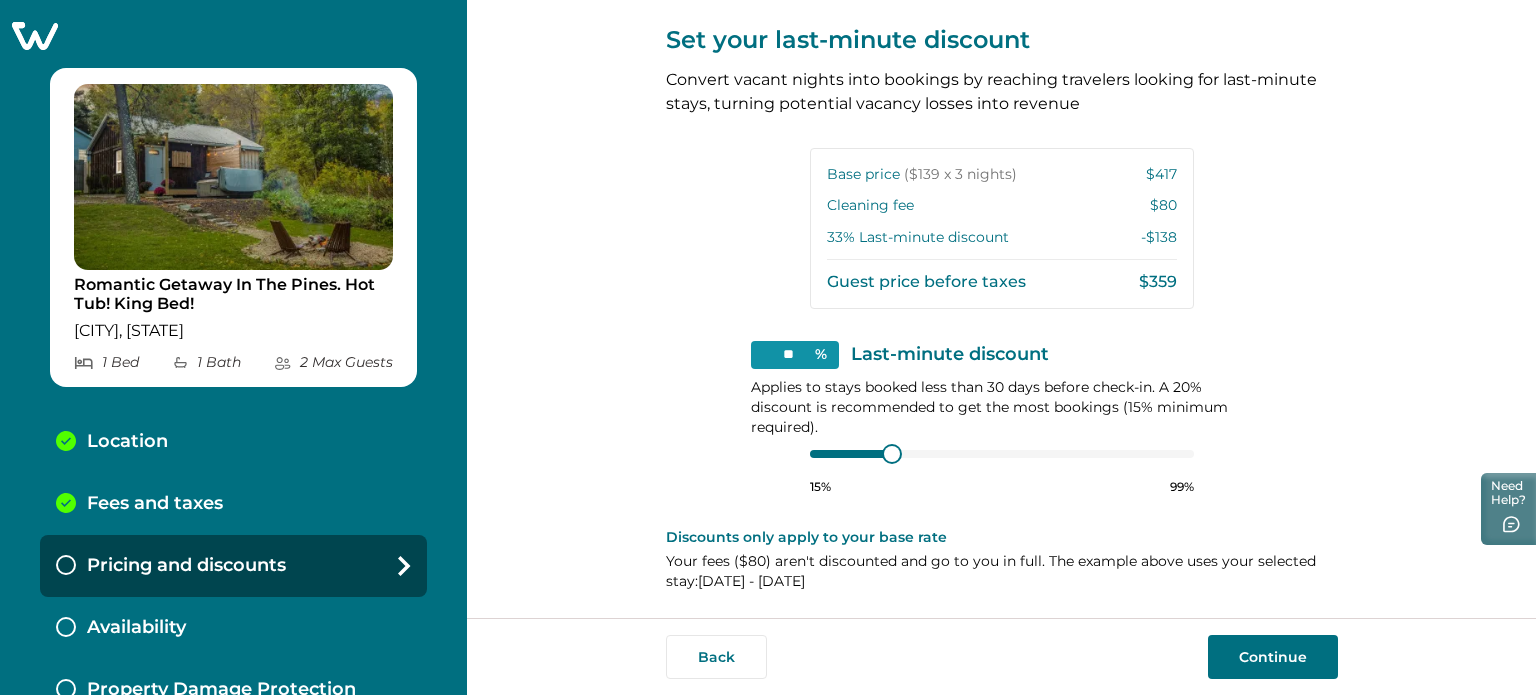 click on "Continue" at bounding box center (1273, 657) 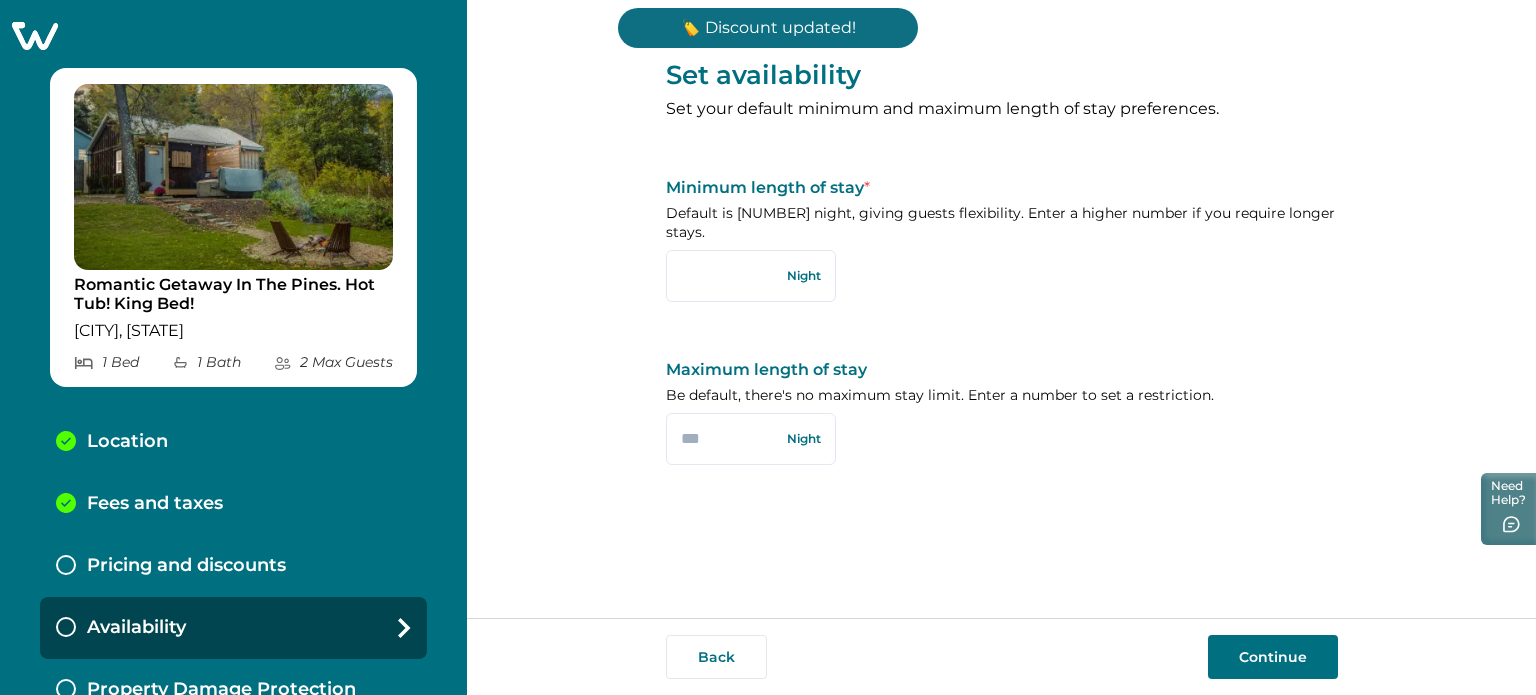 scroll, scrollTop: 0, scrollLeft: 0, axis: both 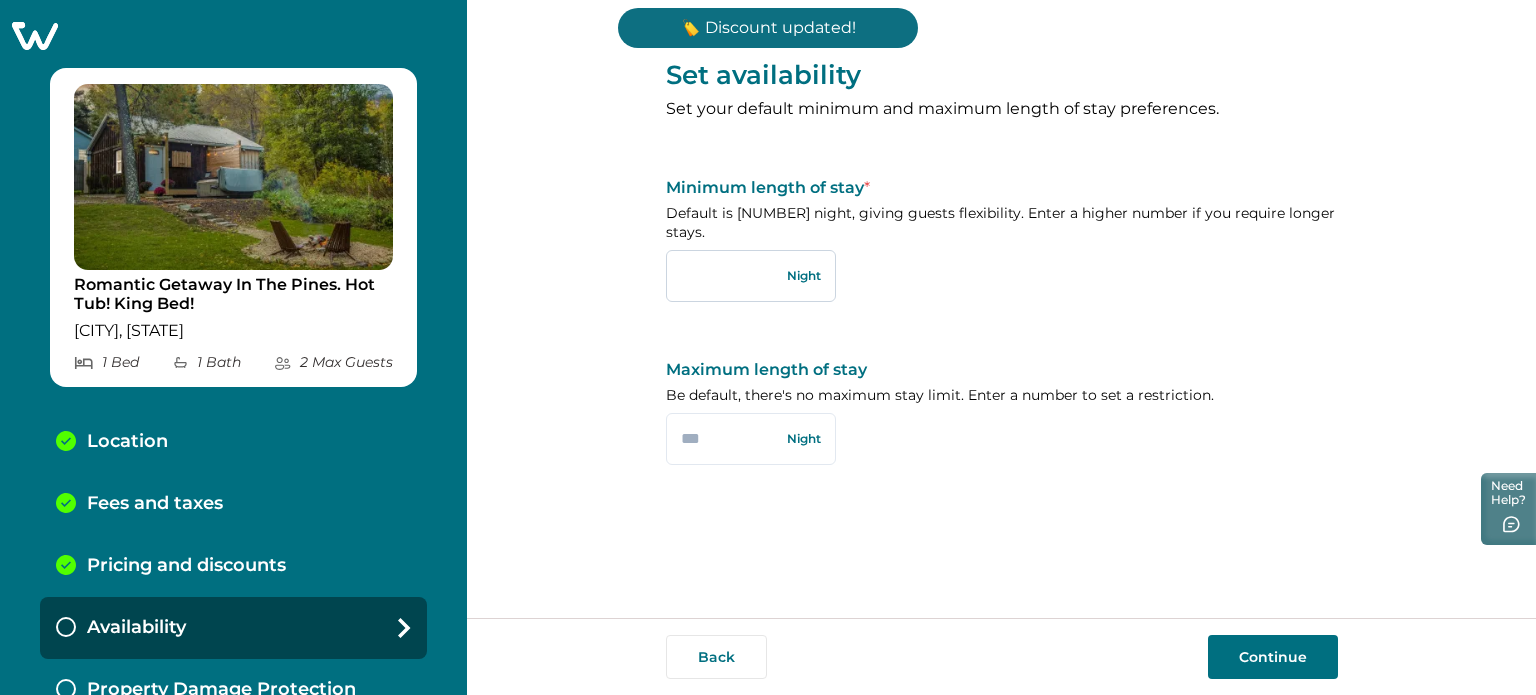 click at bounding box center (751, 276) 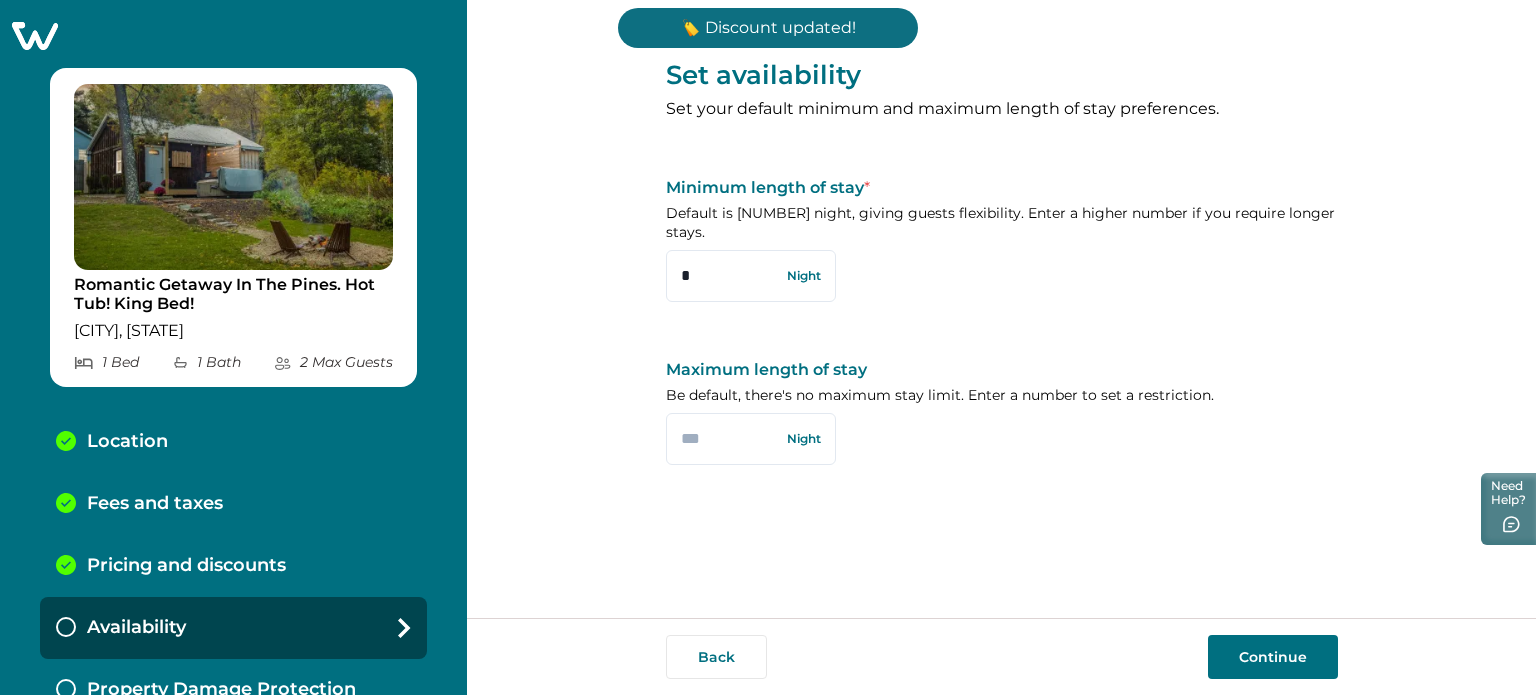 type on "*" 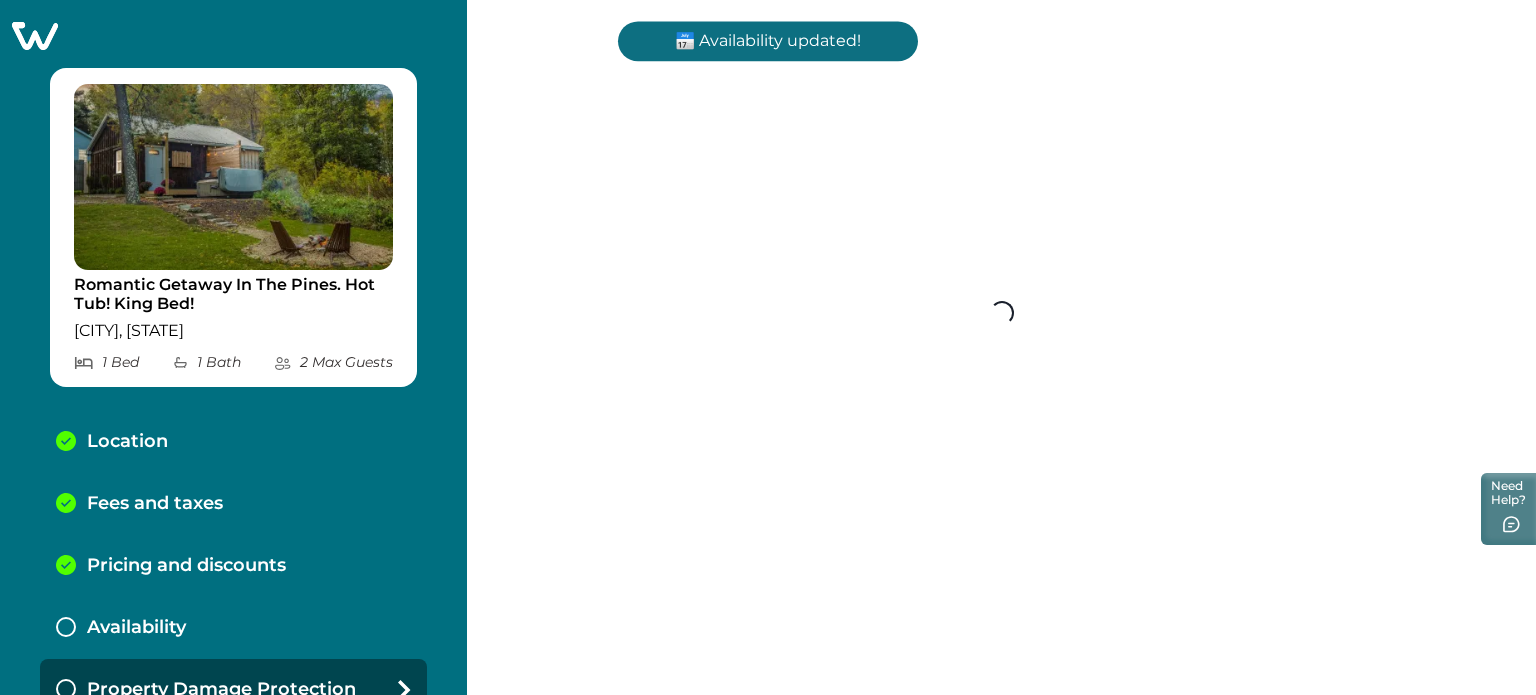 scroll, scrollTop: 25, scrollLeft: 0, axis: vertical 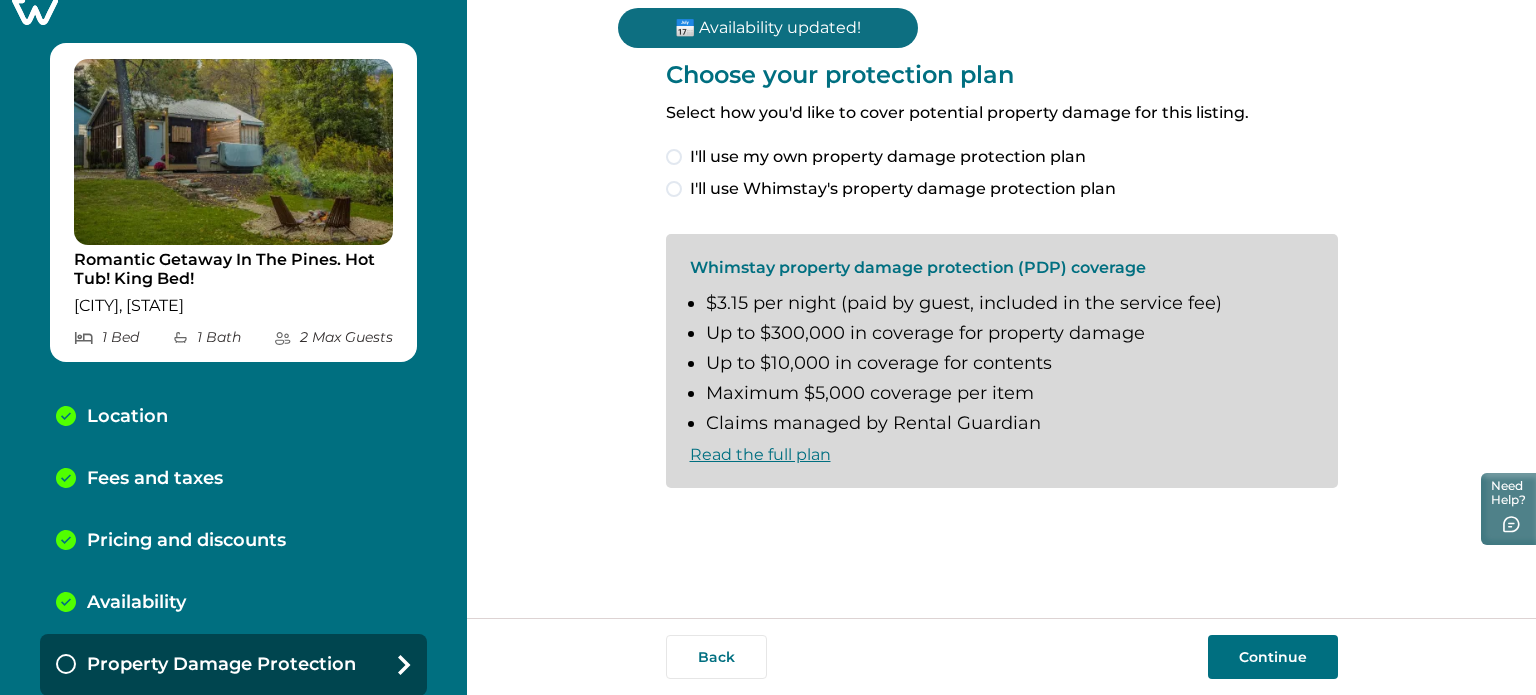 click on "I'll use my own property damage protection plan" at bounding box center [888, 157] 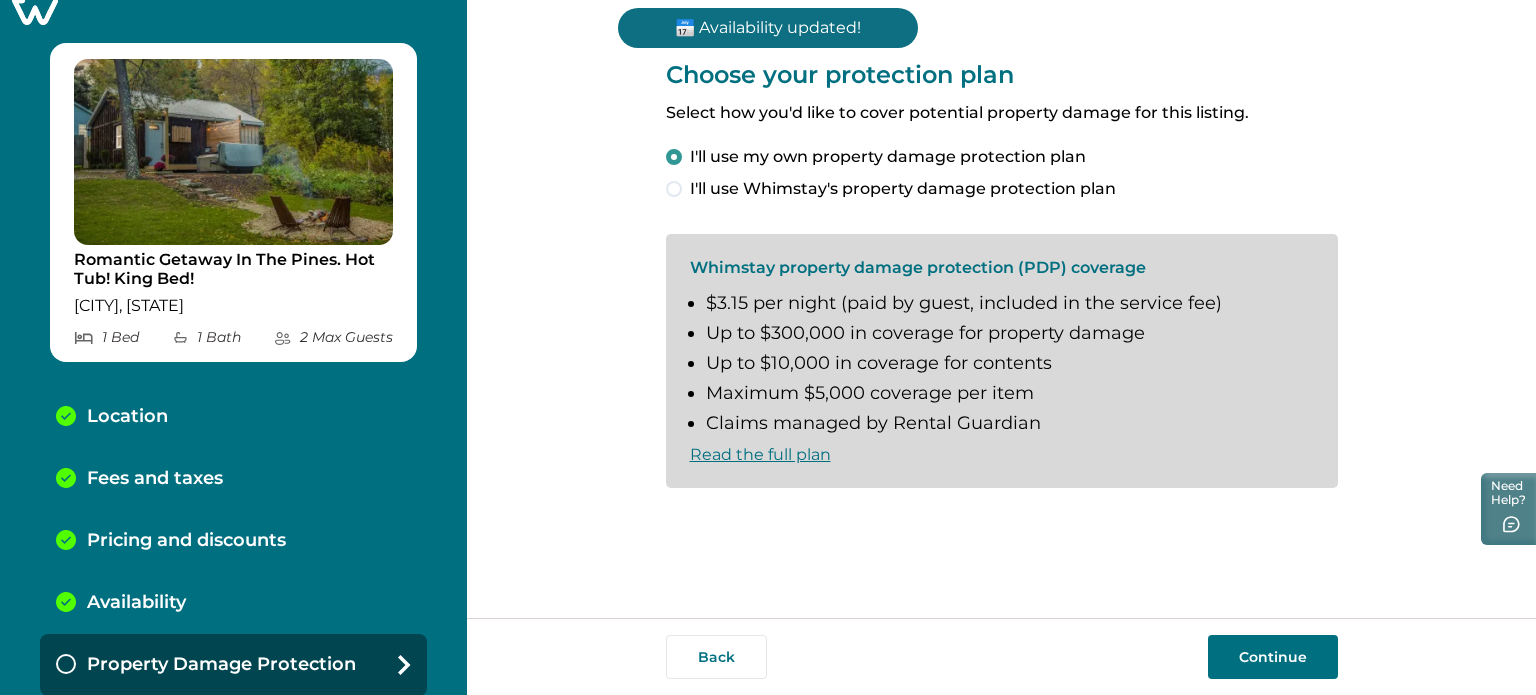 click on "Continue" at bounding box center (1273, 657) 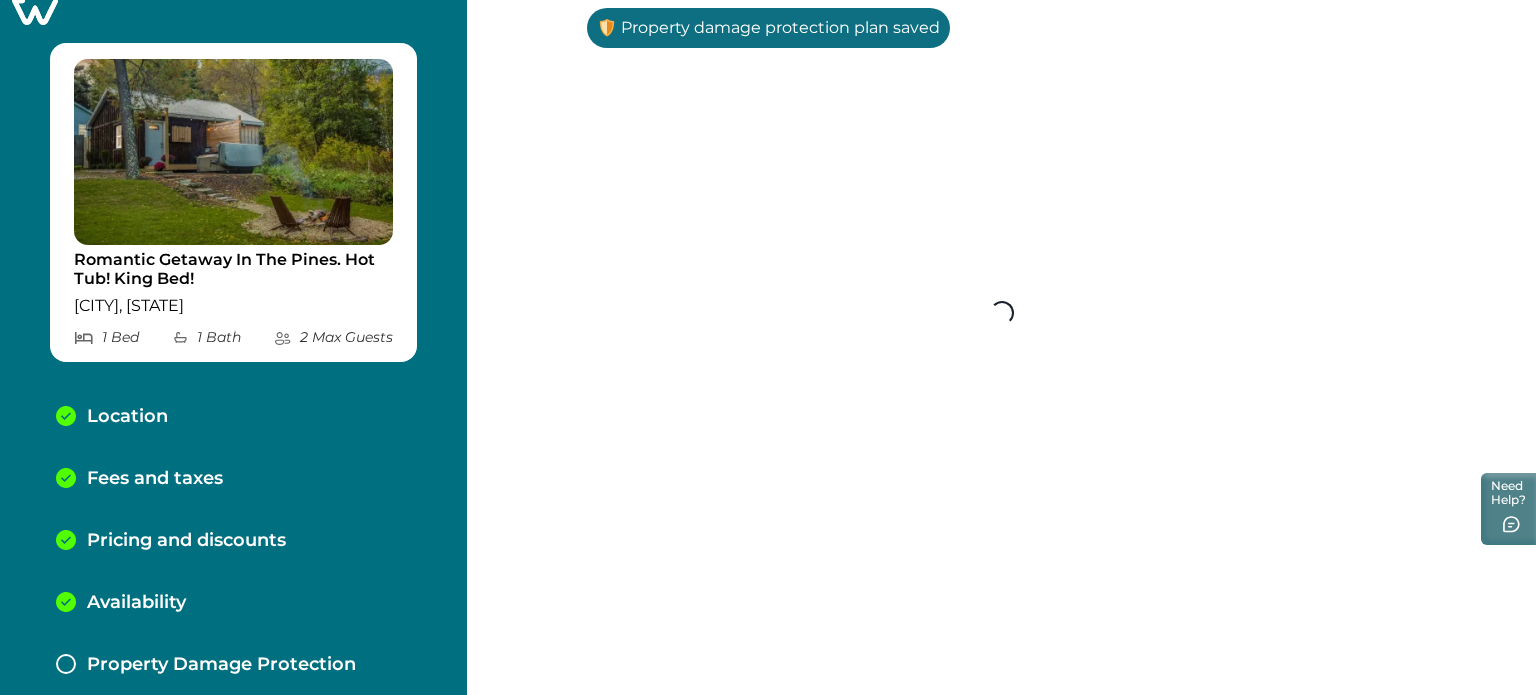 scroll, scrollTop: 87, scrollLeft: 0, axis: vertical 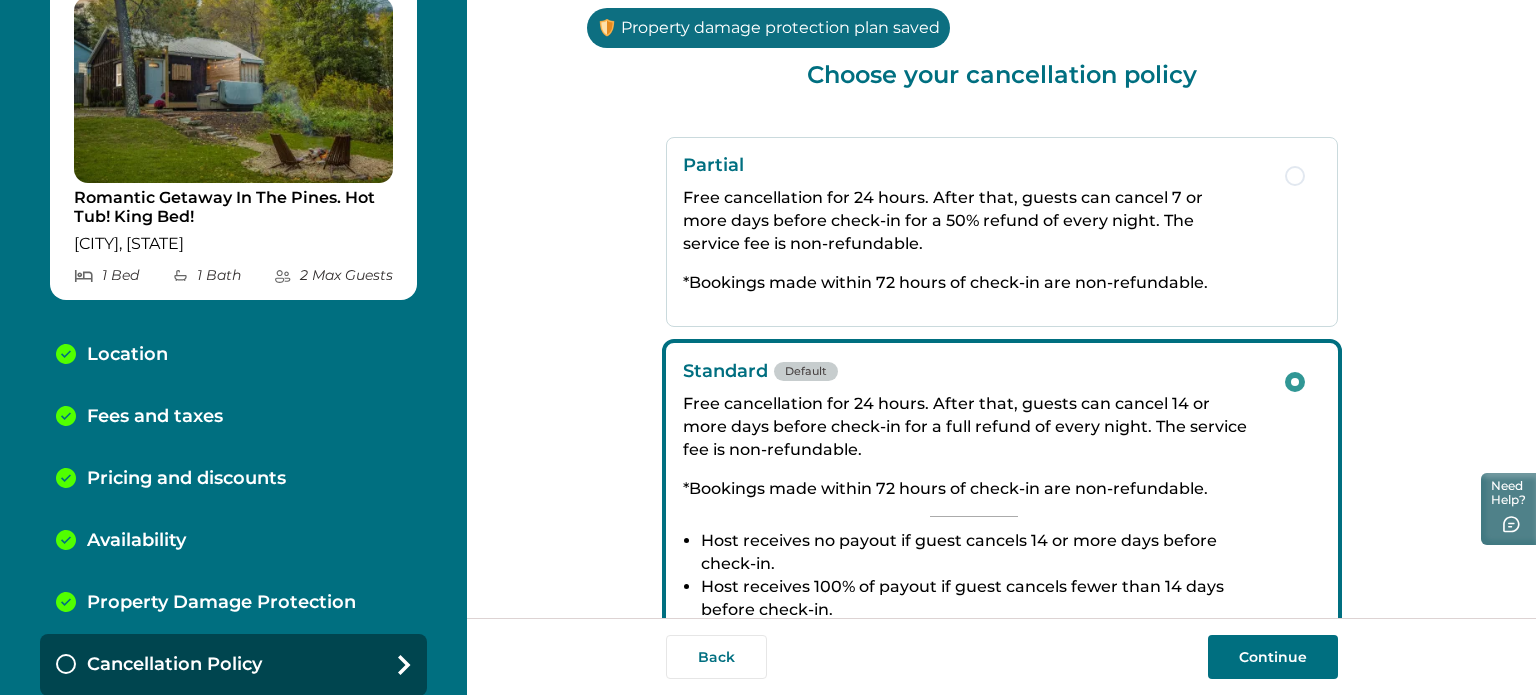 click on "Continue" at bounding box center [1273, 657] 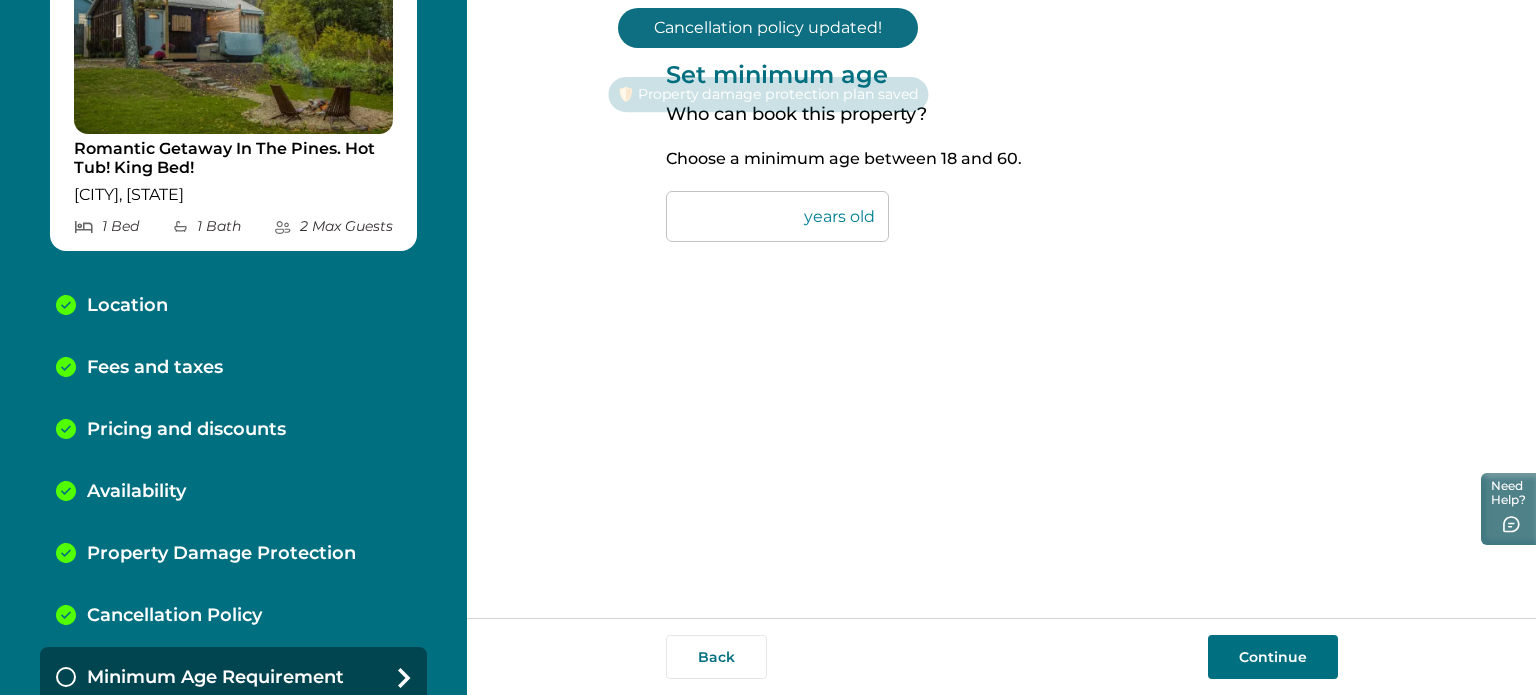 scroll, scrollTop: 149, scrollLeft: 0, axis: vertical 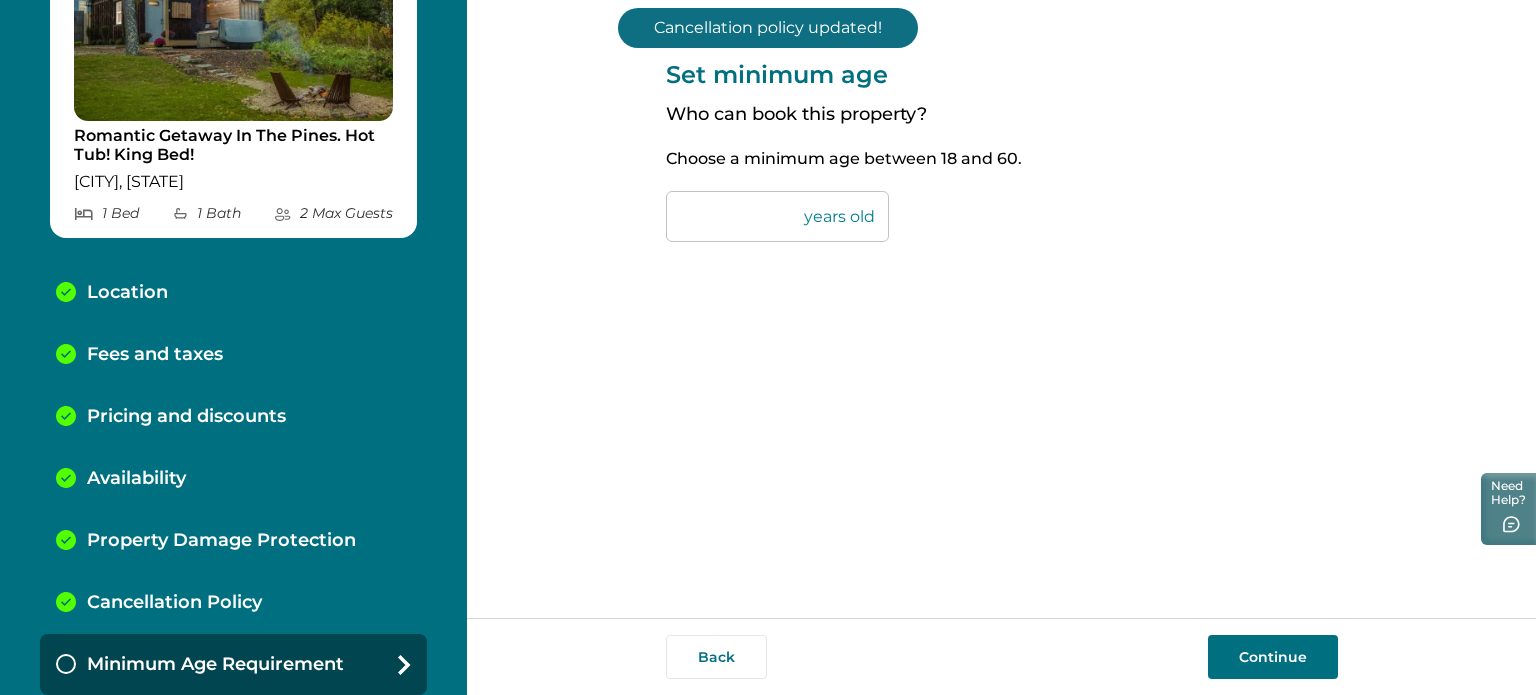 click on "Continue" at bounding box center [1273, 657] 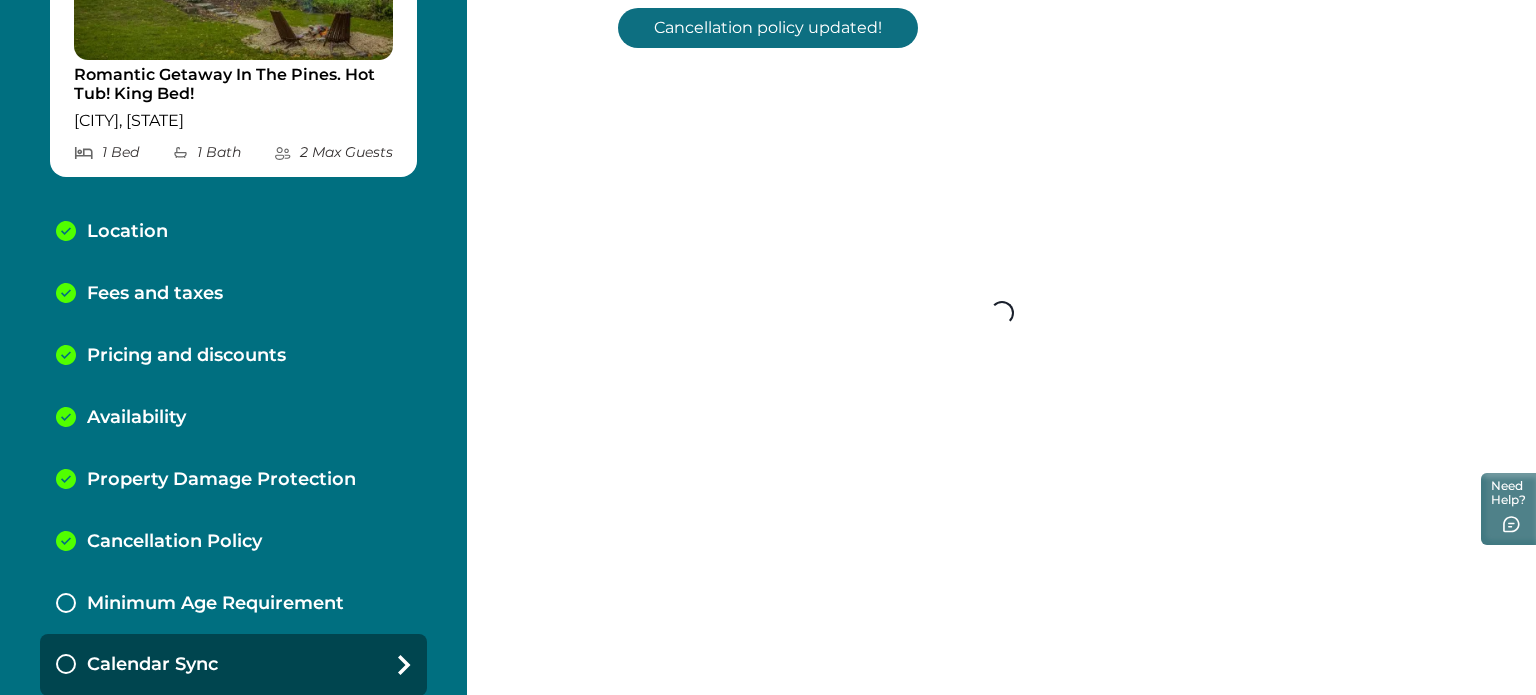 scroll, scrollTop: 211, scrollLeft: 0, axis: vertical 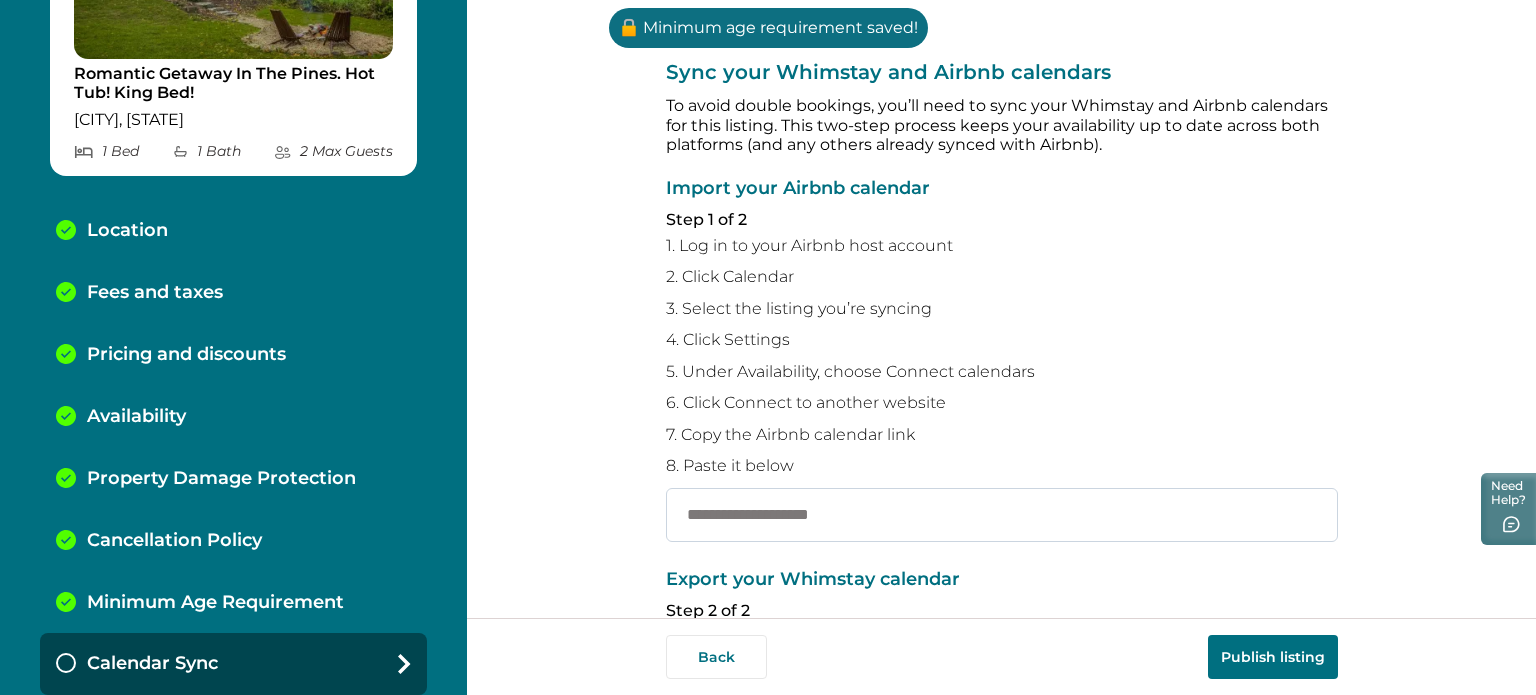 click at bounding box center [1002, 515] 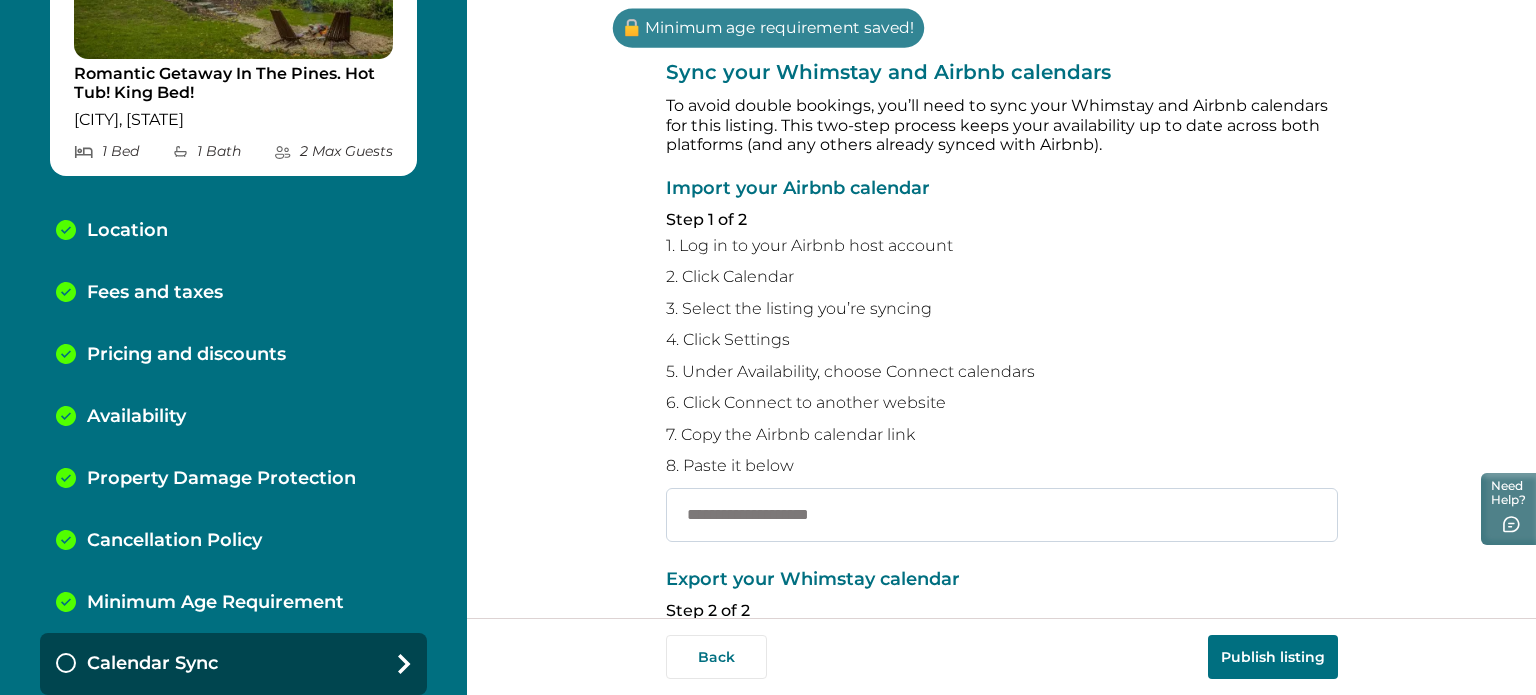paste on "**********" 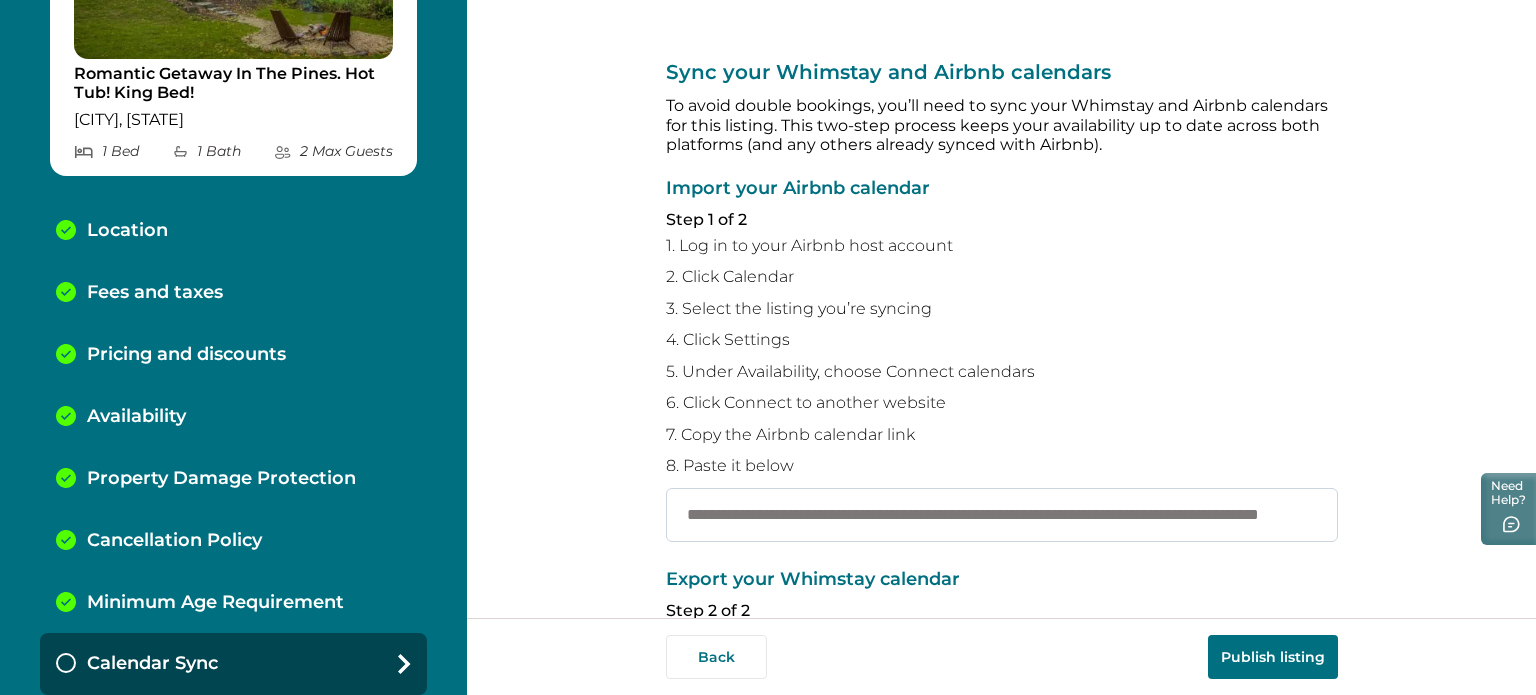 scroll, scrollTop: 0, scrollLeft: 208, axis: horizontal 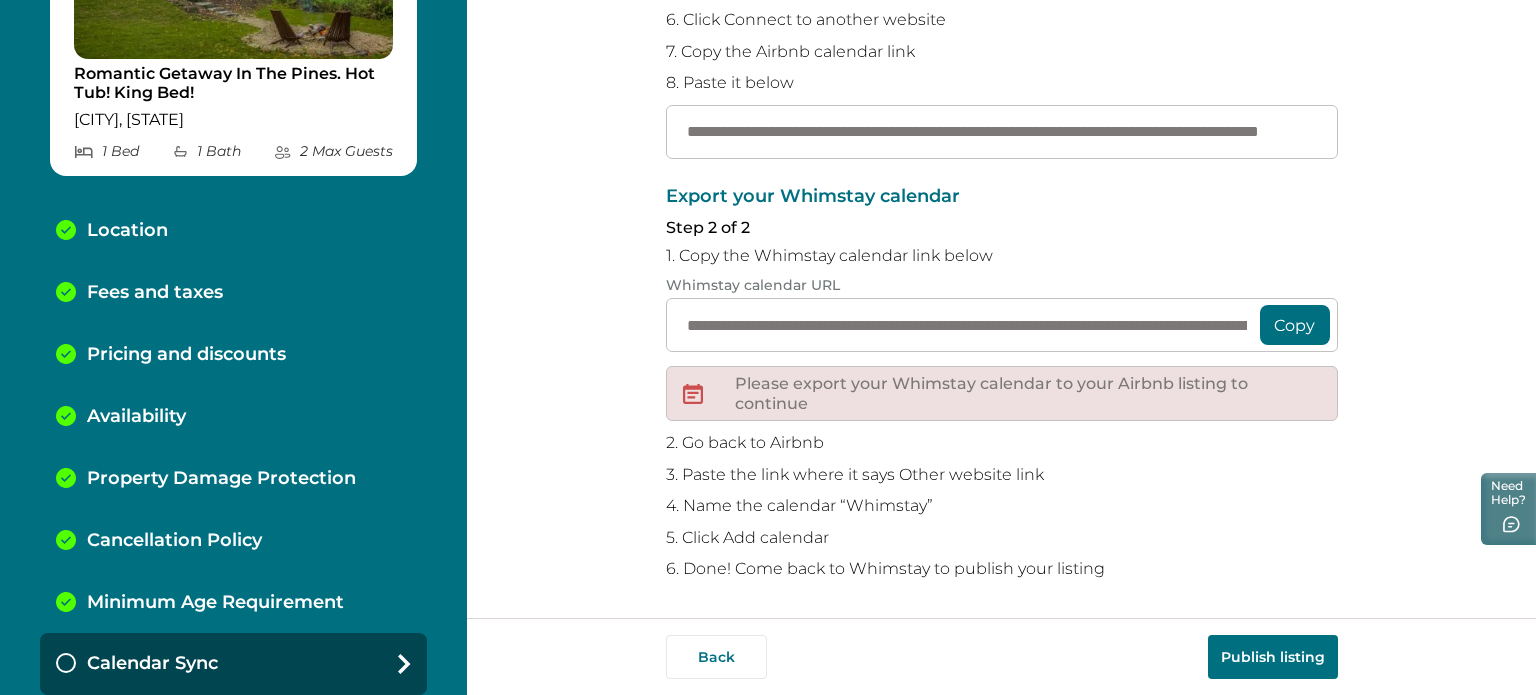 type on "**********" 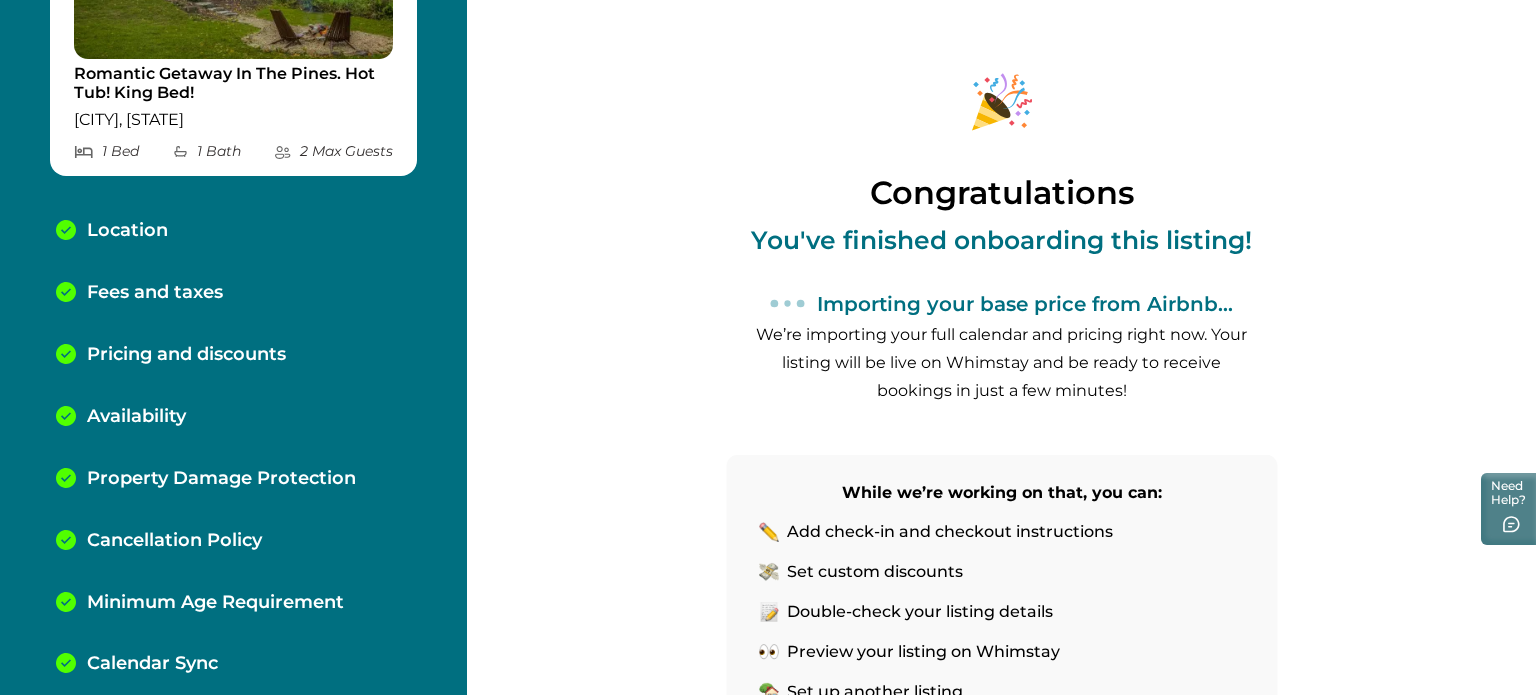 scroll, scrollTop: 202, scrollLeft: 0, axis: vertical 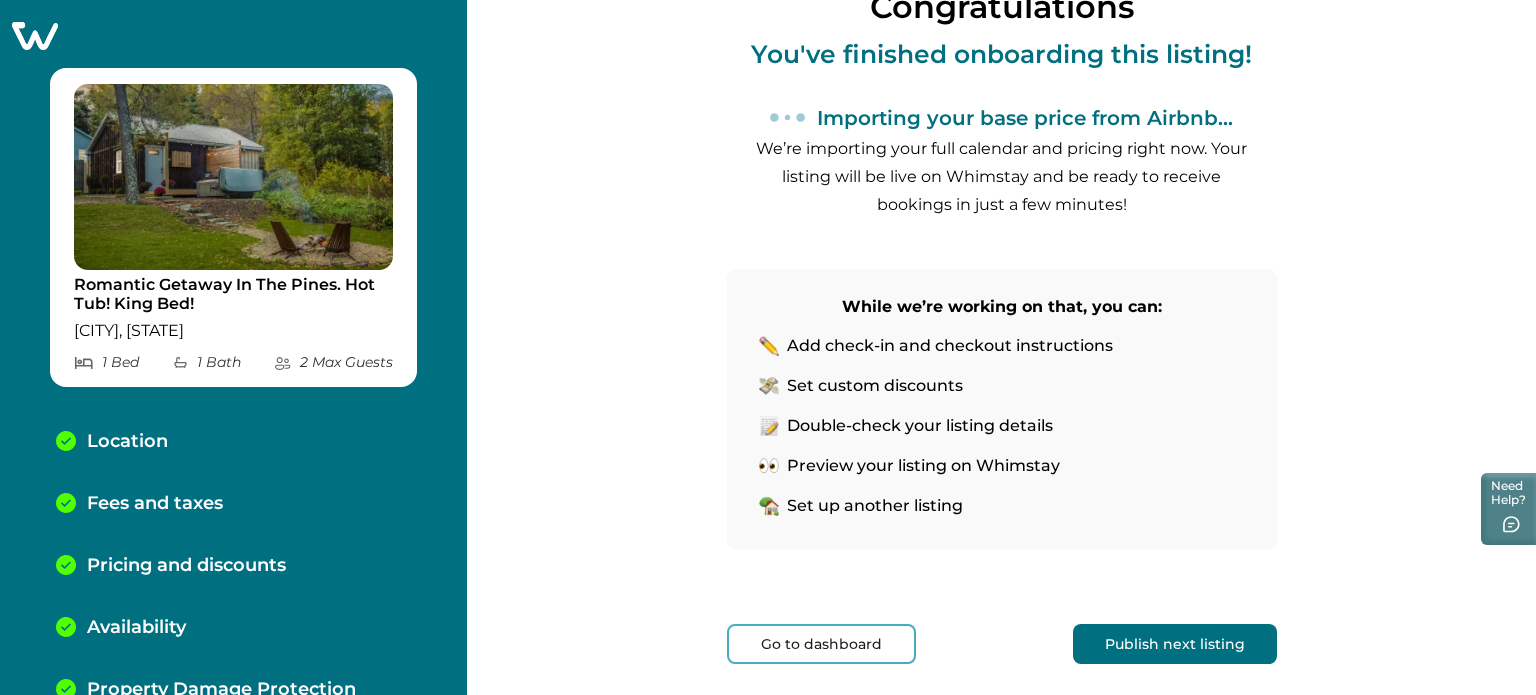 click 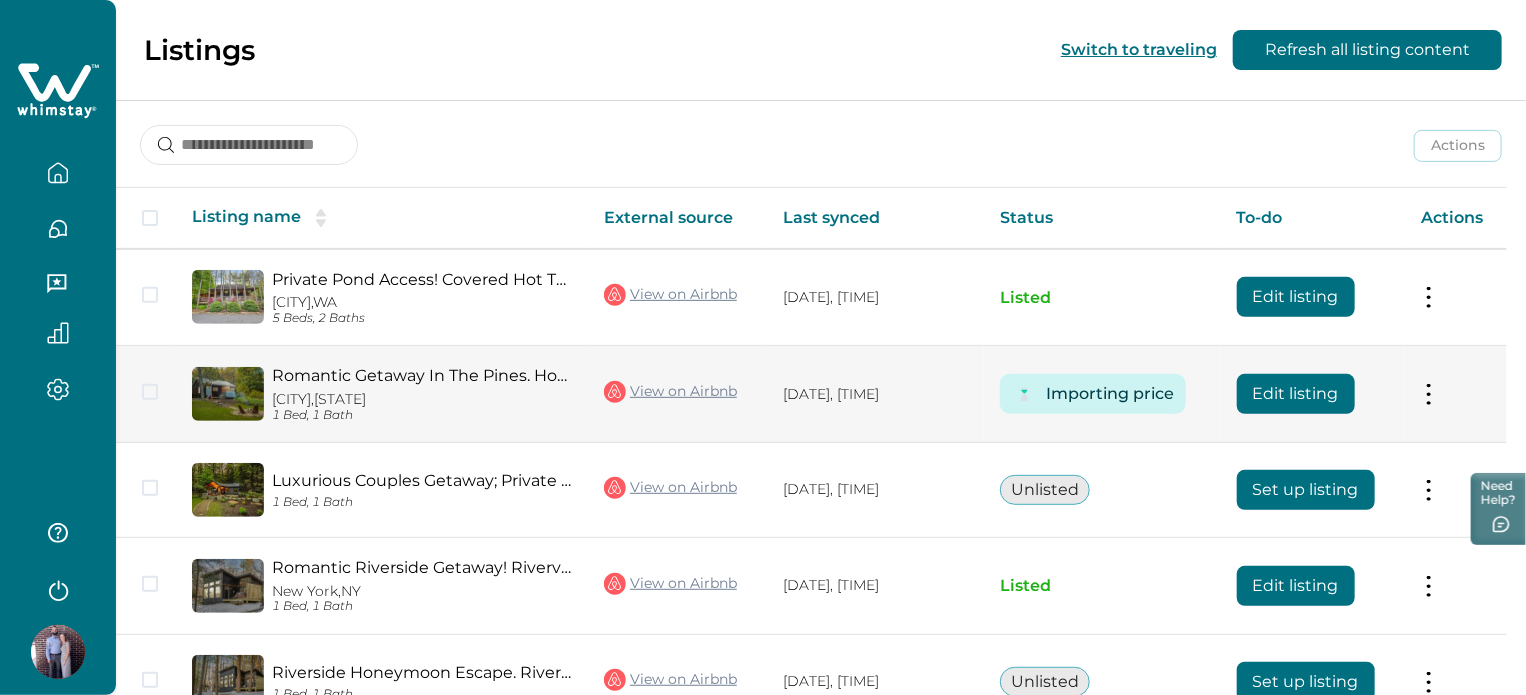 scroll, scrollTop: 311, scrollLeft: 0, axis: vertical 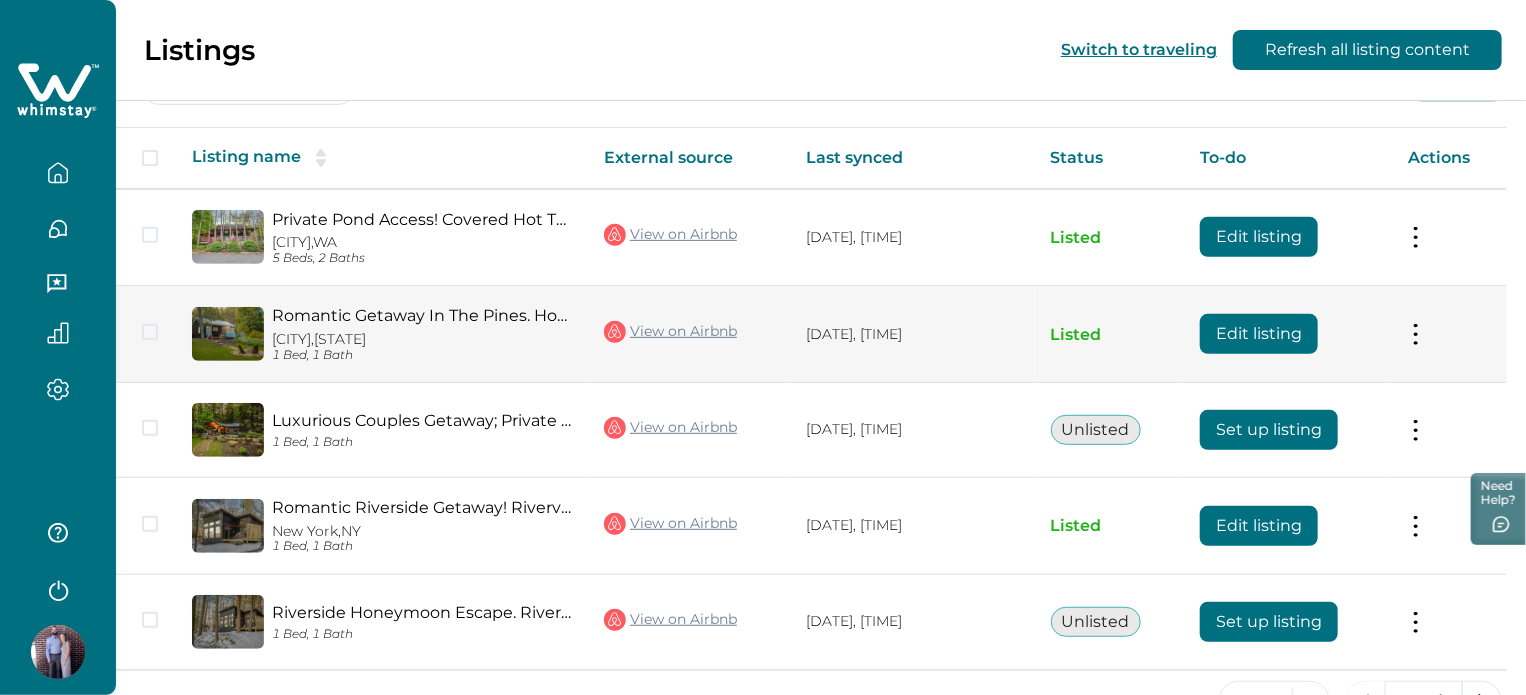 click on "Edit listing" at bounding box center (1259, 334) 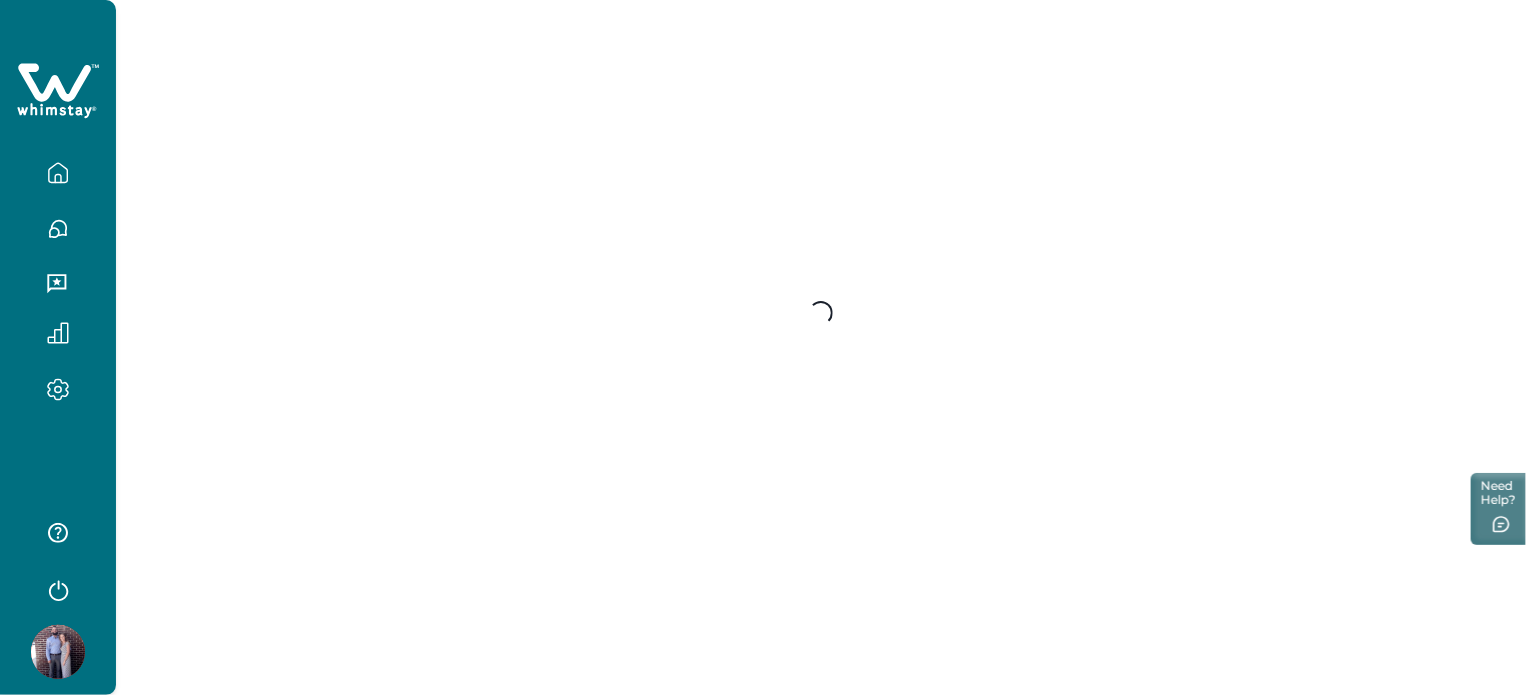 scroll, scrollTop: 0, scrollLeft: 0, axis: both 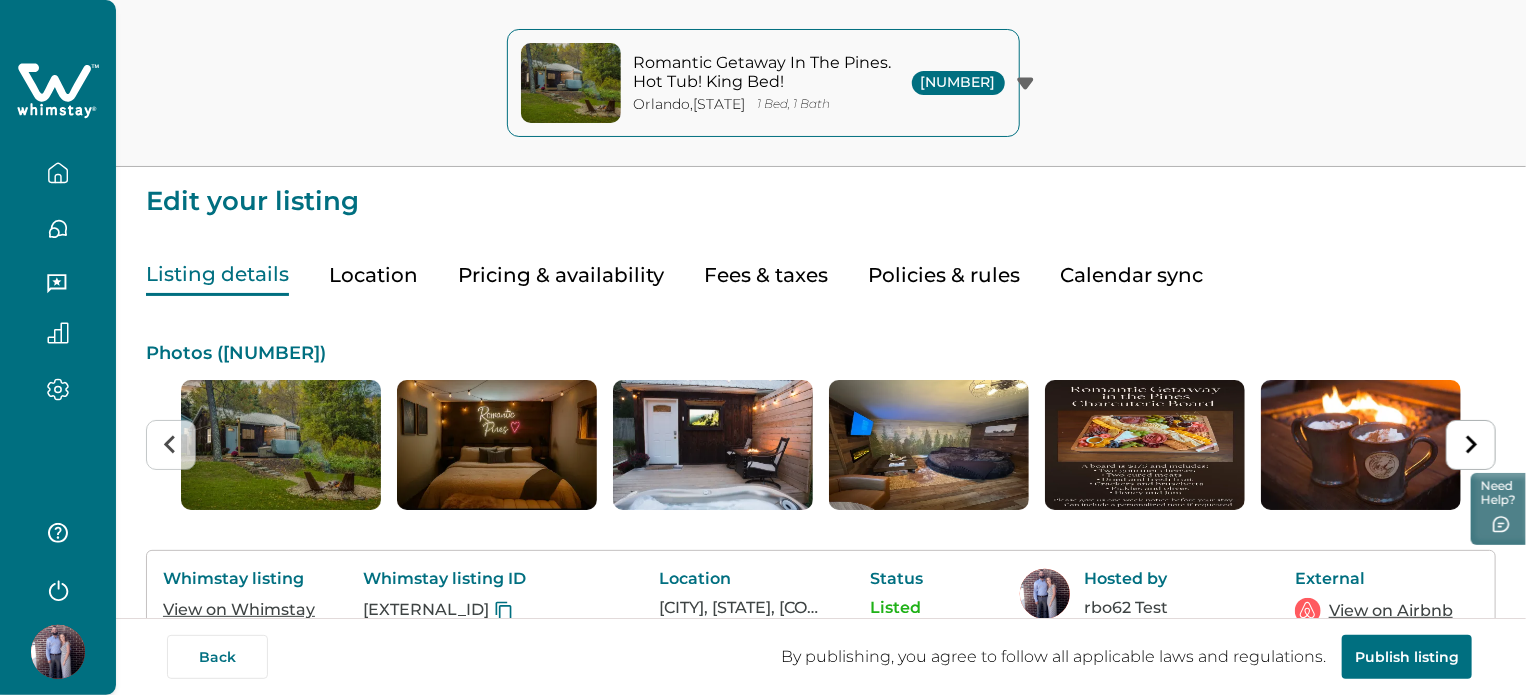 click on "Pricing & availability" at bounding box center (561, 275) 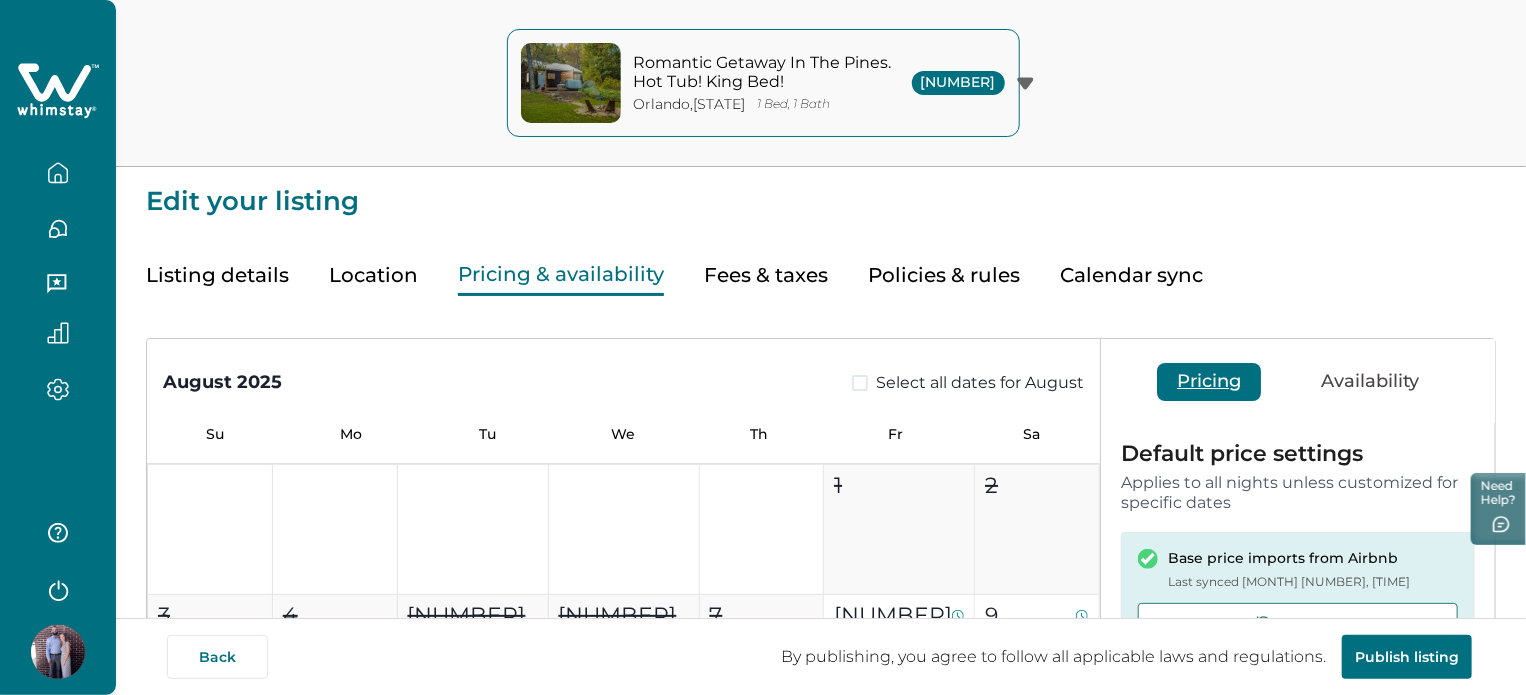 click on "Fees & taxes" at bounding box center (766, 275) 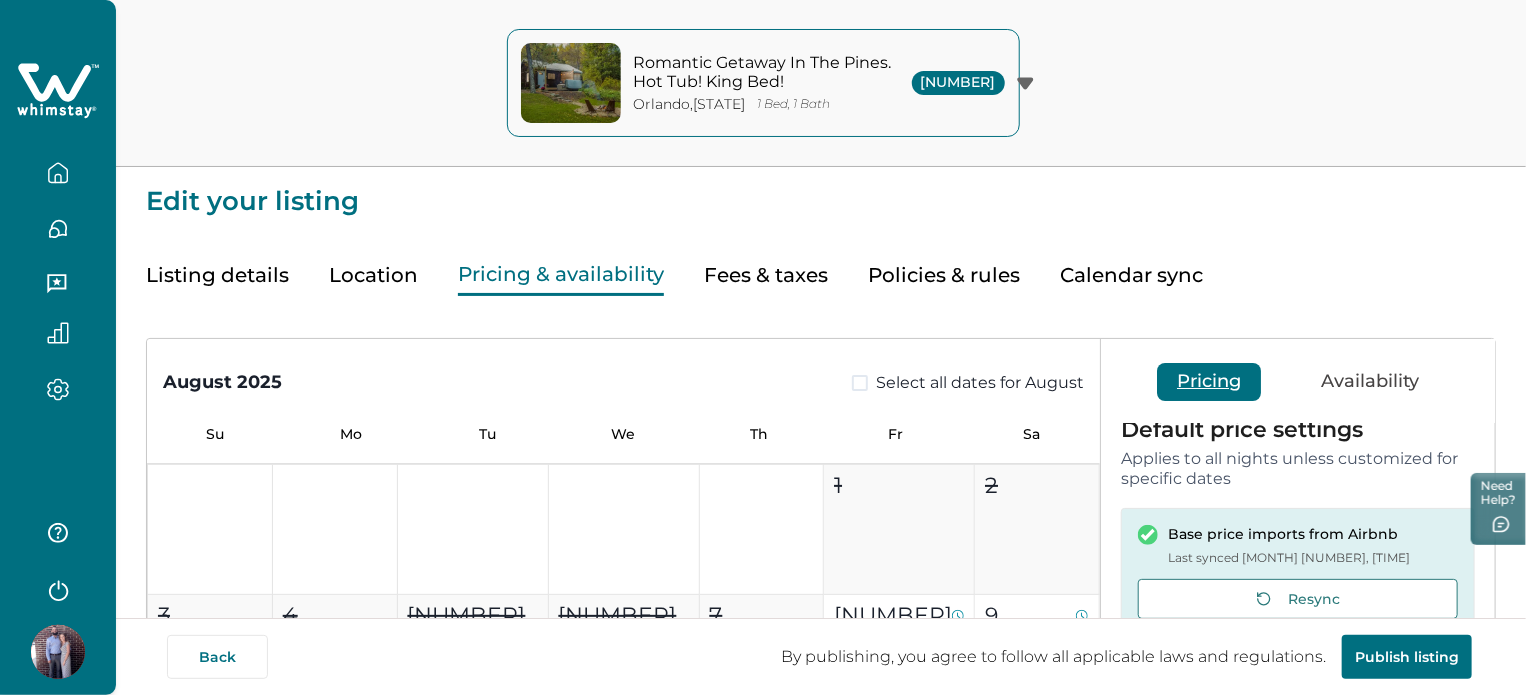 scroll, scrollTop: 34, scrollLeft: 0, axis: vertical 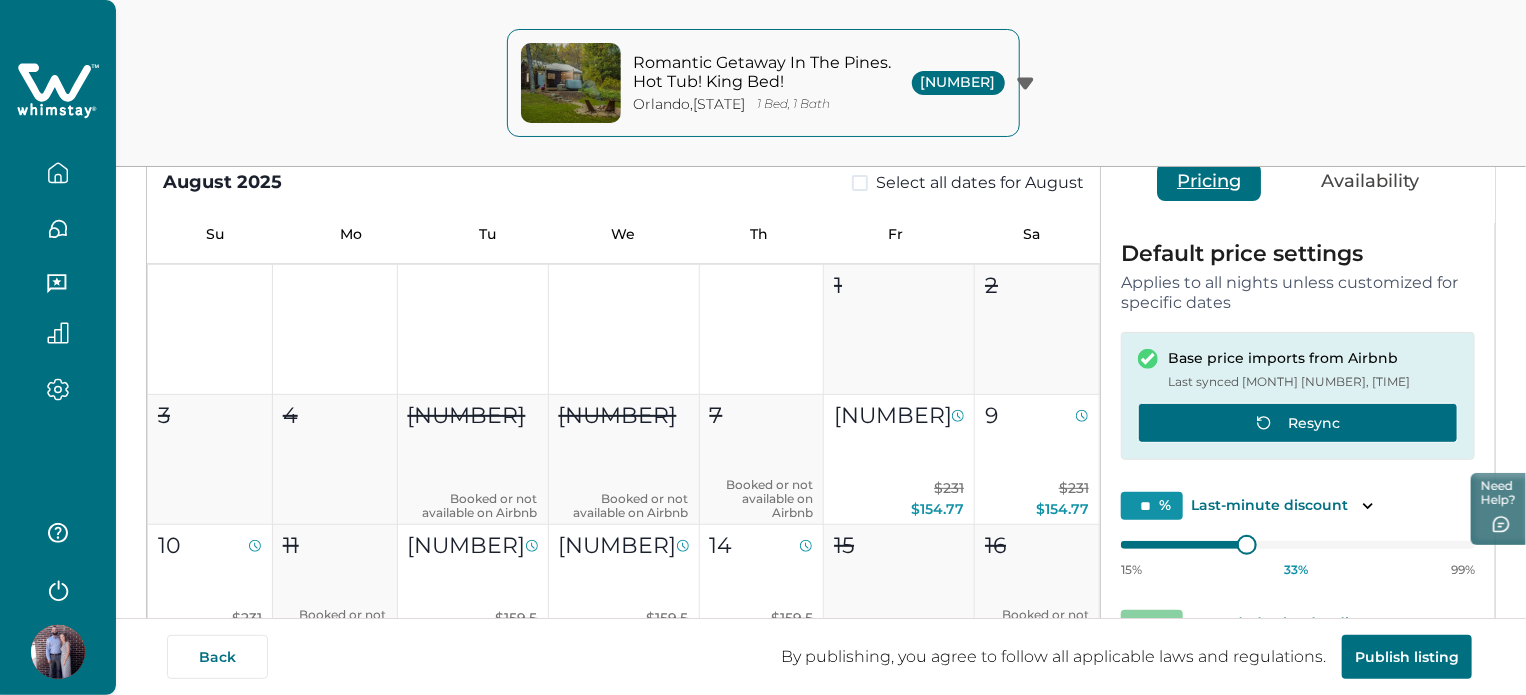 click on "Resync" at bounding box center [1298, 423] 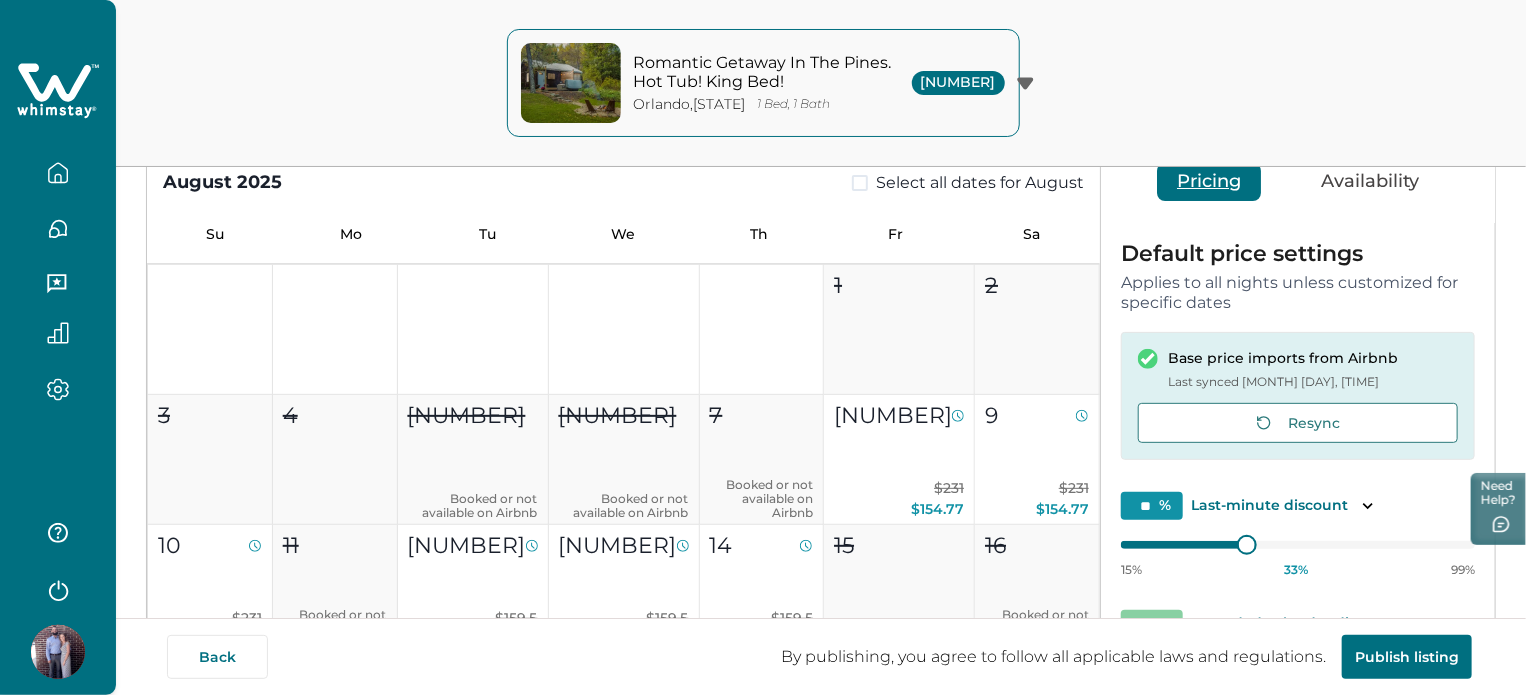 scroll, scrollTop: 34, scrollLeft: 0, axis: vertical 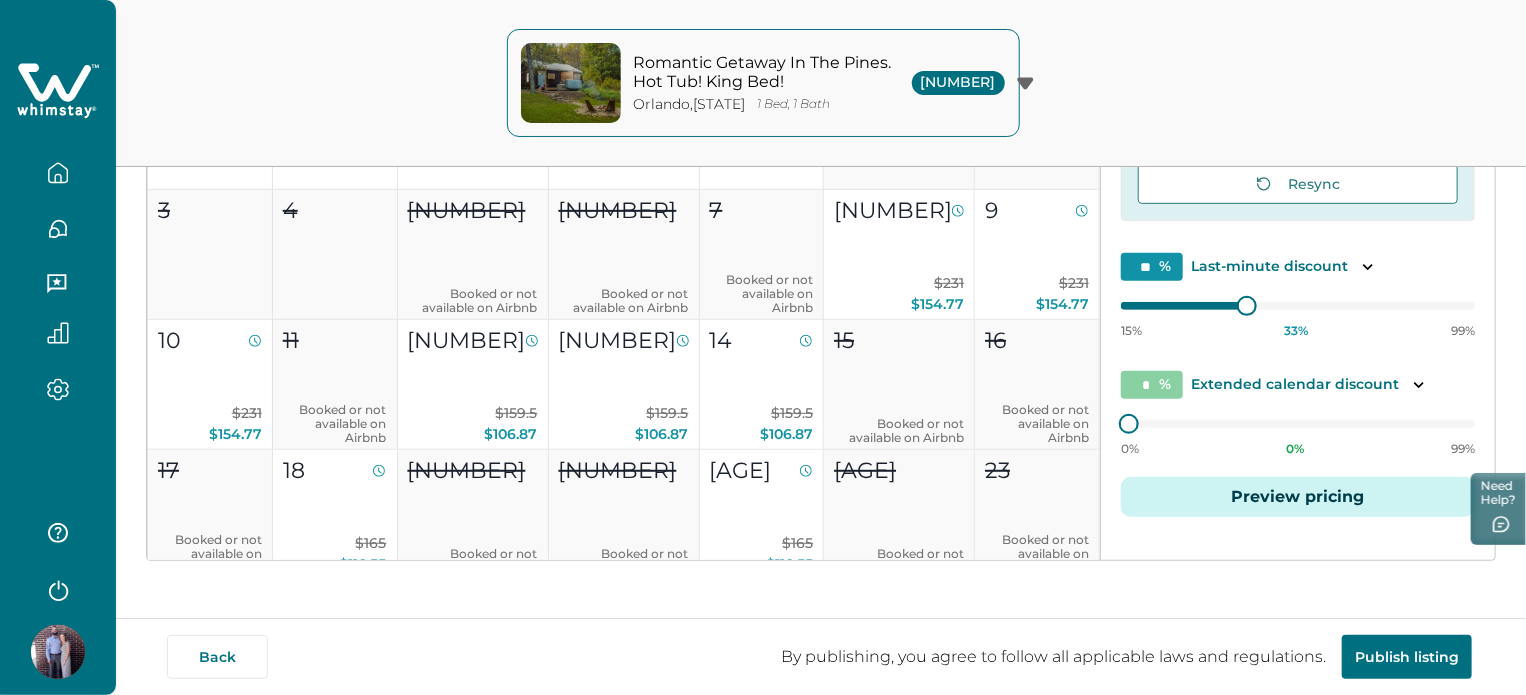 click on "Preview pricing" at bounding box center [1298, 497] 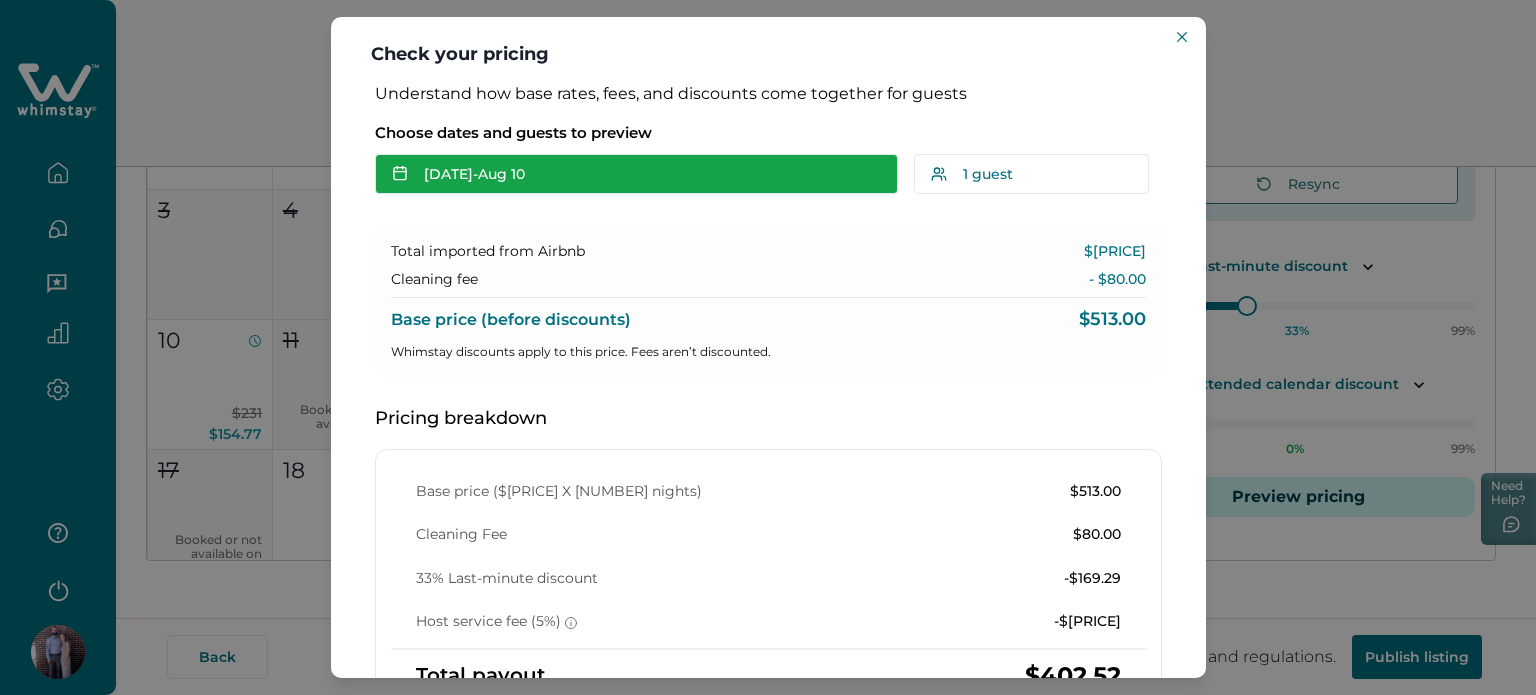 click on "[DATE_RANGE]" at bounding box center (636, 174) 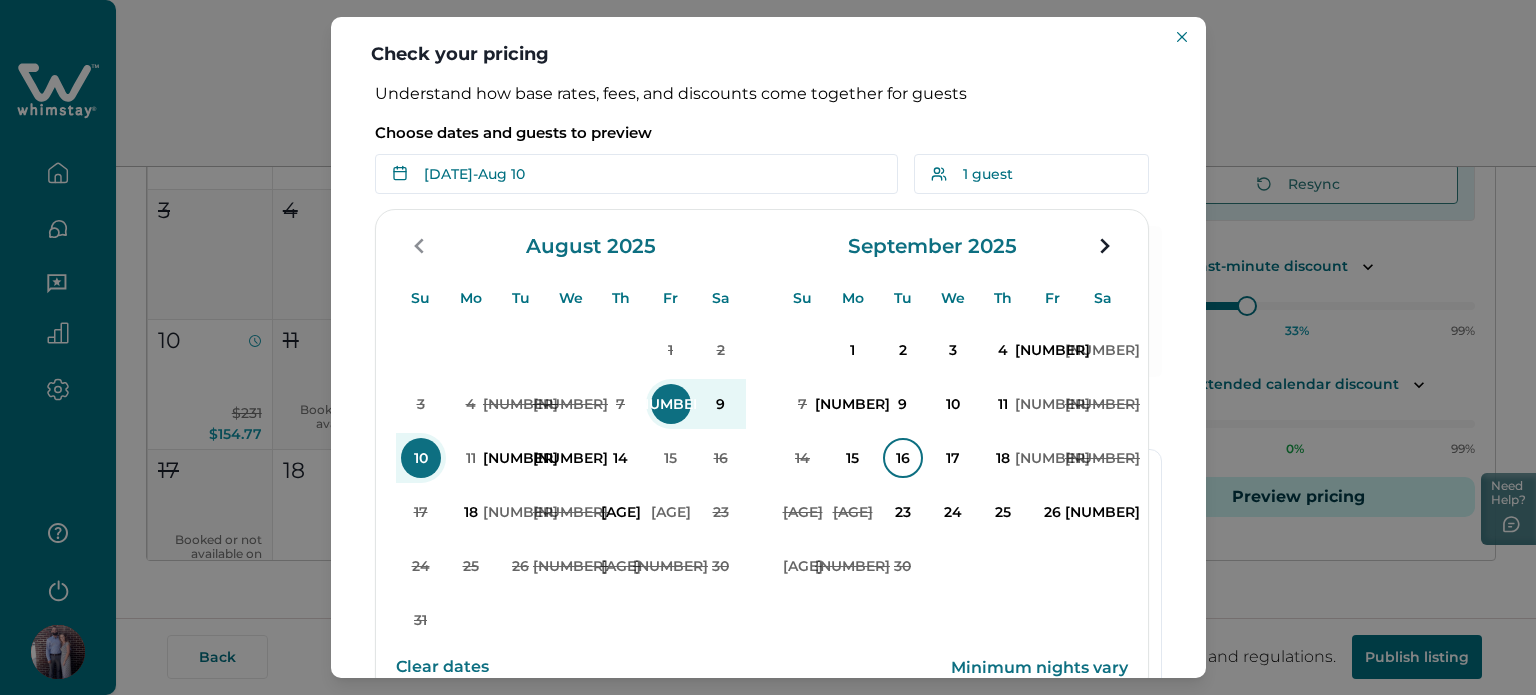 click on "16" at bounding box center [903, 458] 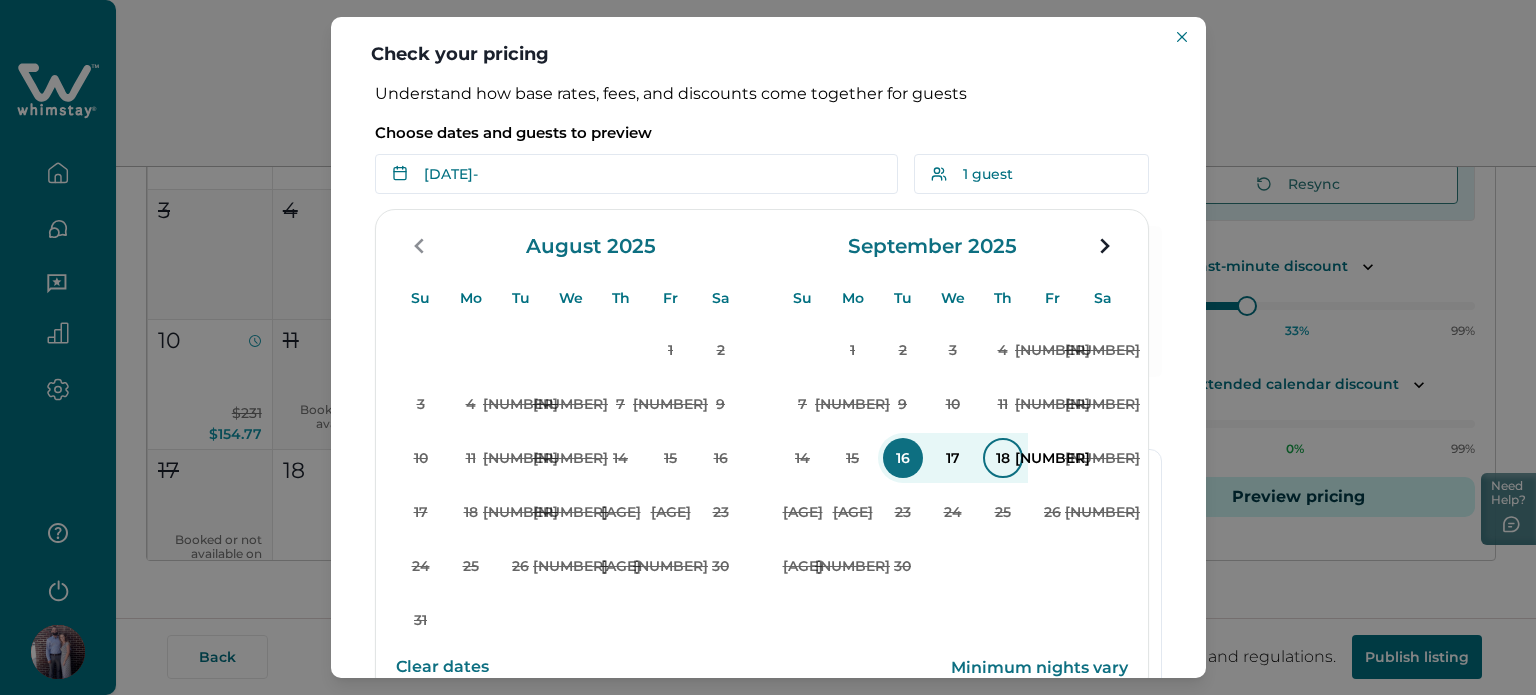 click on "18" at bounding box center [1003, 458] 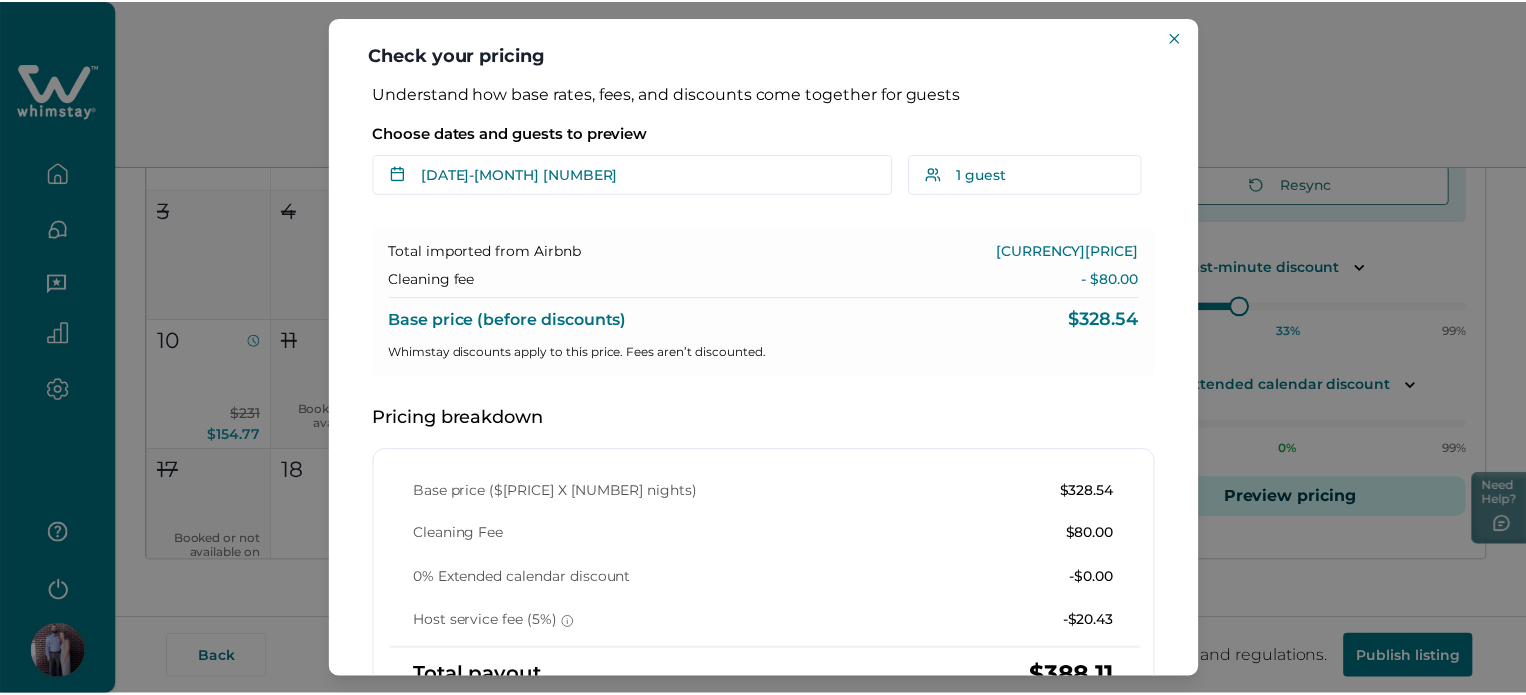 scroll, scrollTop: 28, scrollLeft: 0, axis: vertical 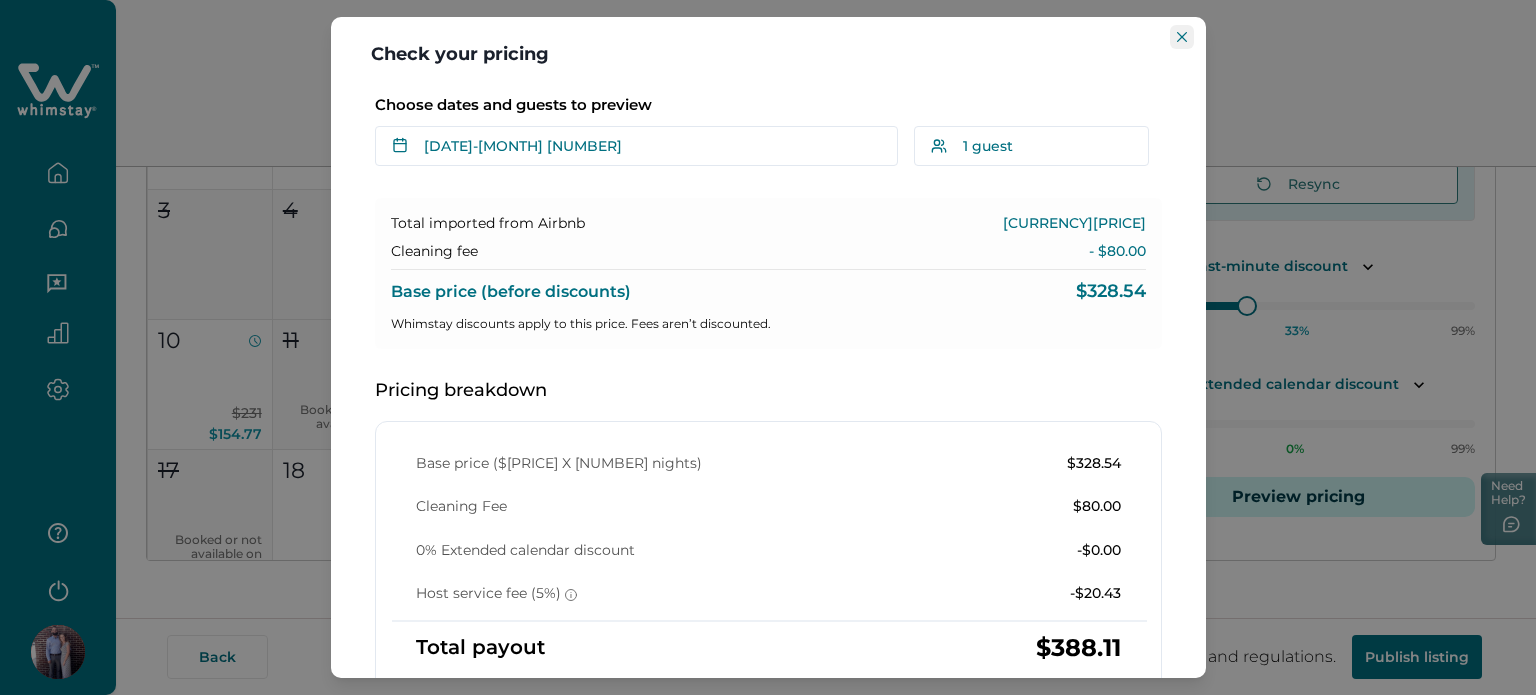 click 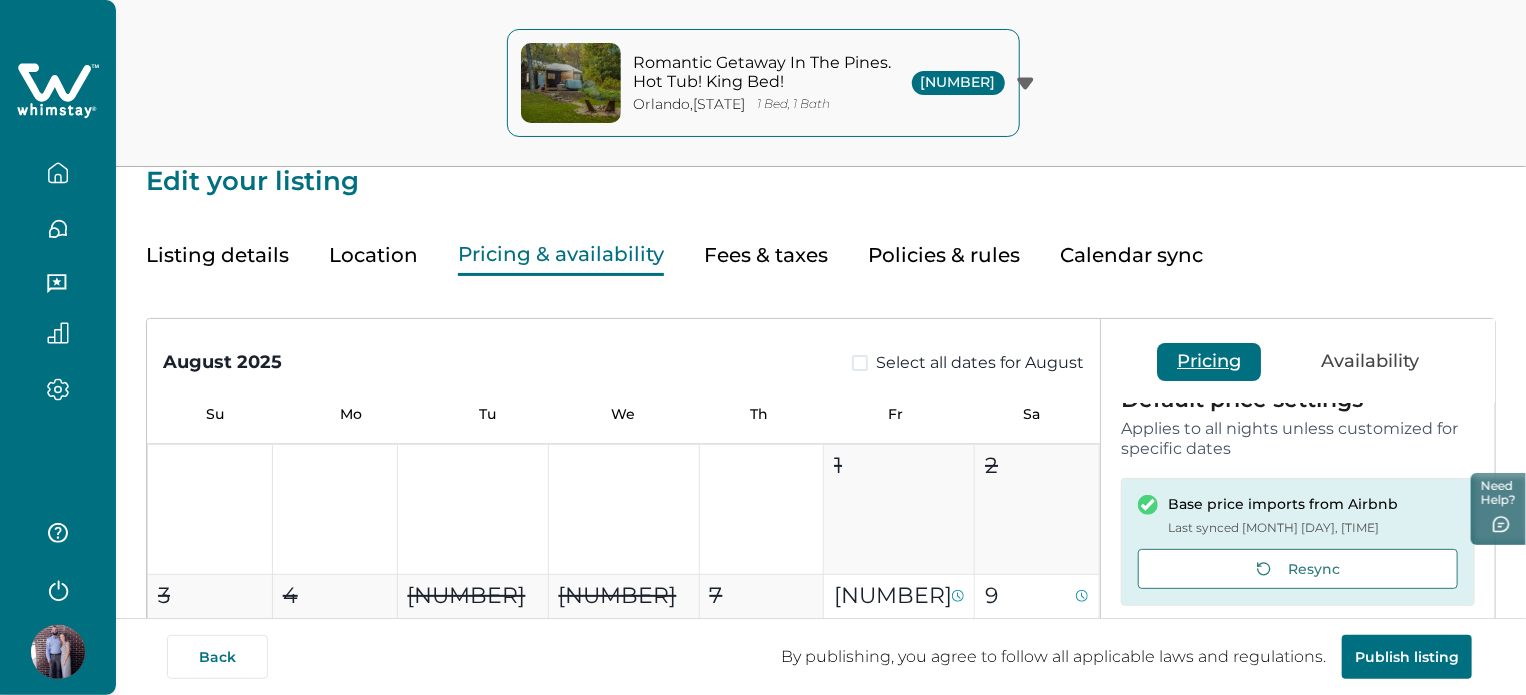 scroll, scrollTop: 0, scrollLeft: 0, axis: both 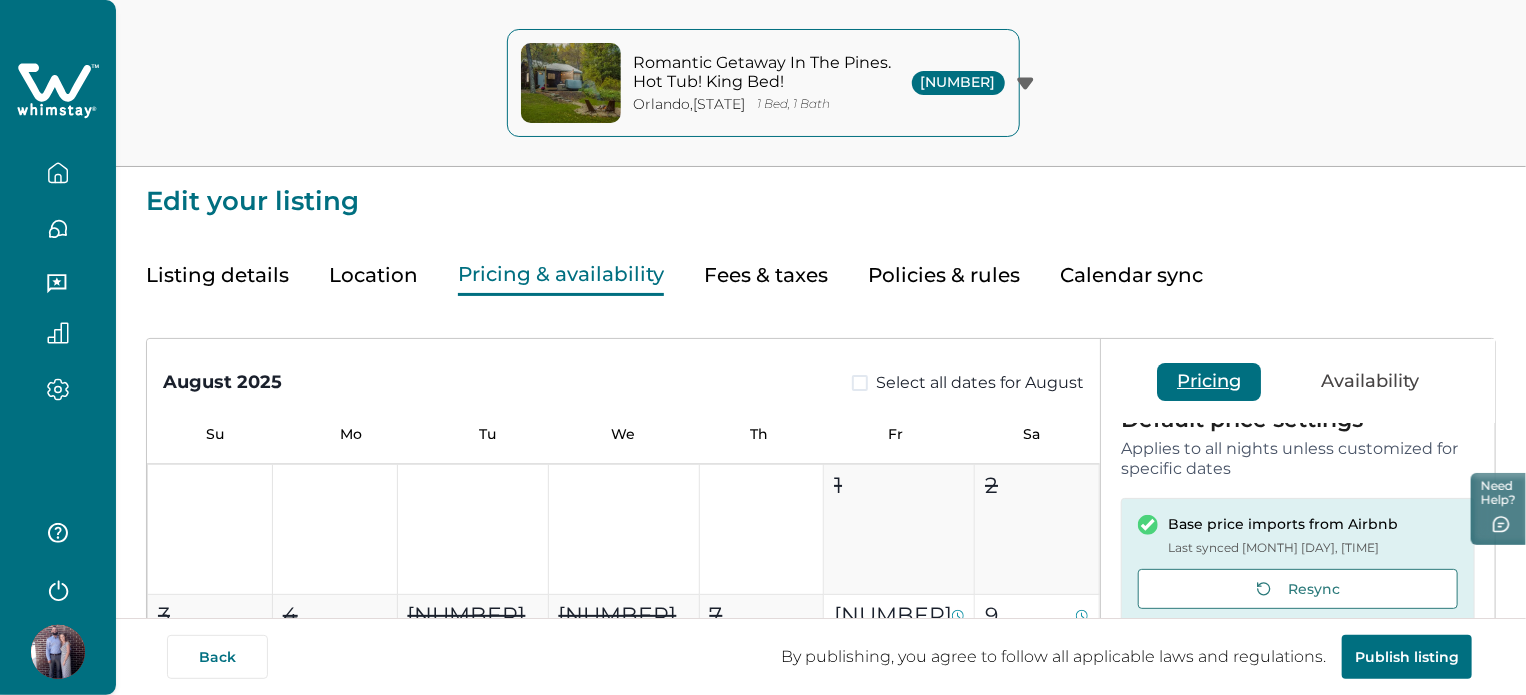 click on "Listing details" at bounding box center [217, 275] 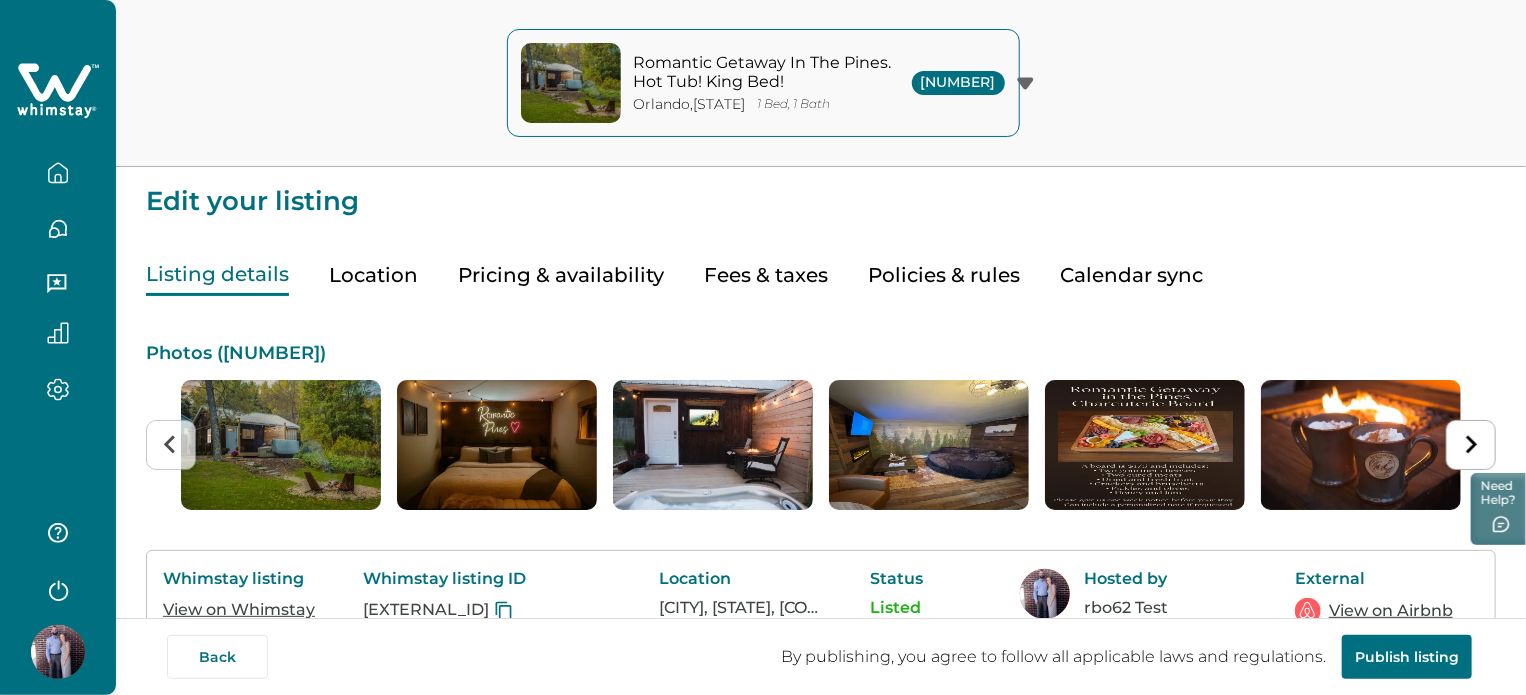click at bounding box center (281, 445) 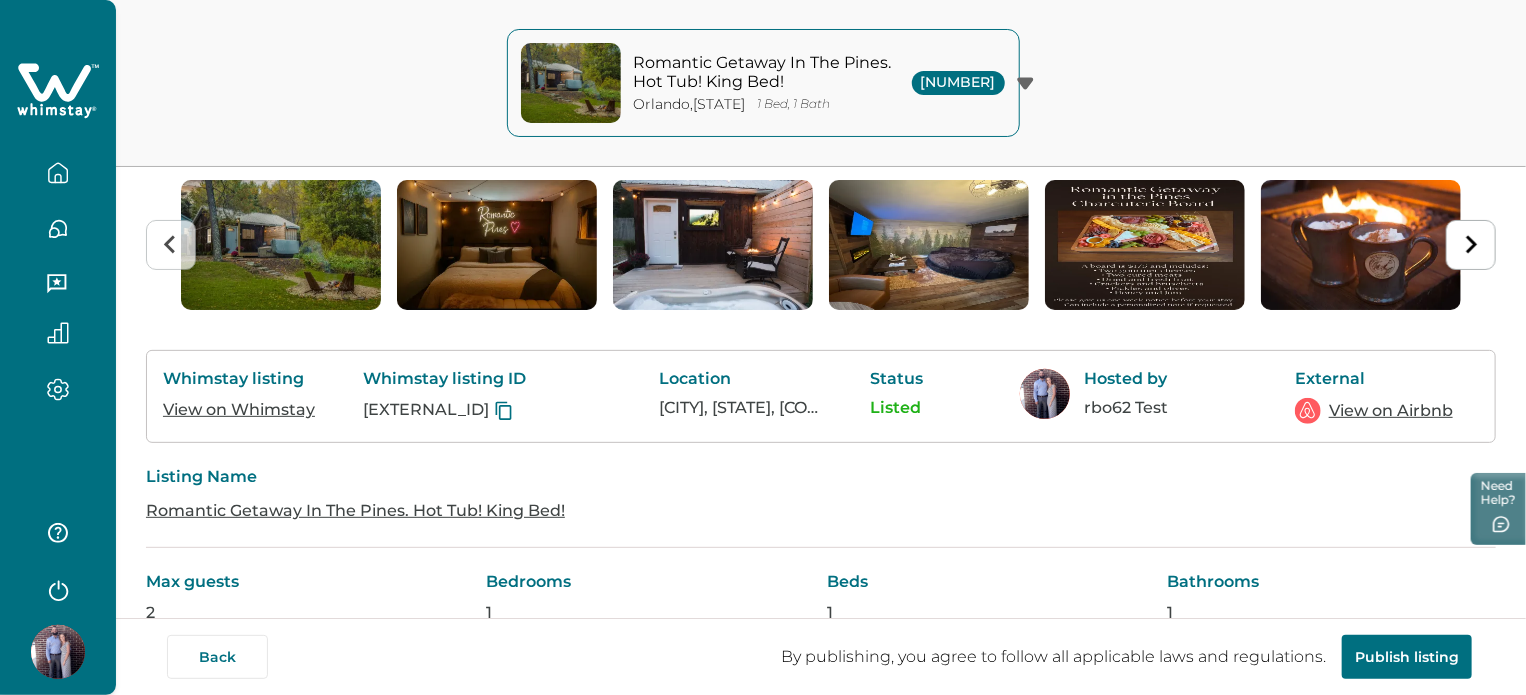 click on "View on Whimstay" at bounding box center [239, 409] 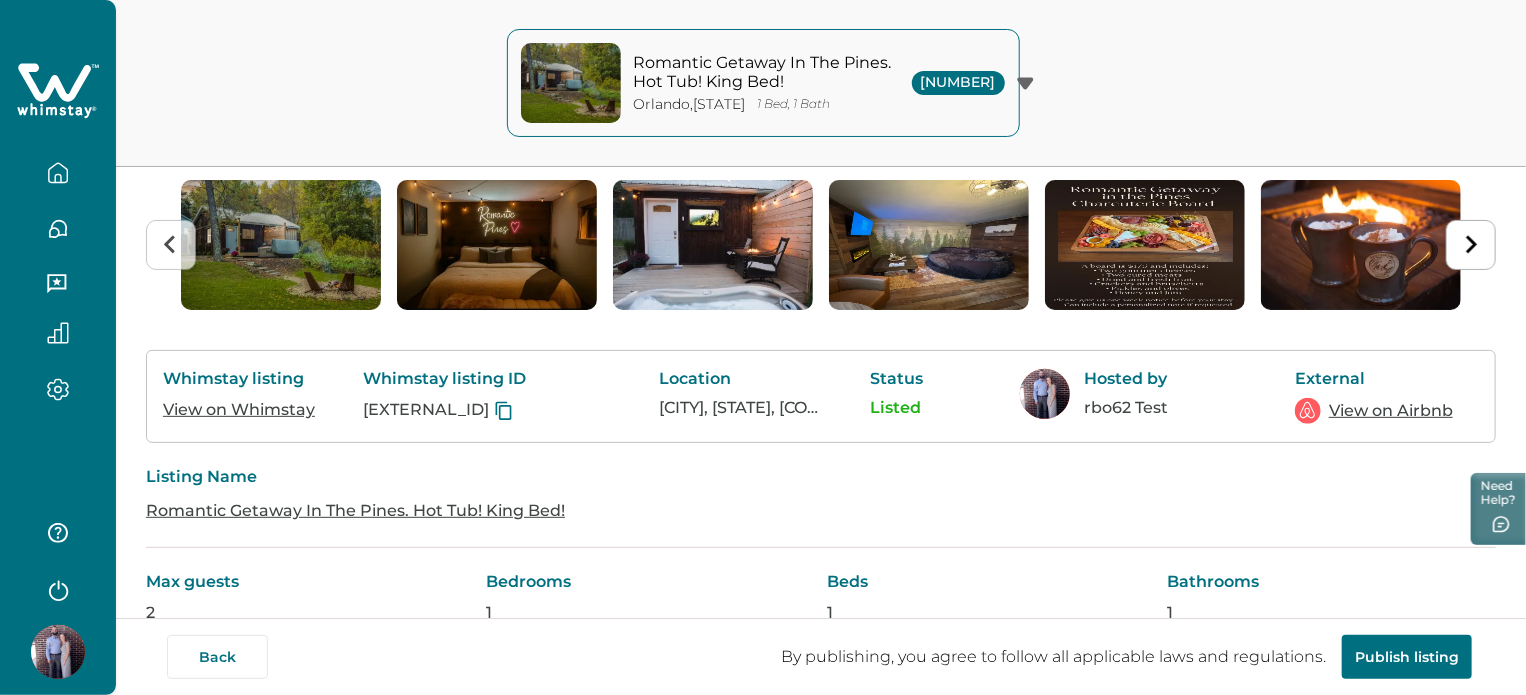 scroll, scrollTop: 0, scrollLeft: 0, axis: both 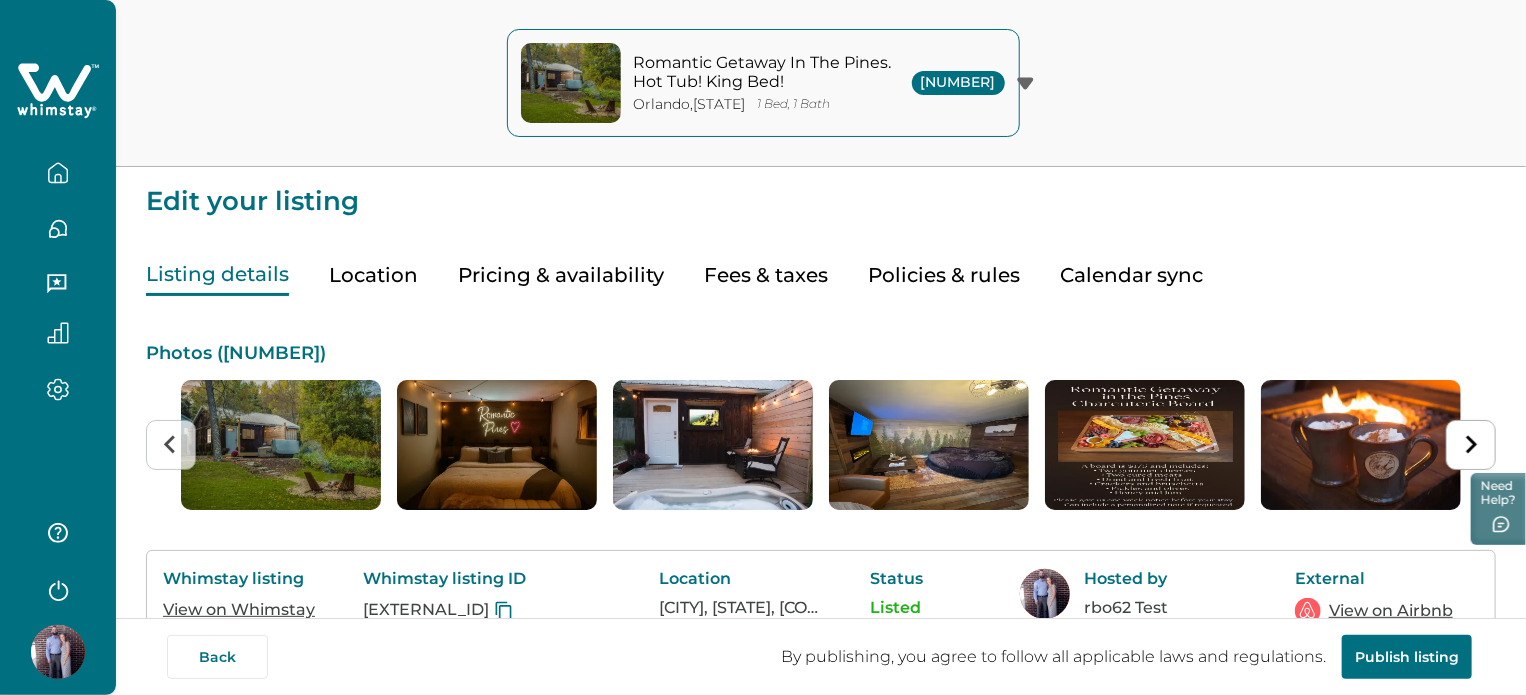 click on "Pricing & availability" at bounding box center [561, 275] 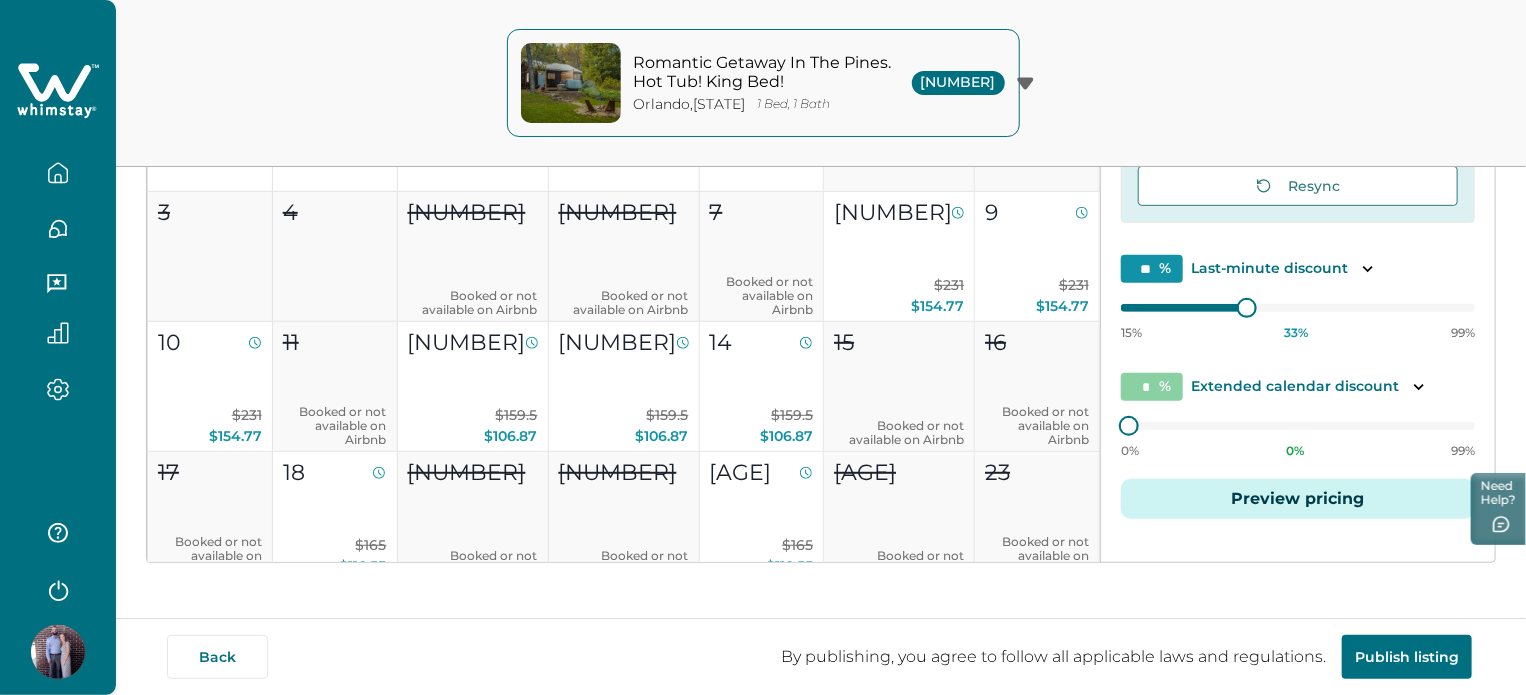 scroll, scrollTop: 405, scrollLeft: 0, axis: vertical 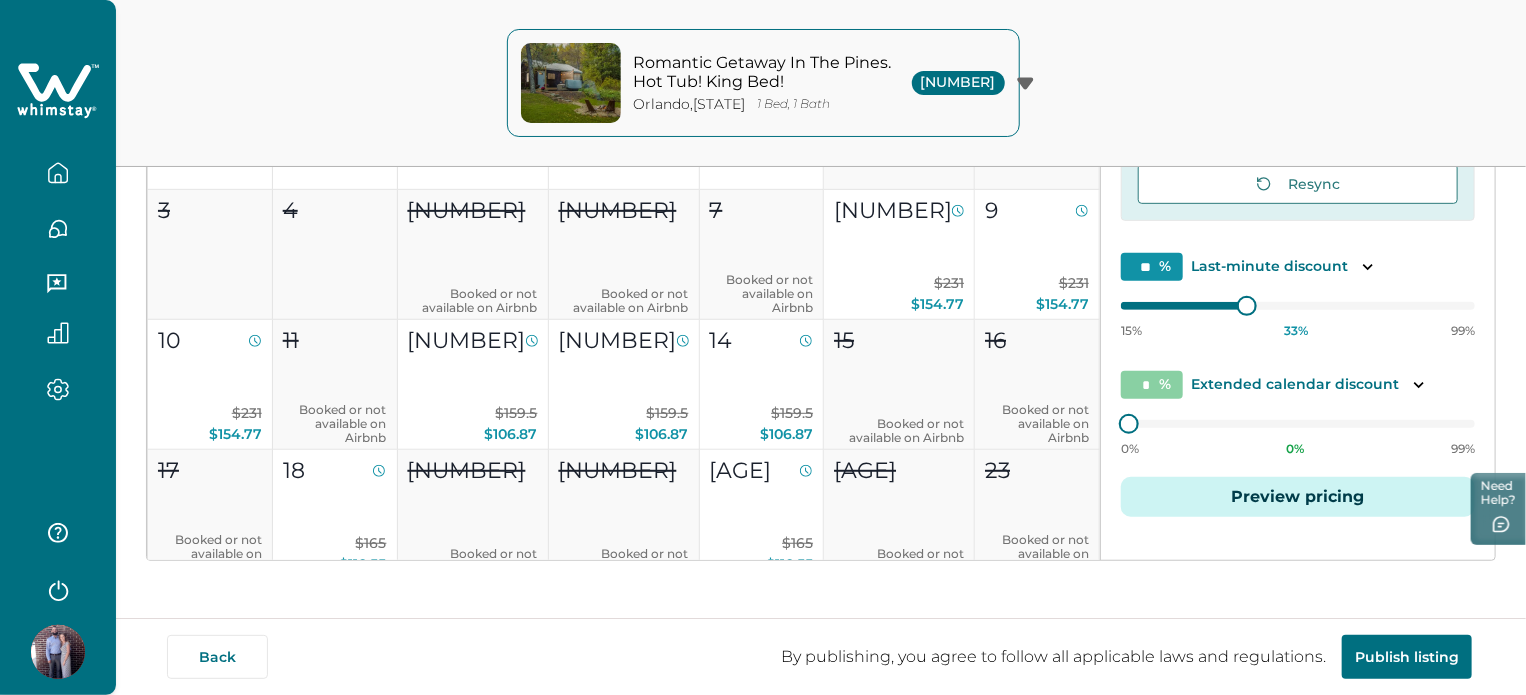 click on "Preview pricing" at bounding box center (1298, 497) 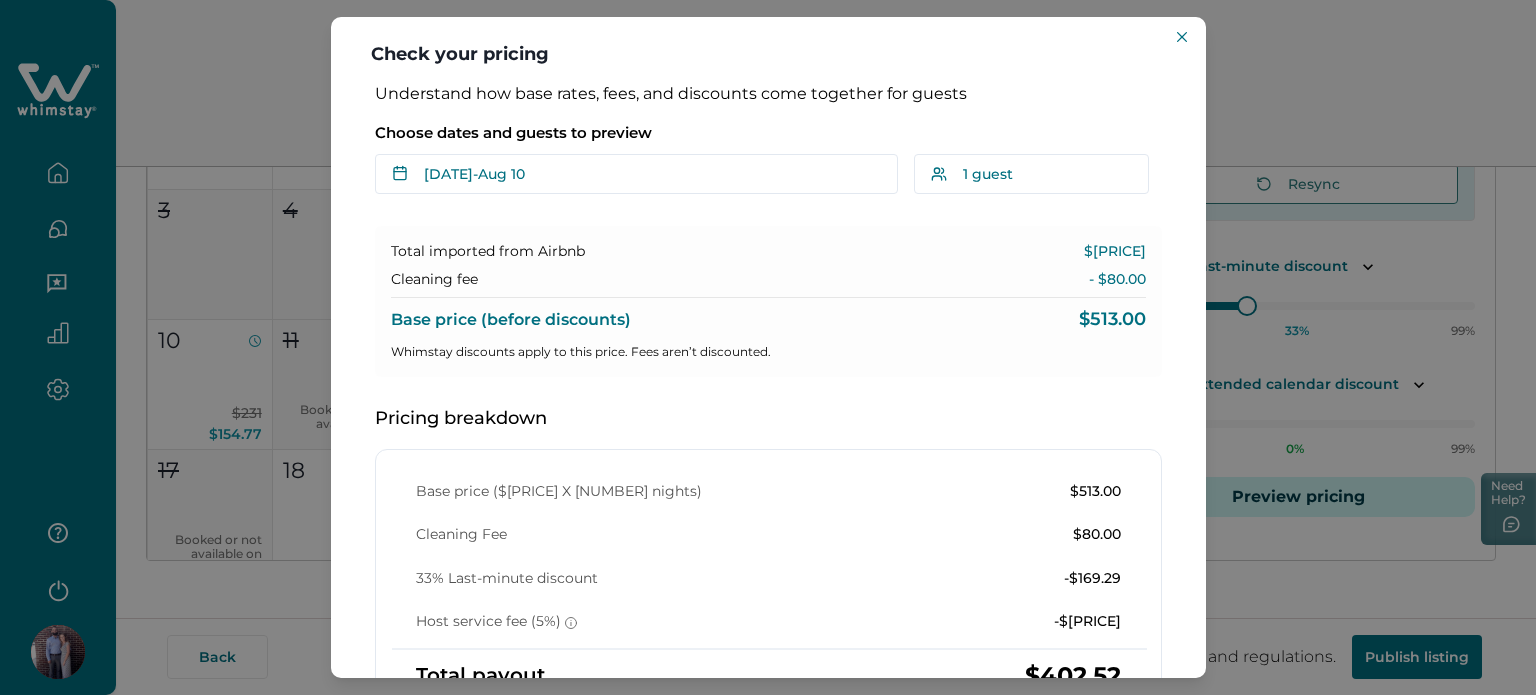 click on "Check your pricing Understand how base rates, fees, and discounts come together for guests Choose dates and guests to preview Aug 08 - Aug 10 Su Mo Tu We Th Fr Sa Su Mo Tu We Th Fr Sa August 2025 Su Mo Tu We Th Fr Sa 1 2 3 4 5 6 7 8 9 10 11 12 13 14 15 16 17 18 19 20 21 22 23 24 25 26 27 28 29 30 31 September 2025 Su Mo Tu We Th Fr Sa 1 2 3 4 5 6 7 8 9 10 11 12 13 14 15 16 17 18 19 20 21 22 23 24 25 26 27 28 29 30 Clear dates Minimum nights vary 1 guest Adults Ages 18 or above 1 Children Ages 2-12 0 Pets Are you bringing a pet? 2 guests maximum, not including infants. Minimum renter age is 18. Pets are not allowed. Reset Apply Total imported from Airbnb $593.00 Cleaning fee - $80.00 Base price (before discounts) $513.00 Whimstay discounts apply to this price. Fees aren’t discounted. Pricing breakdown Base price ($256.50 X 2 nights) $513.00 Cleaning Fee $80.00 33% Last-minute discount -$169.29 Host service fee (5%) -$21.19 Total payout $402.52 How discounts work Ask about pricing" at bounding box center (768, 347) 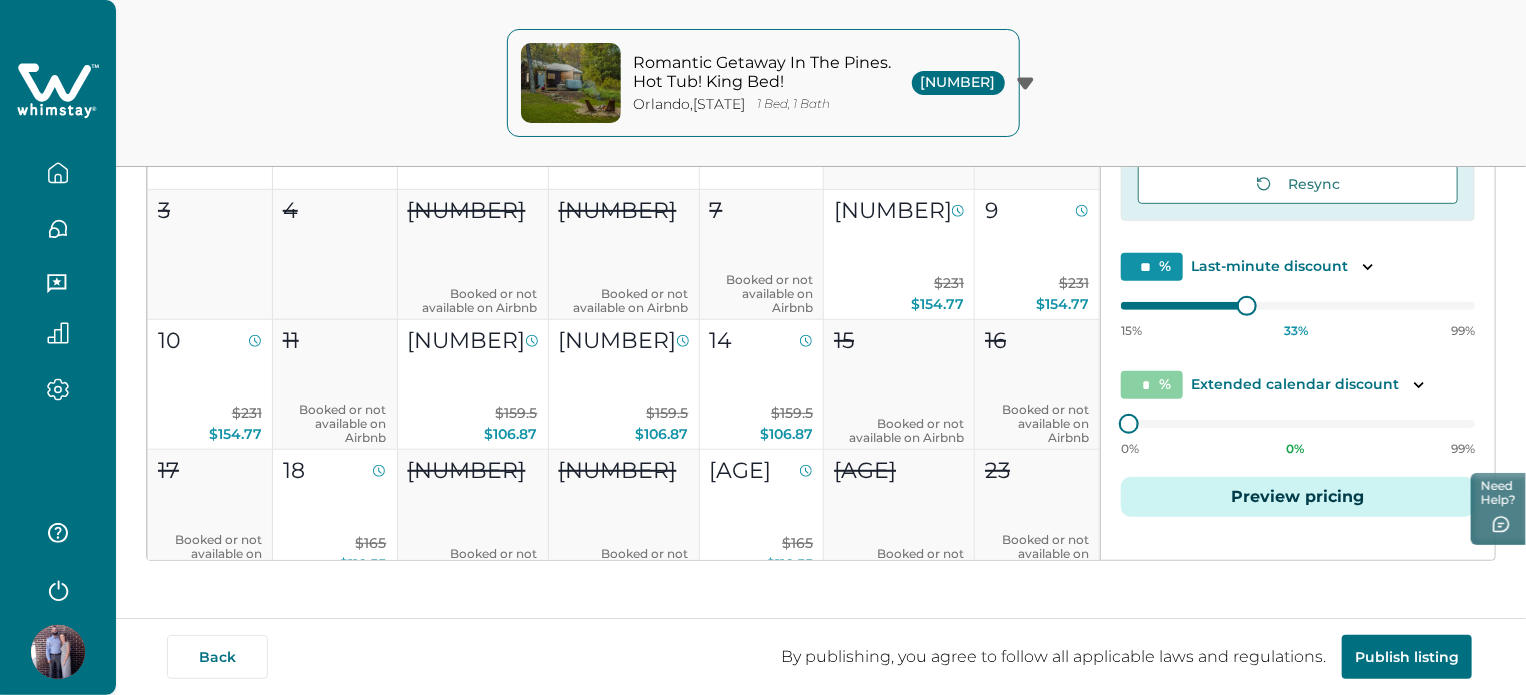 click at bounding box center [58, 173] 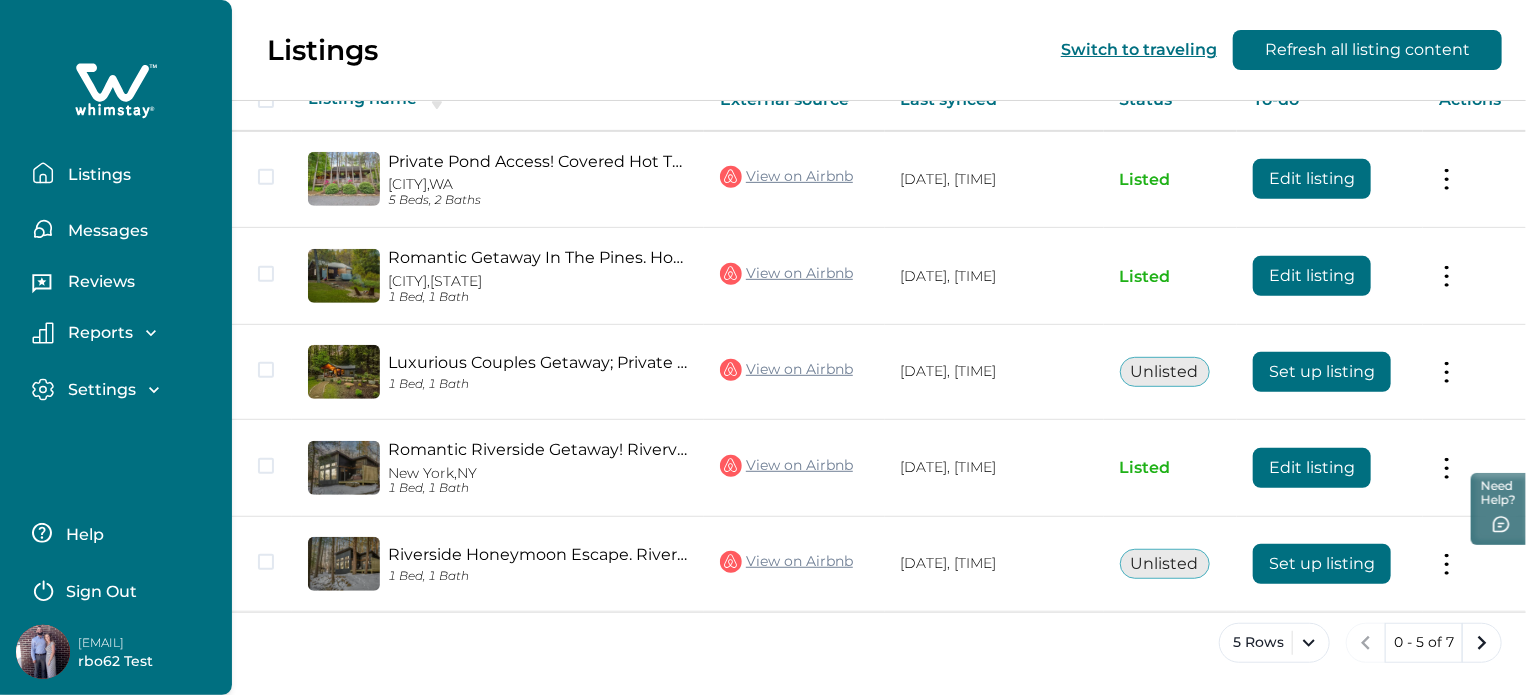 click on "Listings" at bounding box center [96, 175] 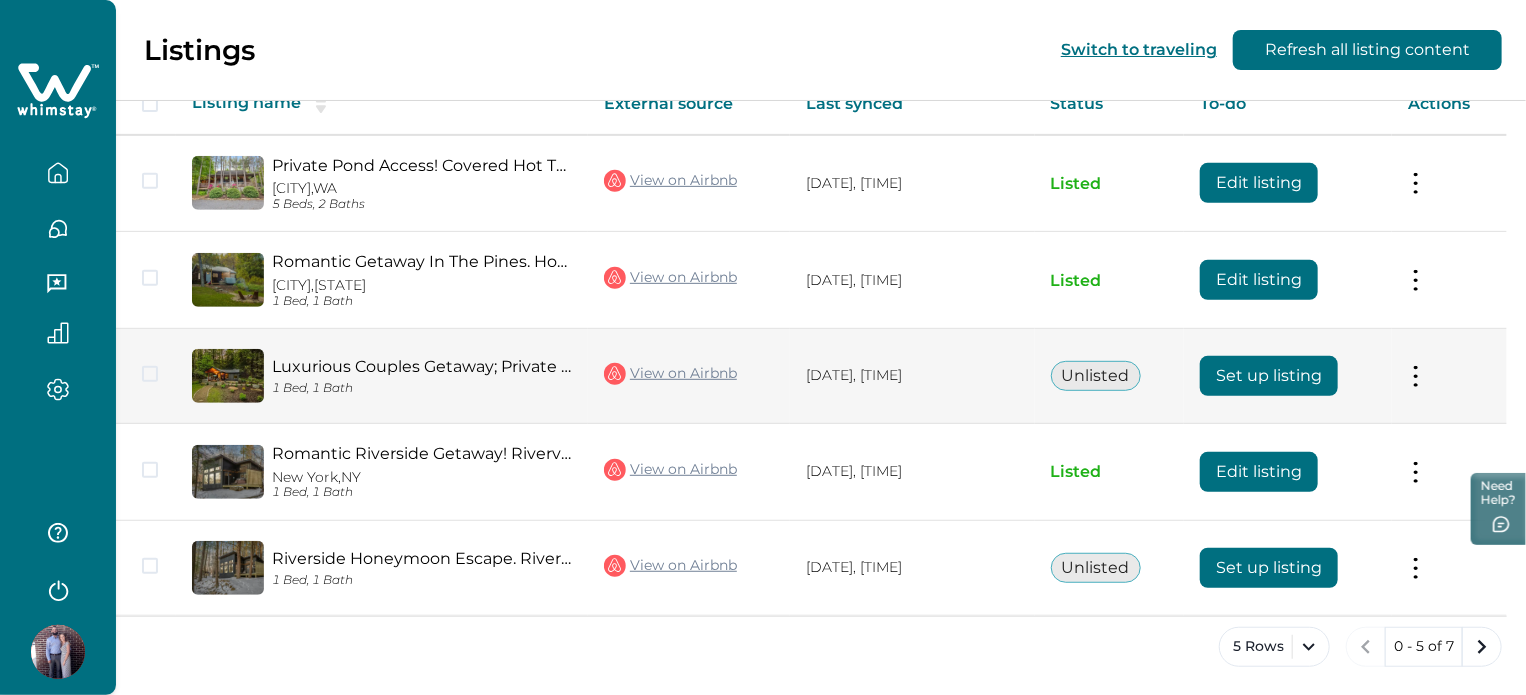click on "Set up listing" at bounding box center (1269, 376) 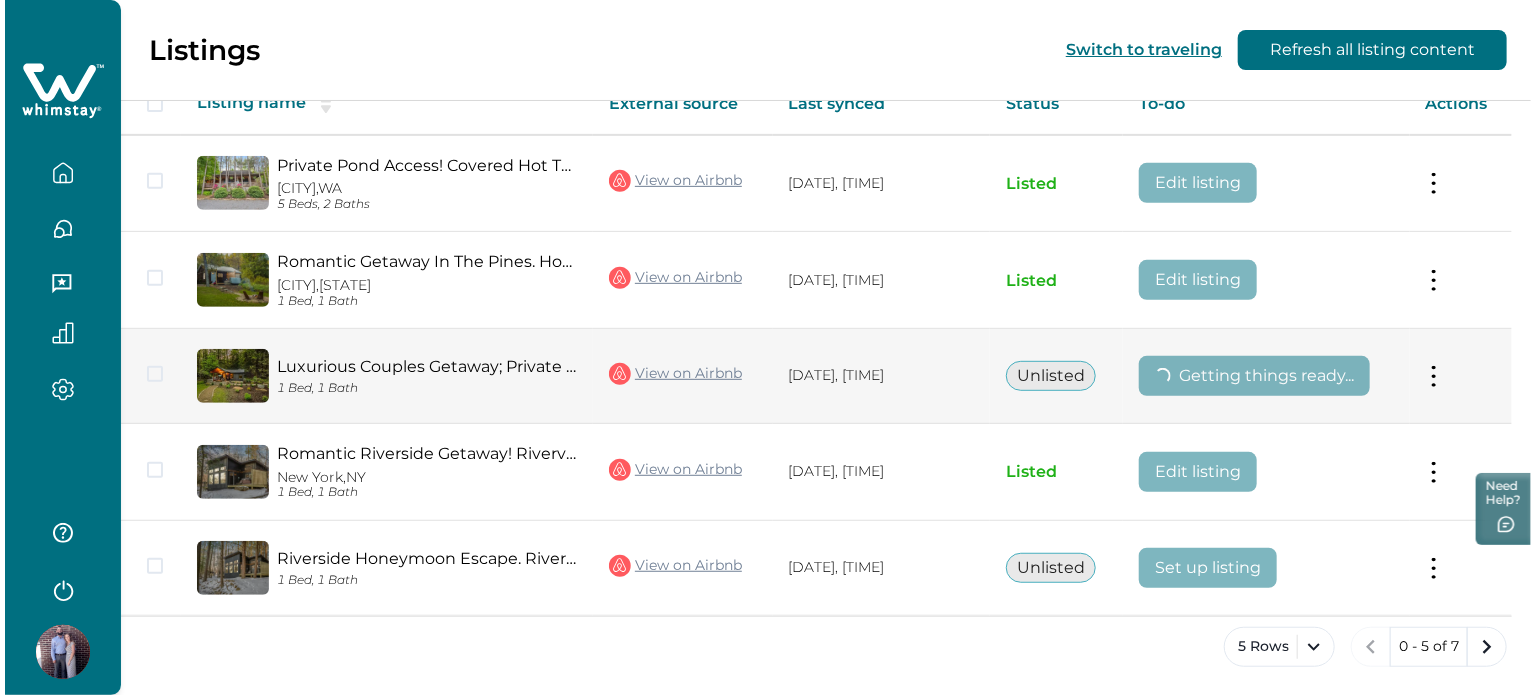 scroll, scrollTop: 0, scrollLeft: 0, axis: both 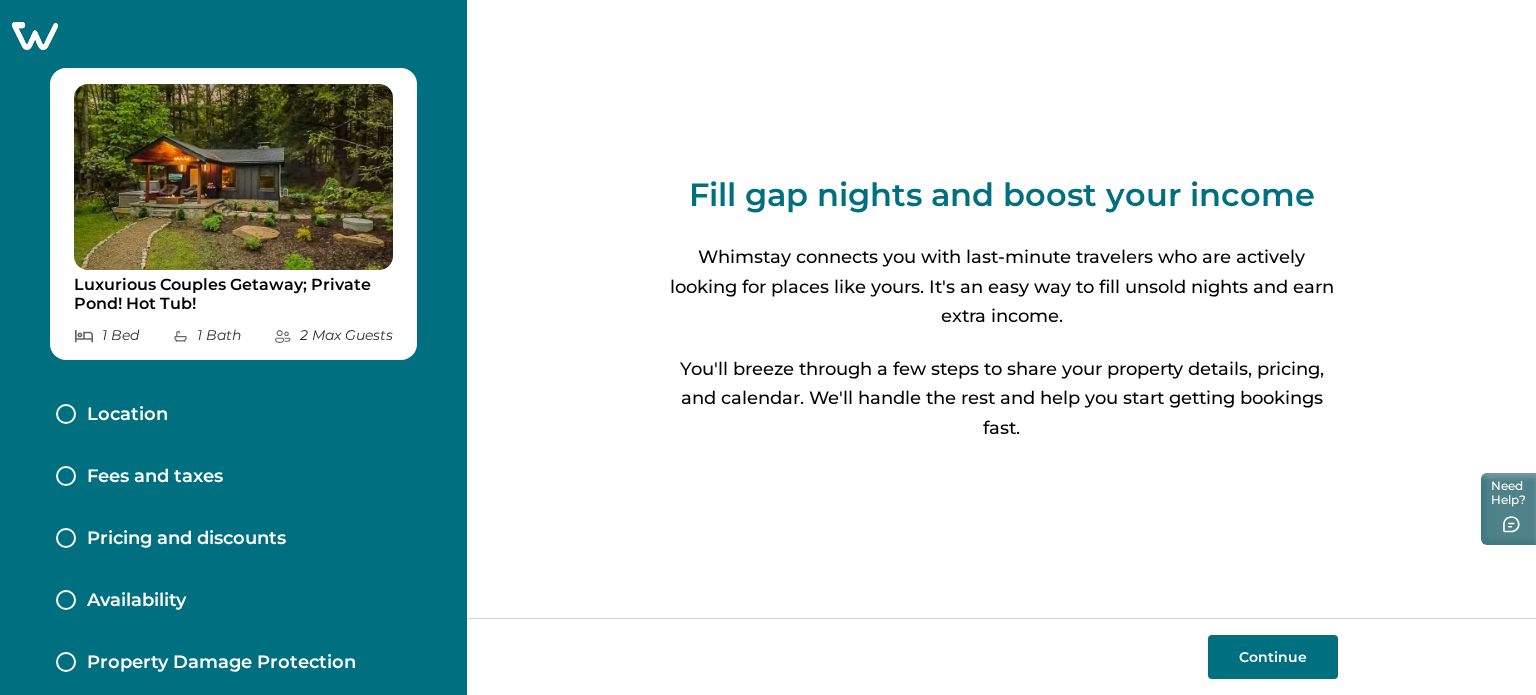 click on "Location" at bounding box center (233, 415) 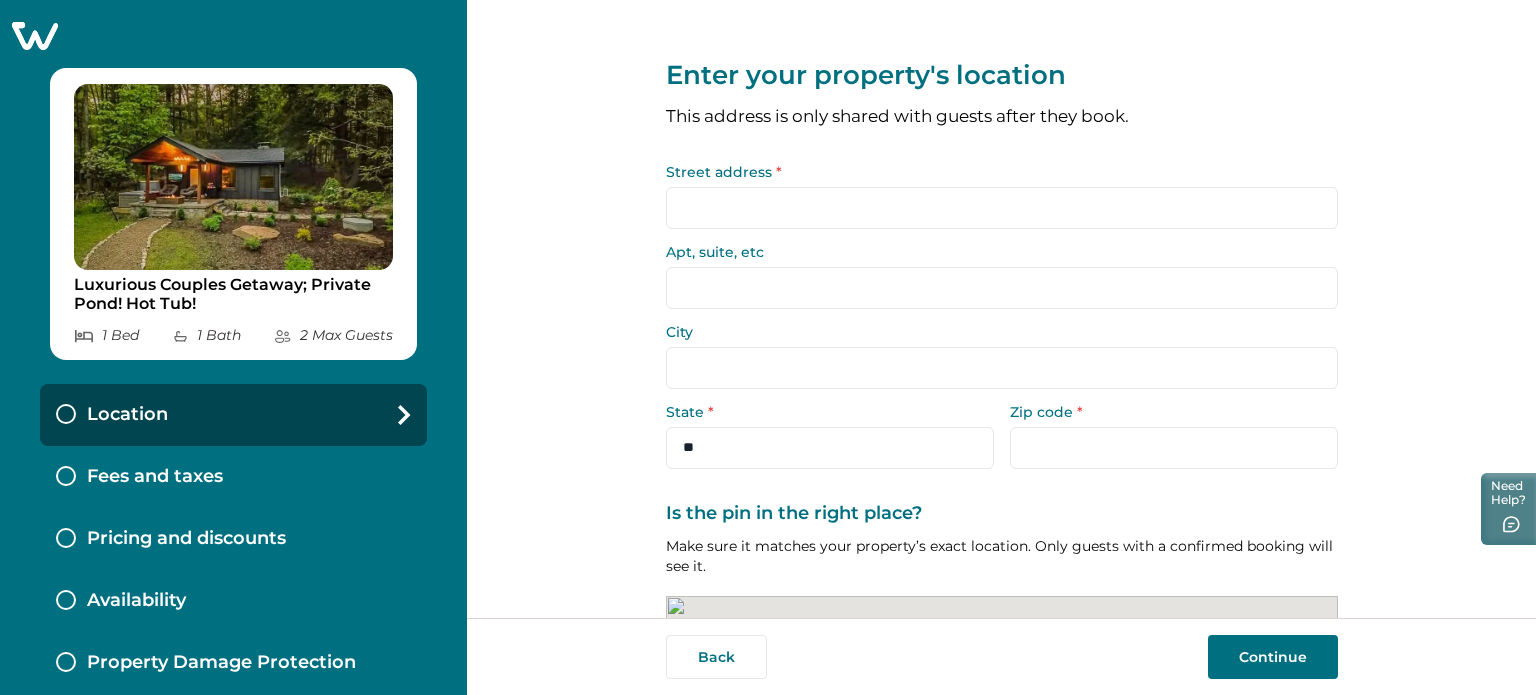 click on "Street address *" at bounding box center [1002, 208] 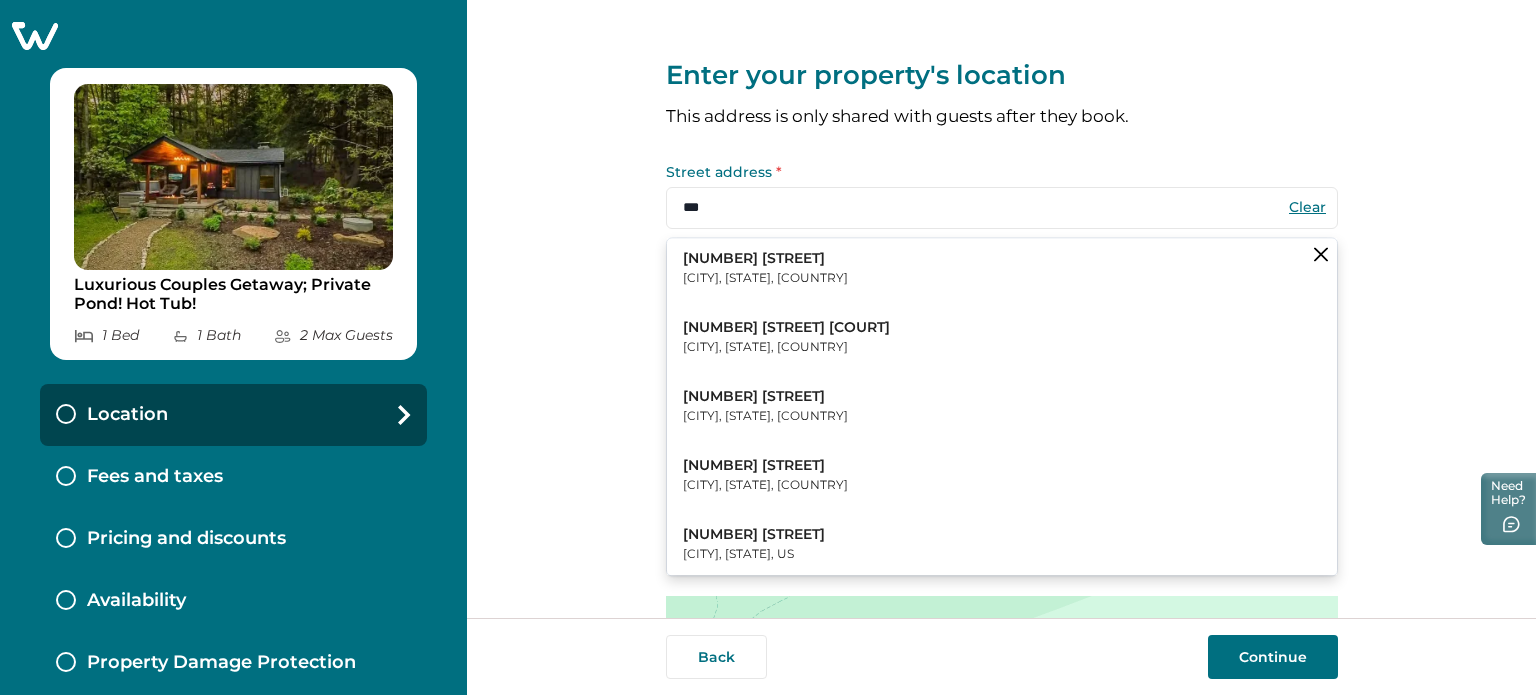 click on "[NUMBER] [STREET] [CITY], [STATE], [COUNTRY]" at bounding box center [1002, 268] 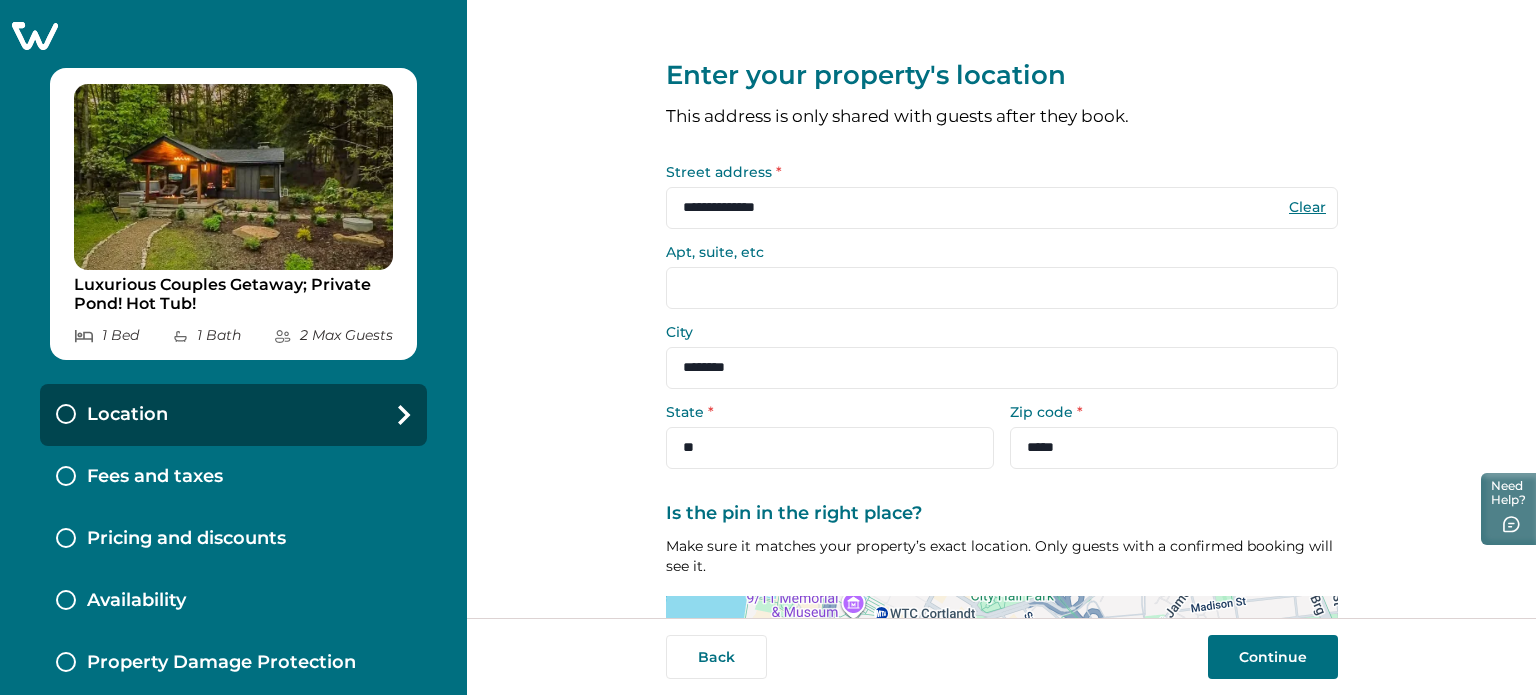click on "Back Continue" at bounding box center (1001, 656) 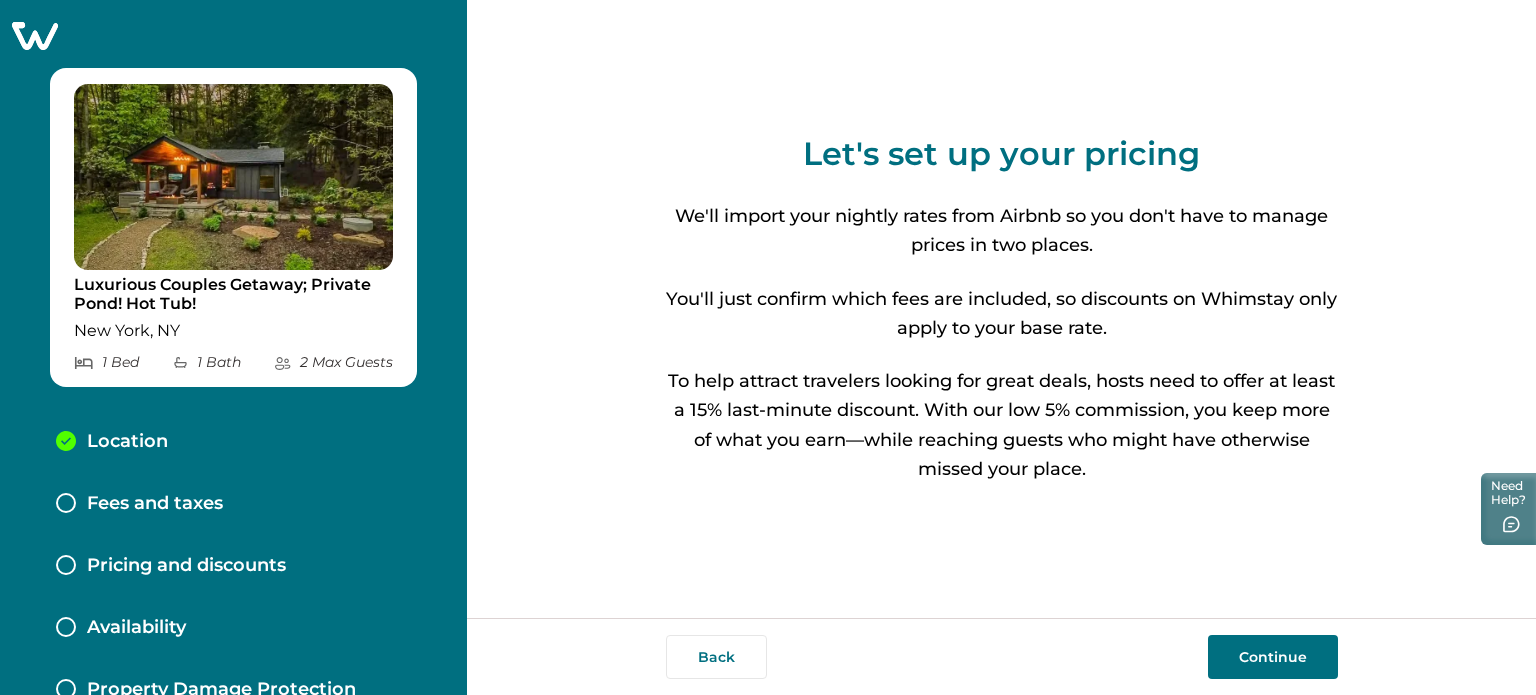 click on "Continue" at bounding box center [1273, 657] 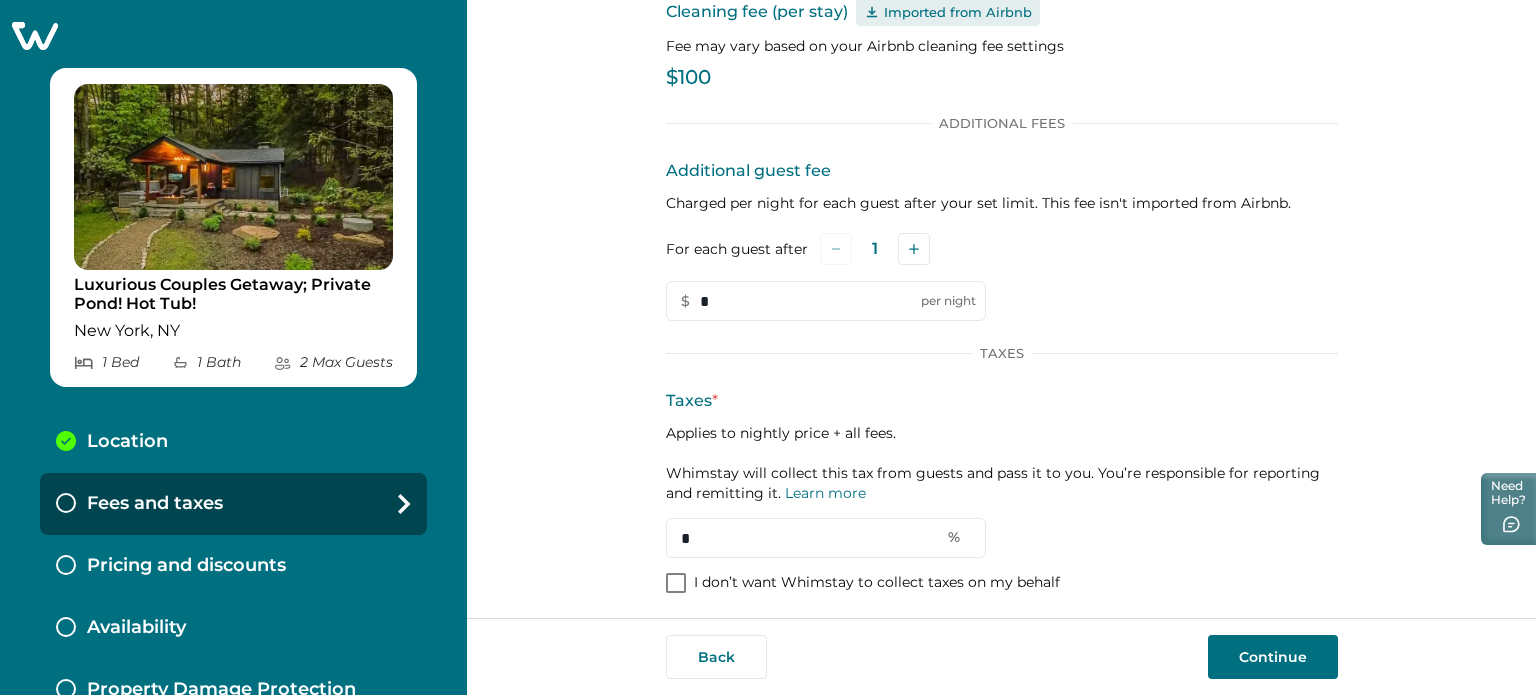 scroll, scrollTop: 132, scrollLeft: 0, axis: vertical 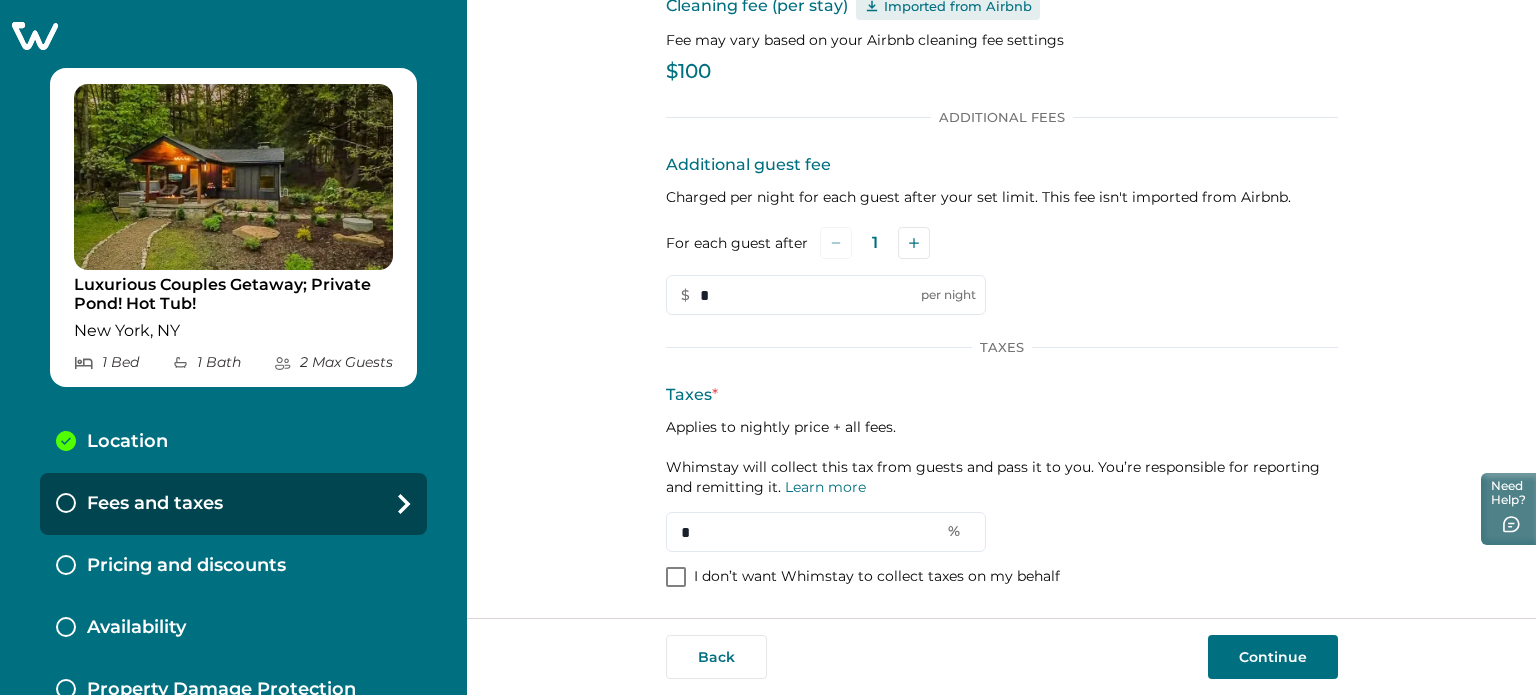 click on "I don’t want Whimstay to collect taxes on my behalf" at bounding box center [877, 577] 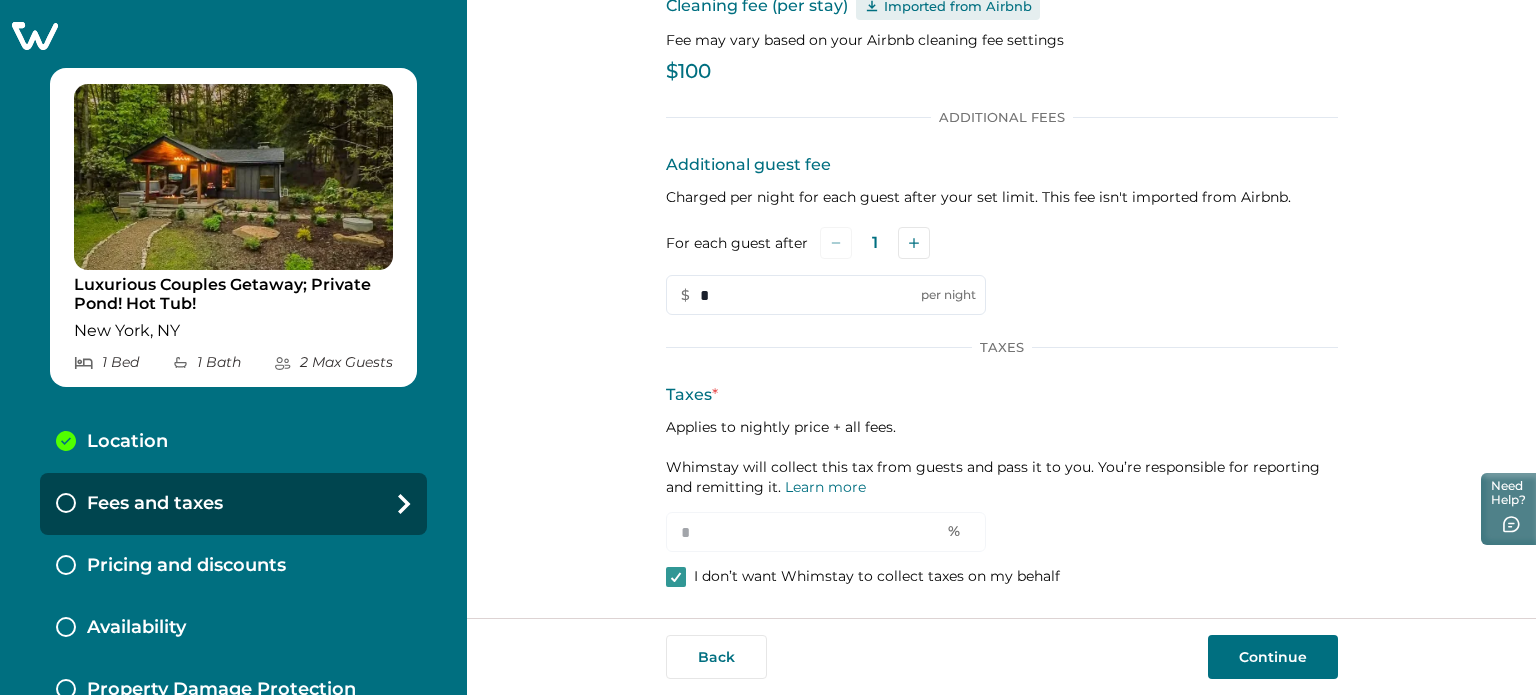 click on "Continue" at bounding box center (1273, 657) 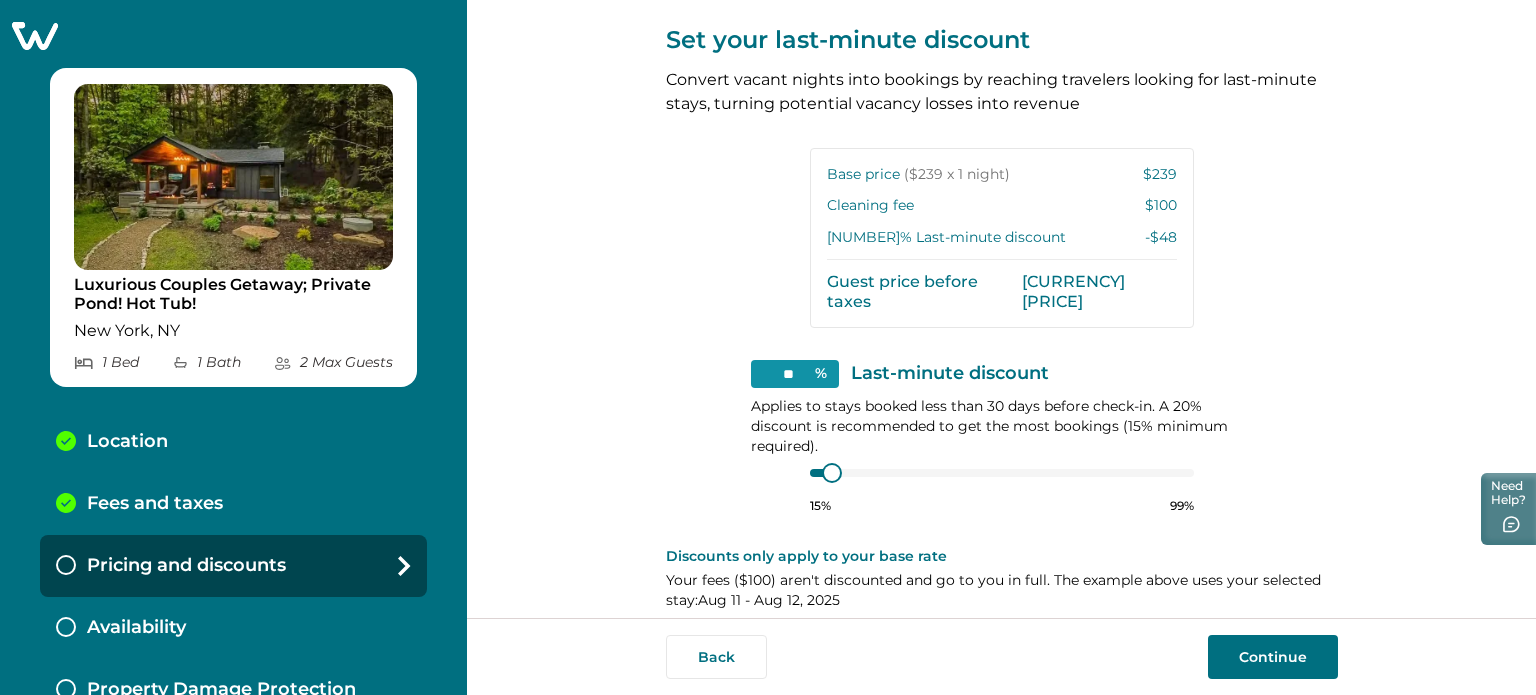 scroll, scrollTop: 0, scrollLeft: 0, axis: both 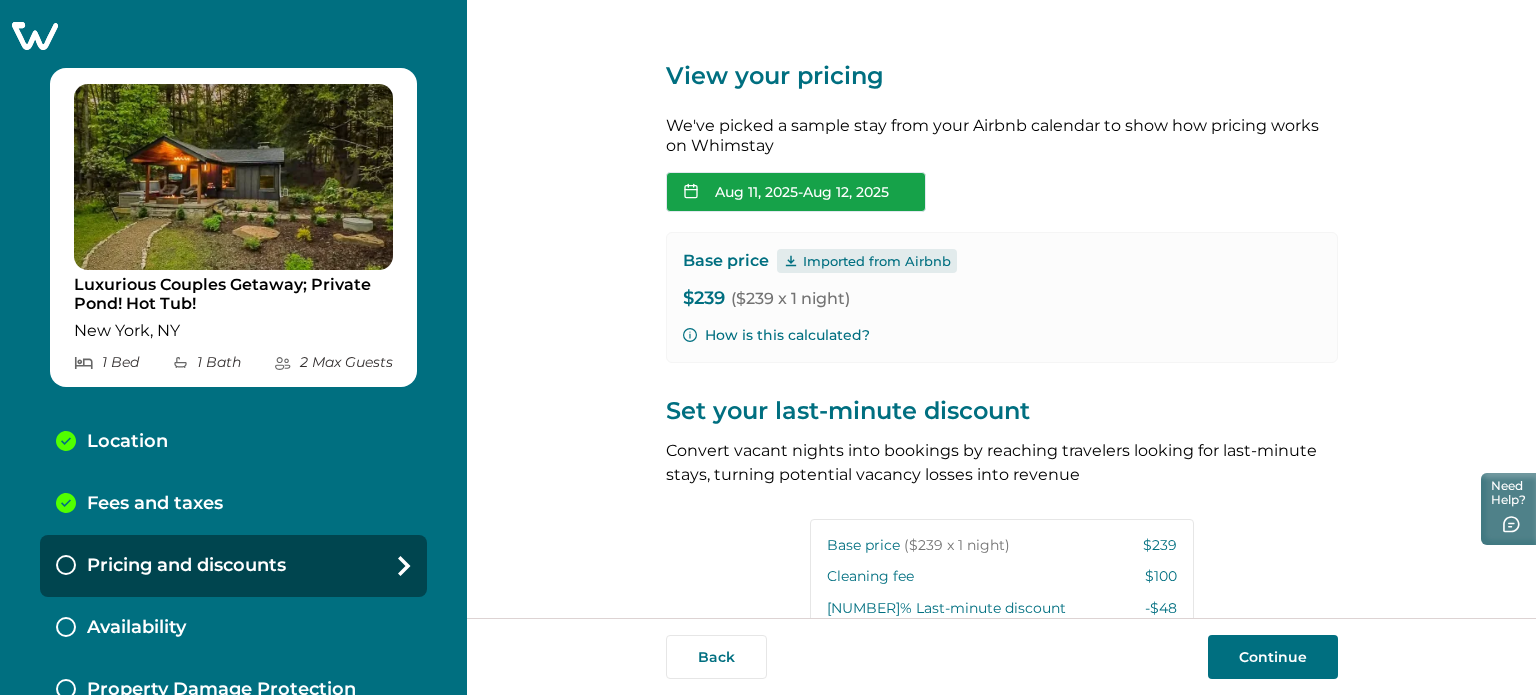click on "[DATE] - [DATE]" at bounding box center (796, 192) 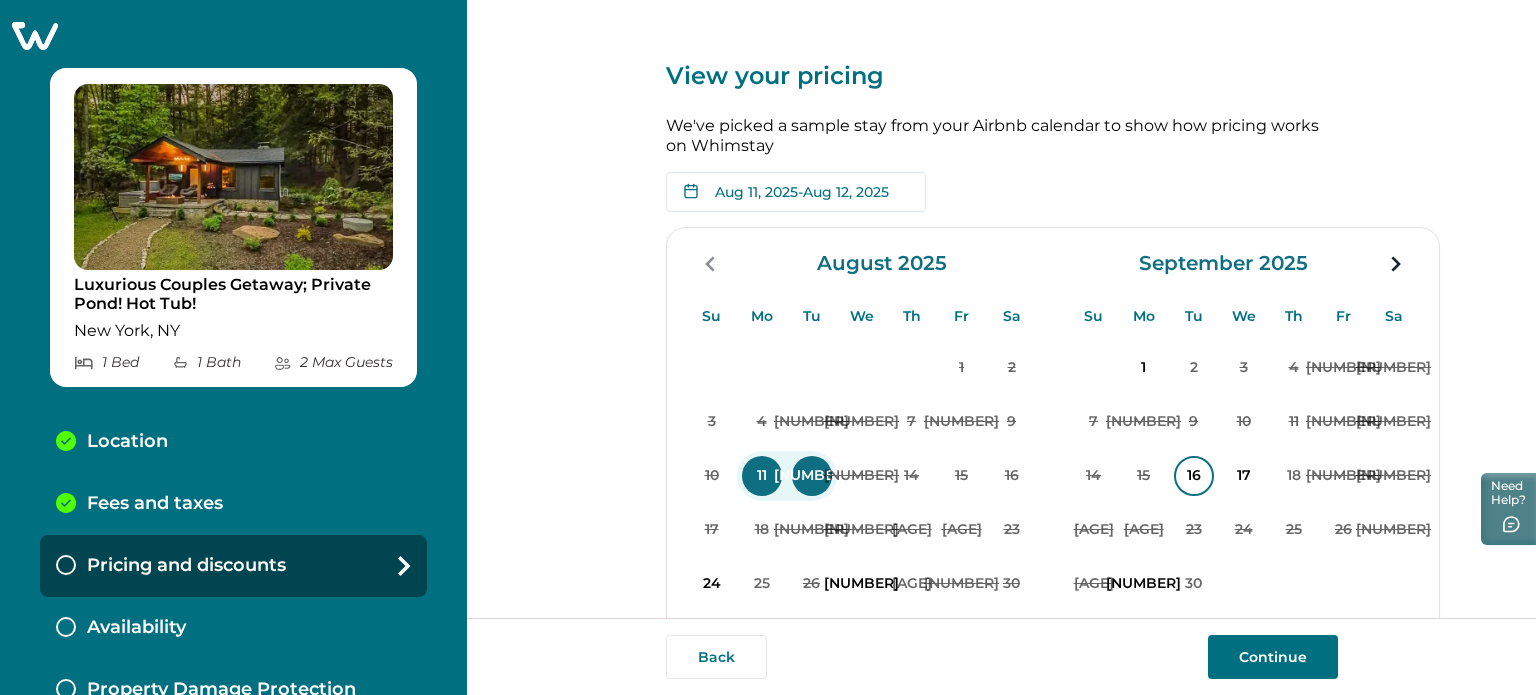 click on "16" at bounding box center (1194, 476) 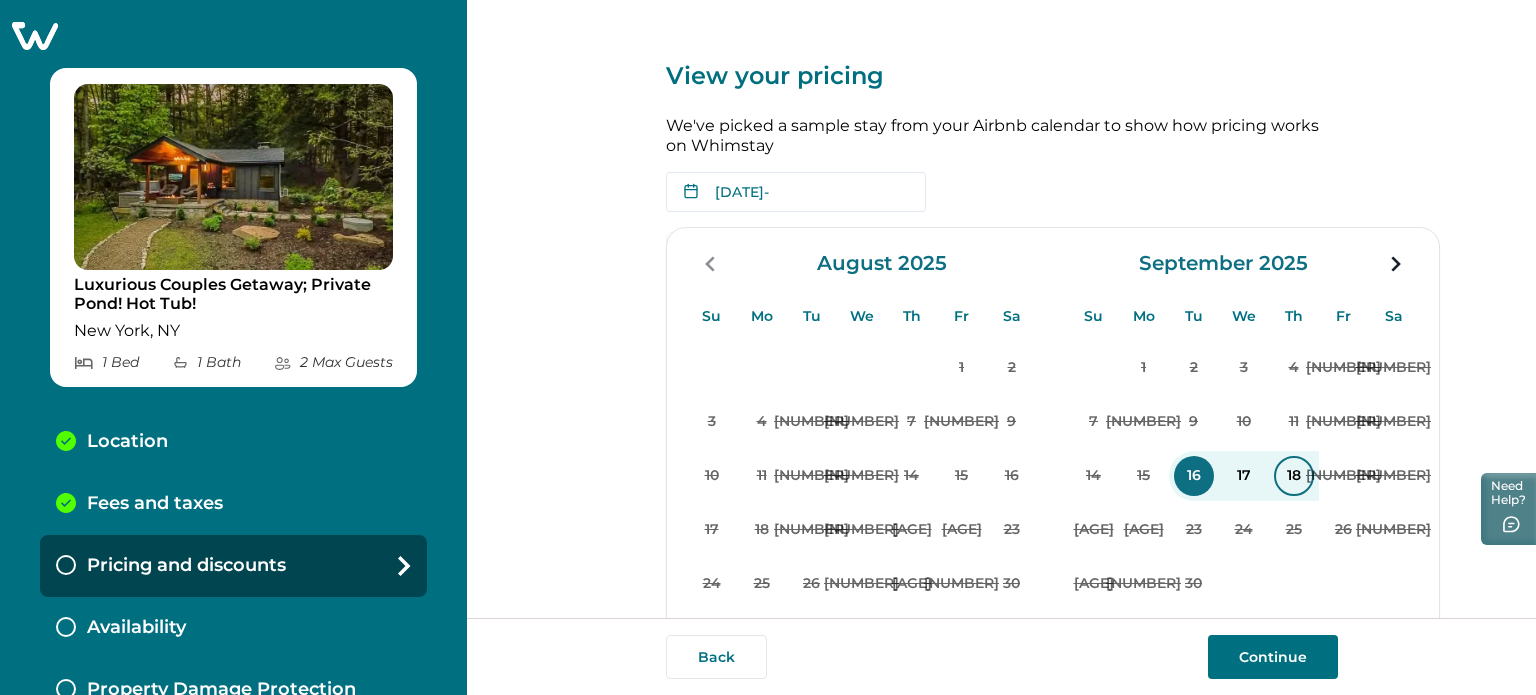 click on "18" at bounding box center (1294, 476) 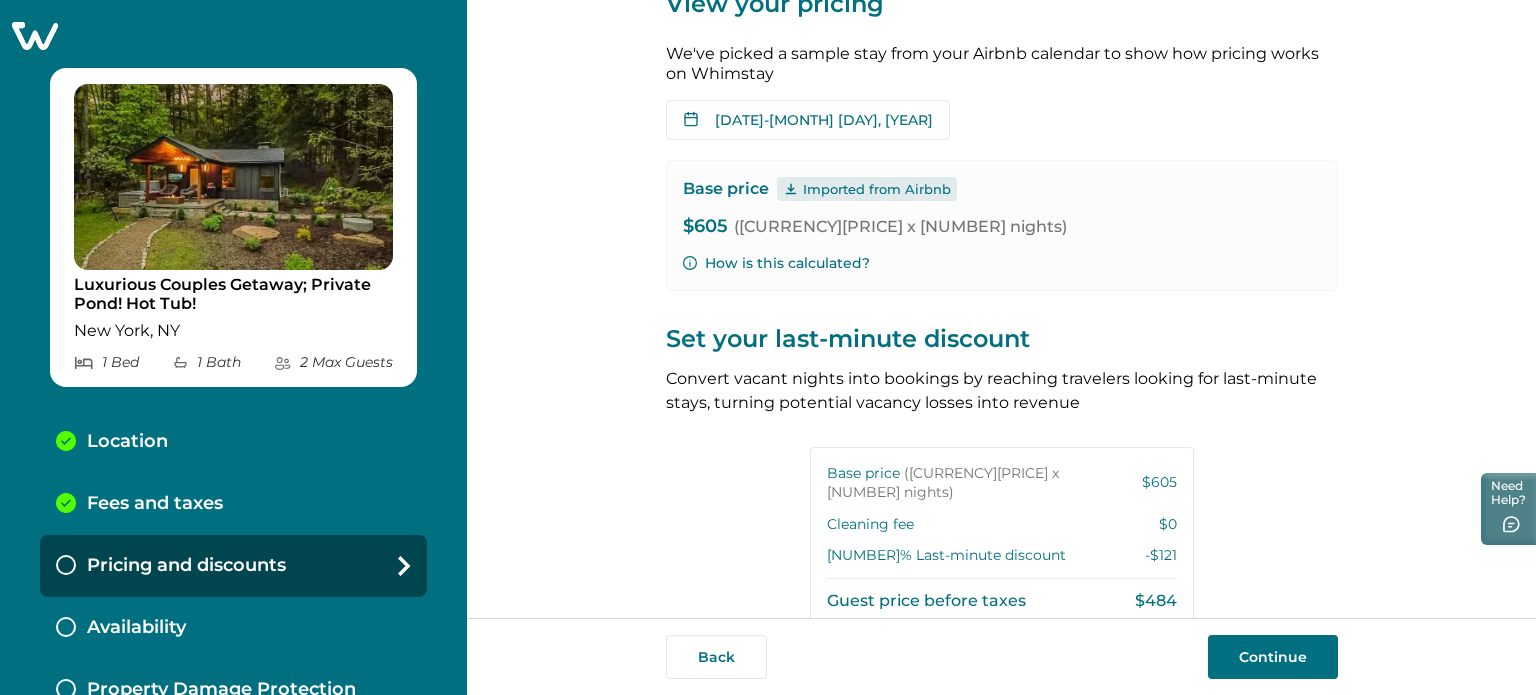 scroll, scrollTop: 71, scrollLeft: 0, axis: vertical 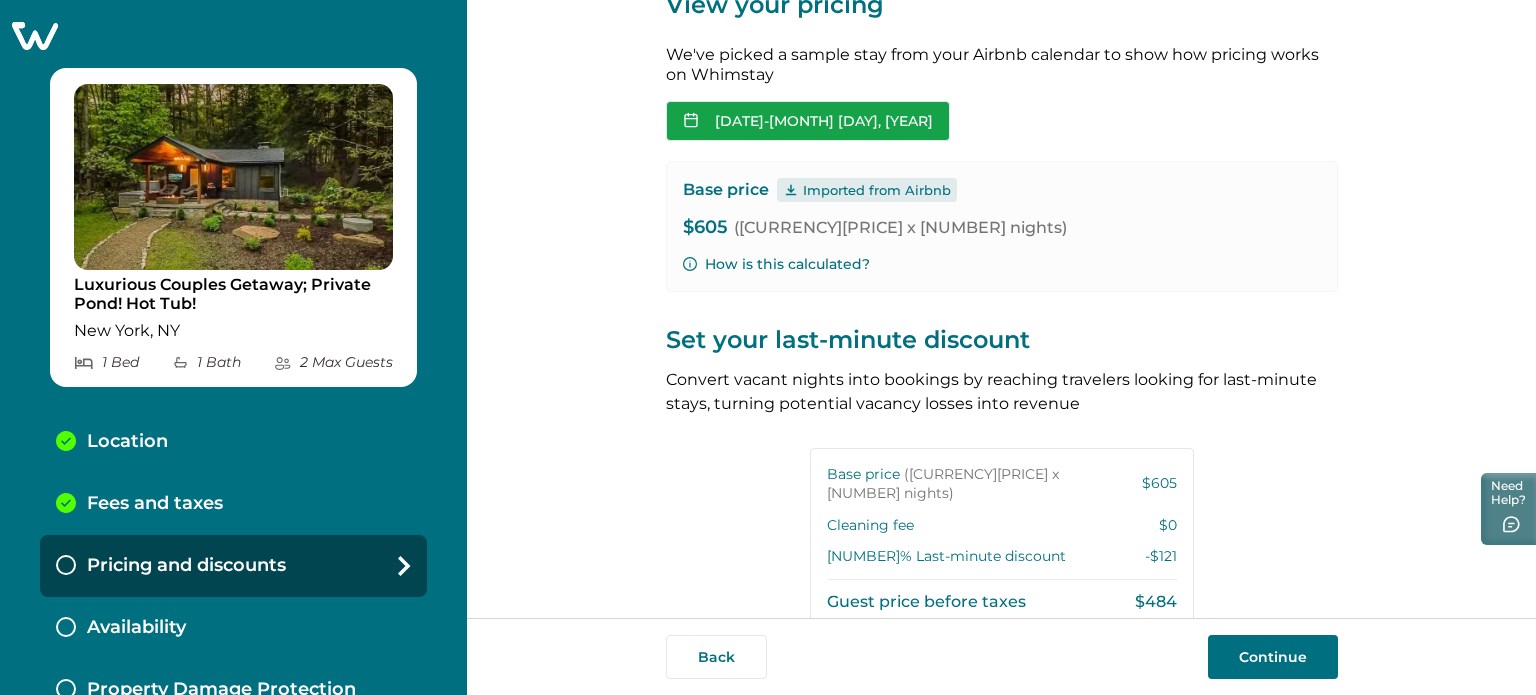click on "[DATE]  -  [DATE]" at bounding box center [808, 121] 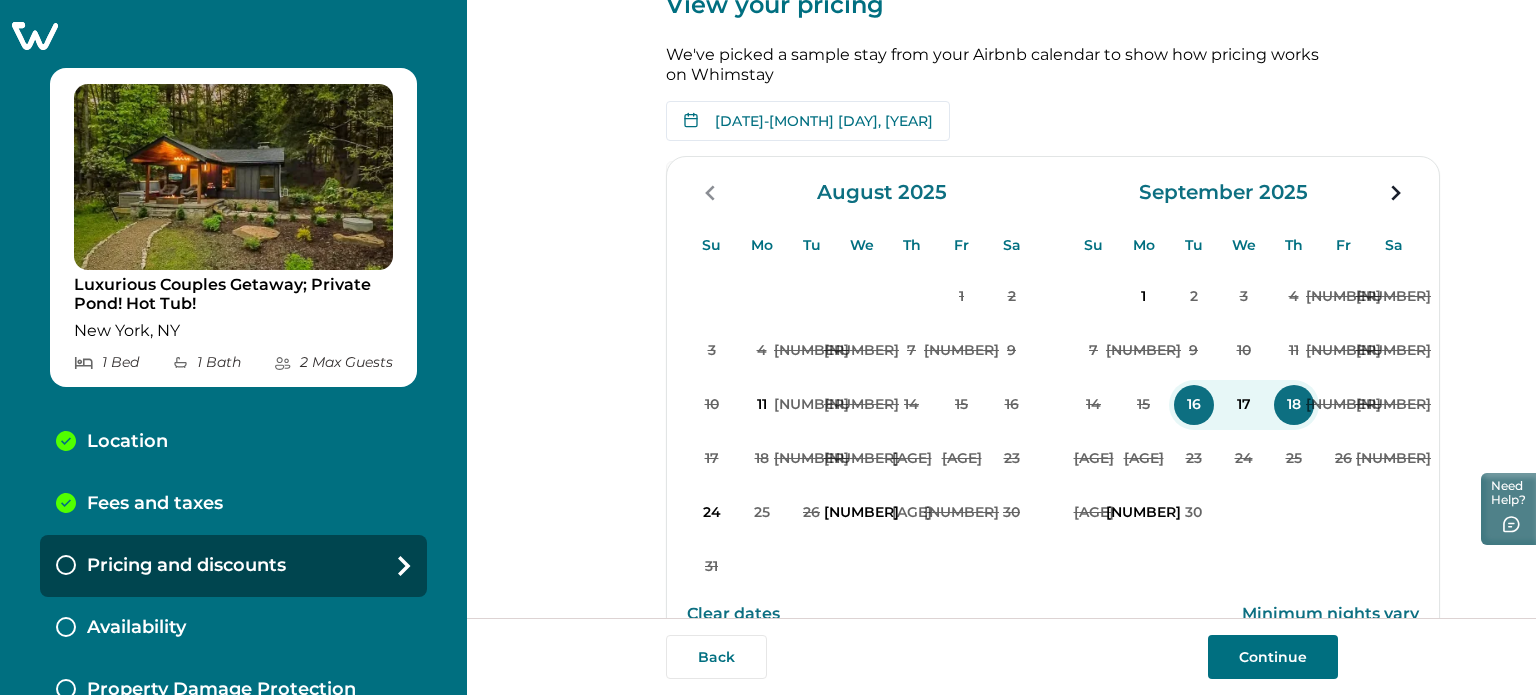 click on "Clear dates" at bounding box center (733, 614) 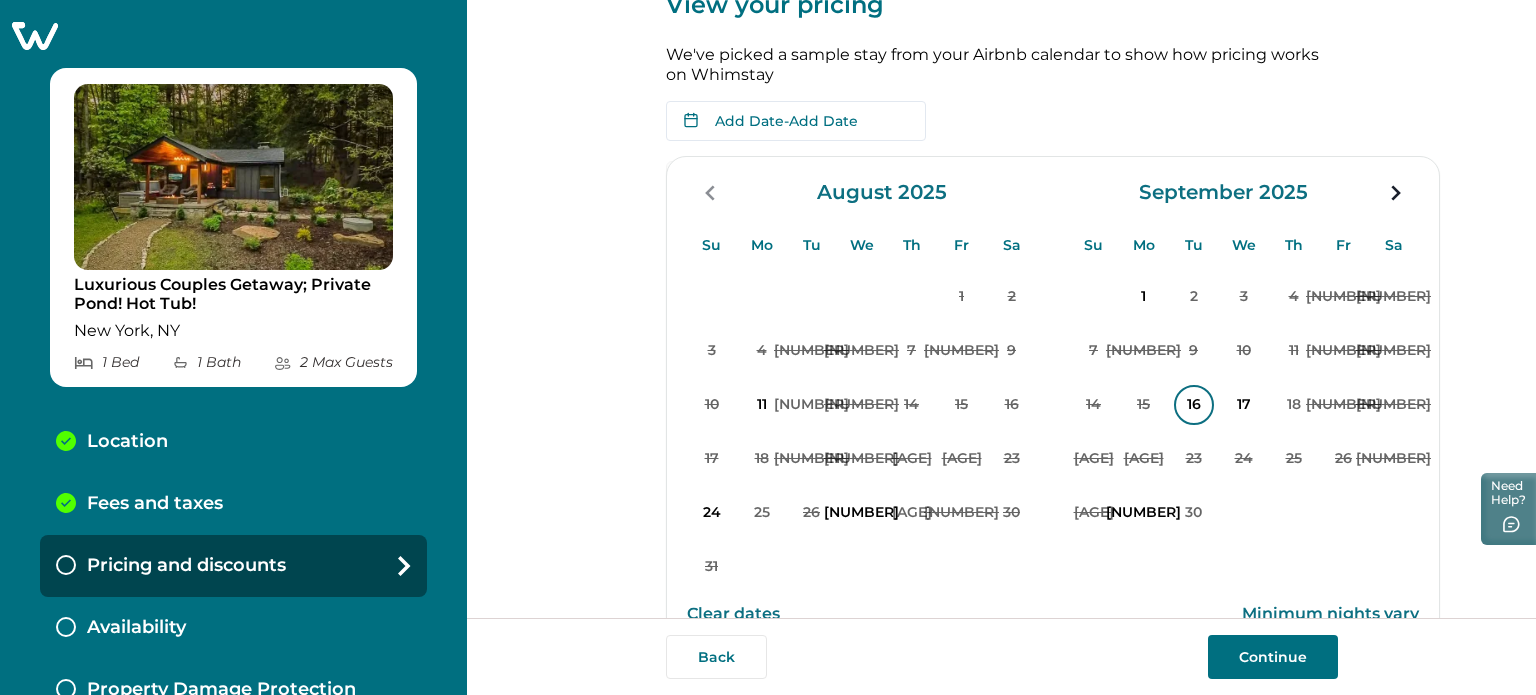 click on "16" at bounding box center [1194, 405] 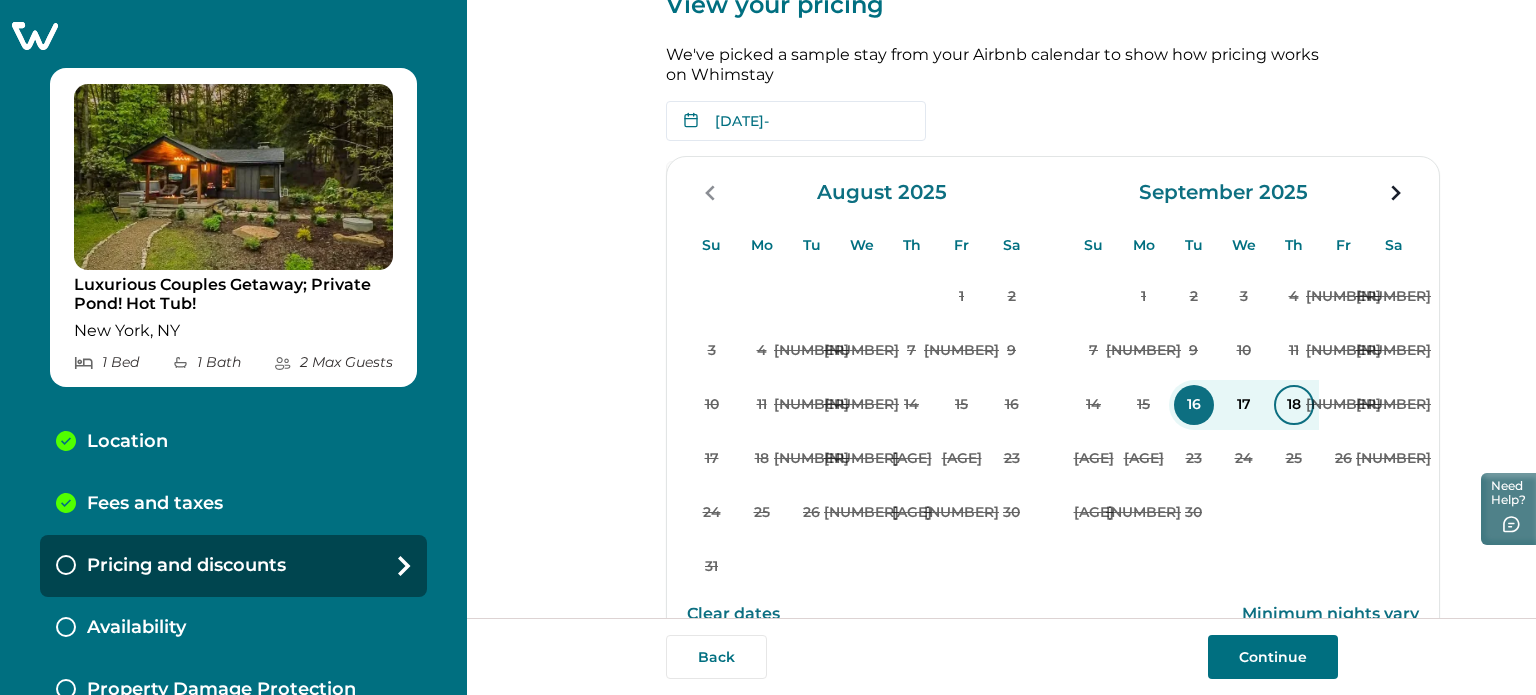 click on "18" at bounding box center (1294, 405) 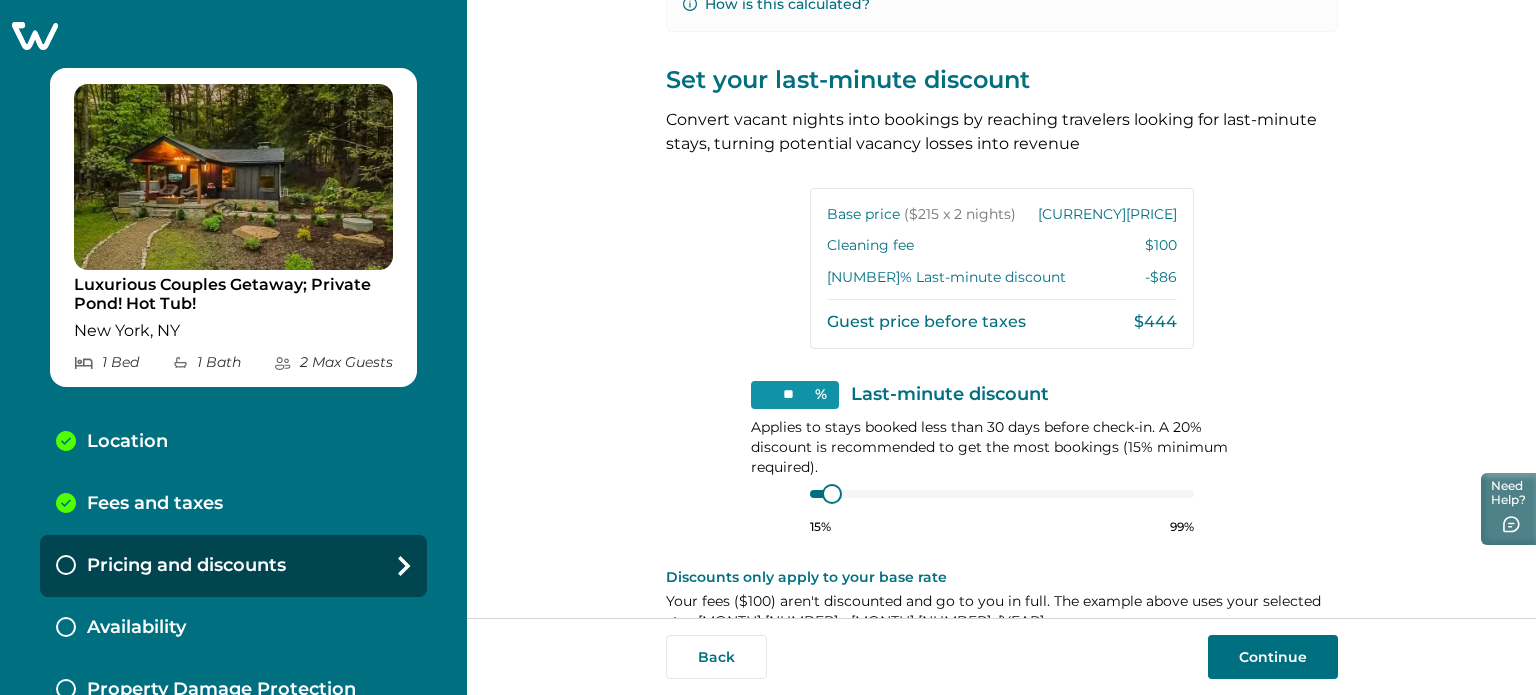 scroll, scrollTop: 231, scrollLeft: 0, axis: vertical 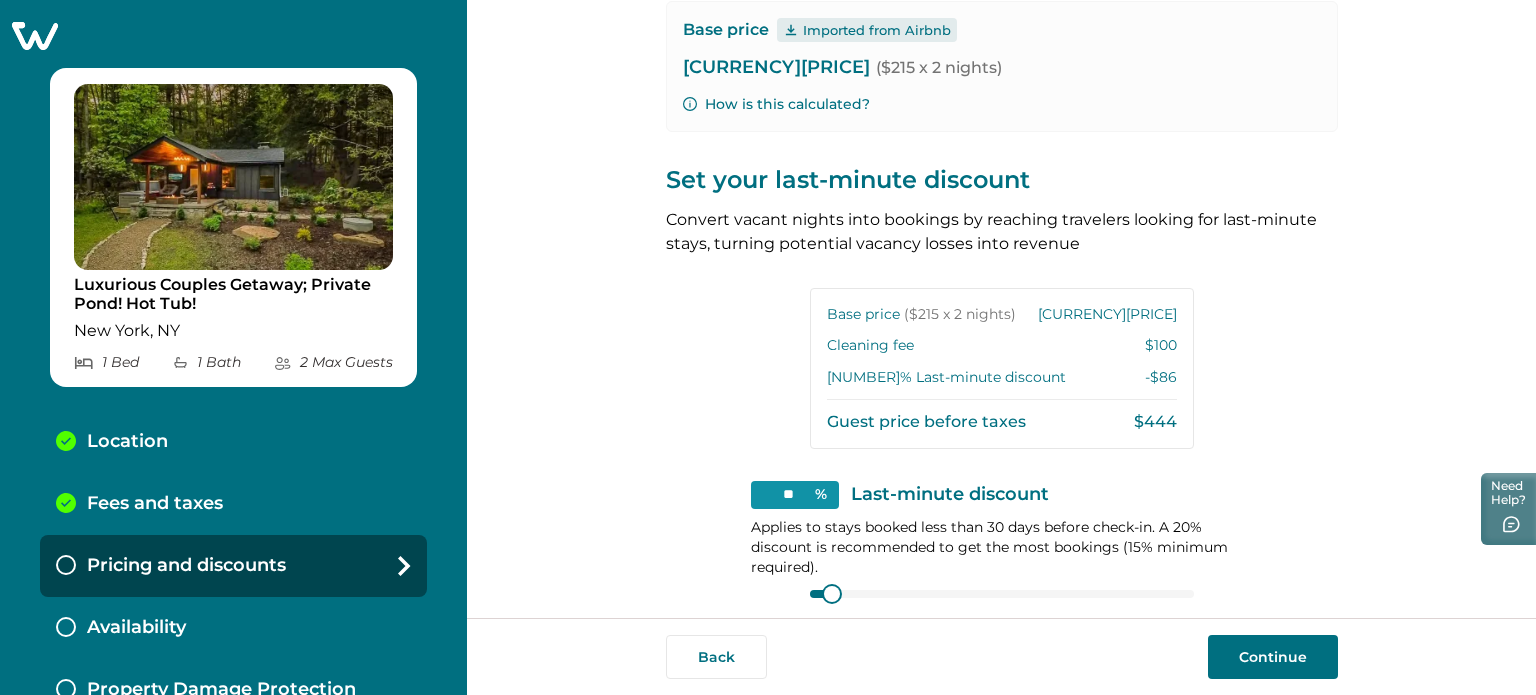 click on "Fees and taxes" at bounding box center (155, 504) 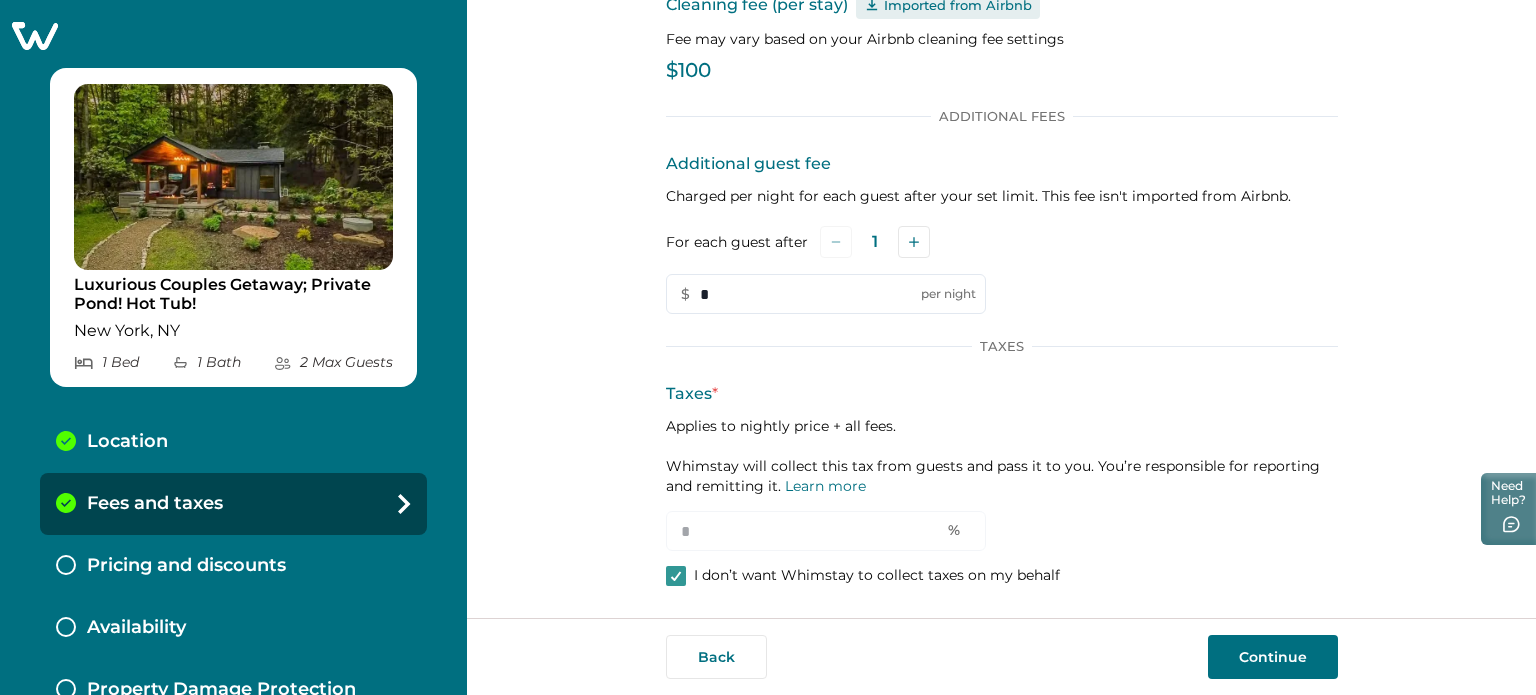 scroll, scrollTop: 132, scrollLeft: 0, axis: vertical 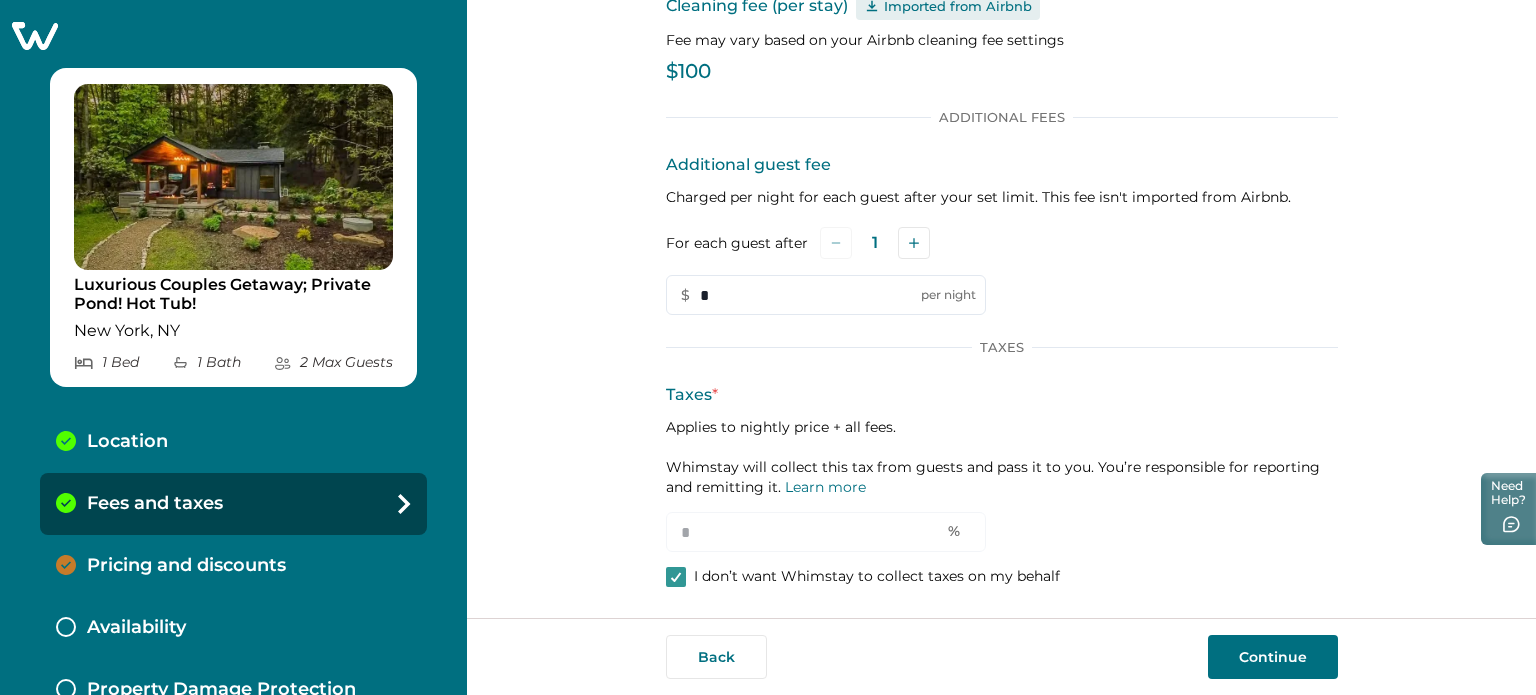 click on "Pricing and discounts" at bounding box center (186, 566) 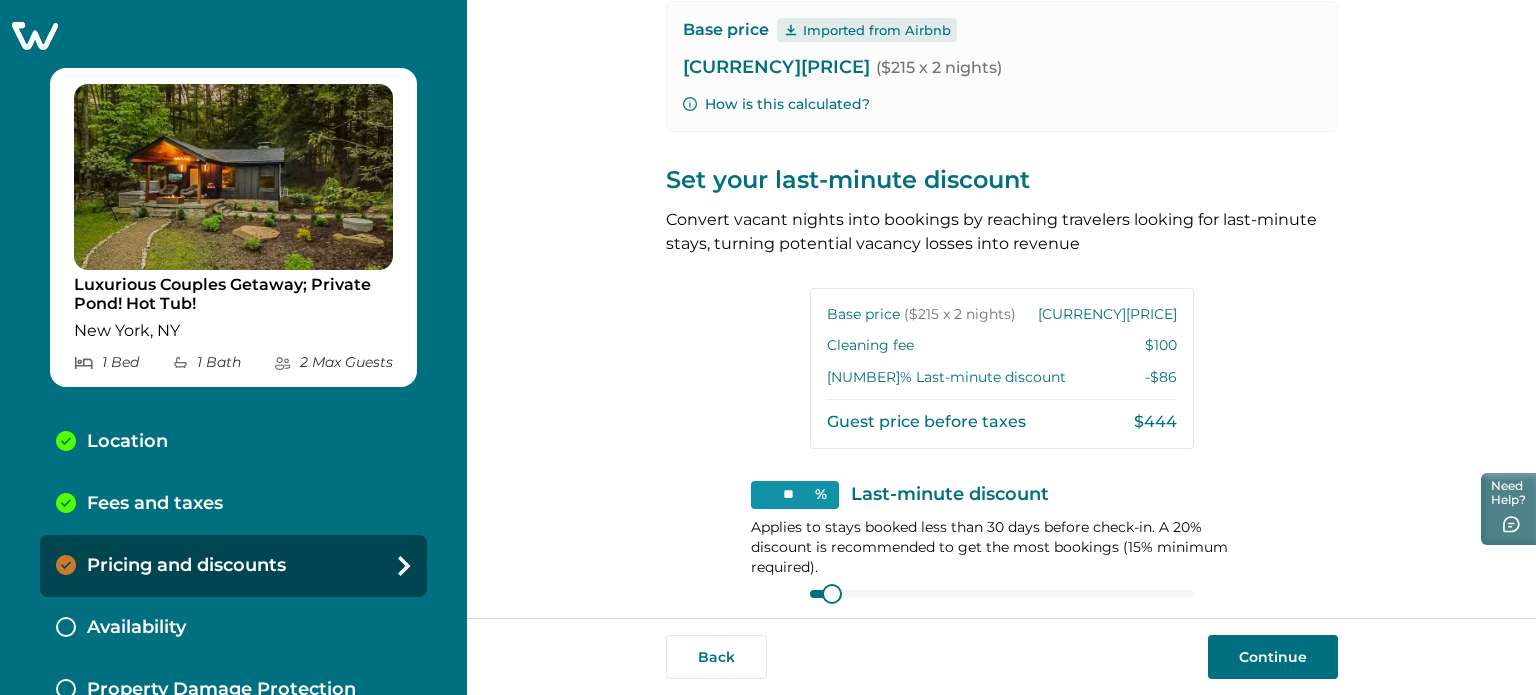 scroll, scrollTop: 131, scrollLeft: 0, axis: vertical 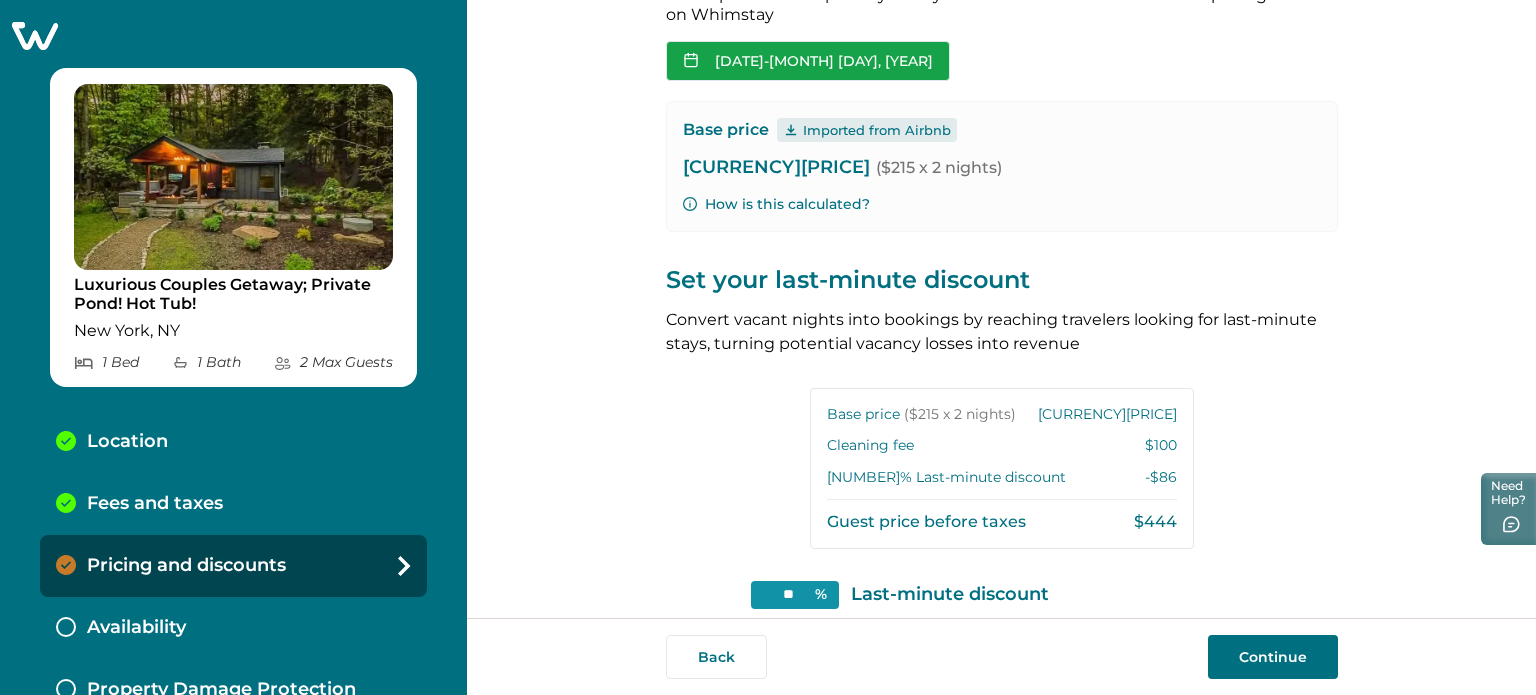 click on "[DATE]  -  [DATE]" at bounding box center [808, 61] 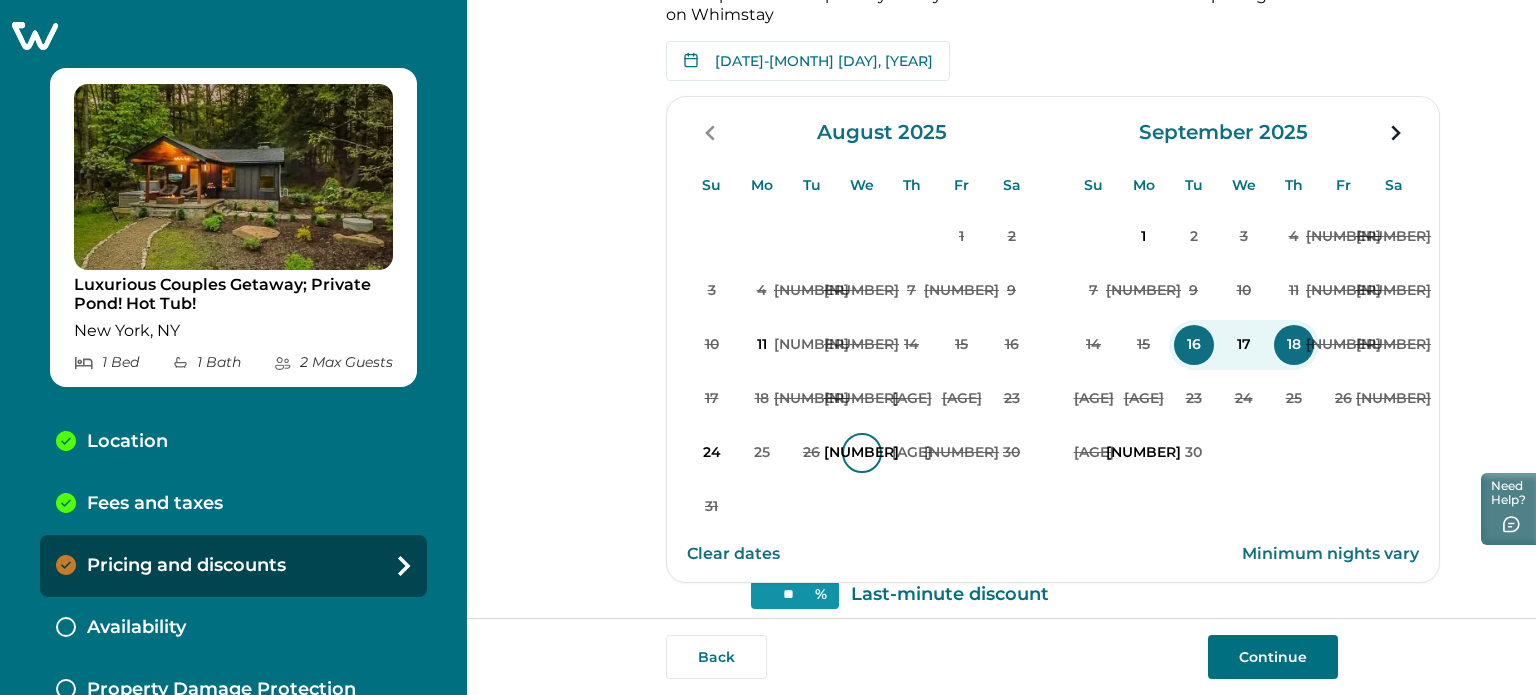 click on "[NUMBER]" at bounding box center (862, 453) 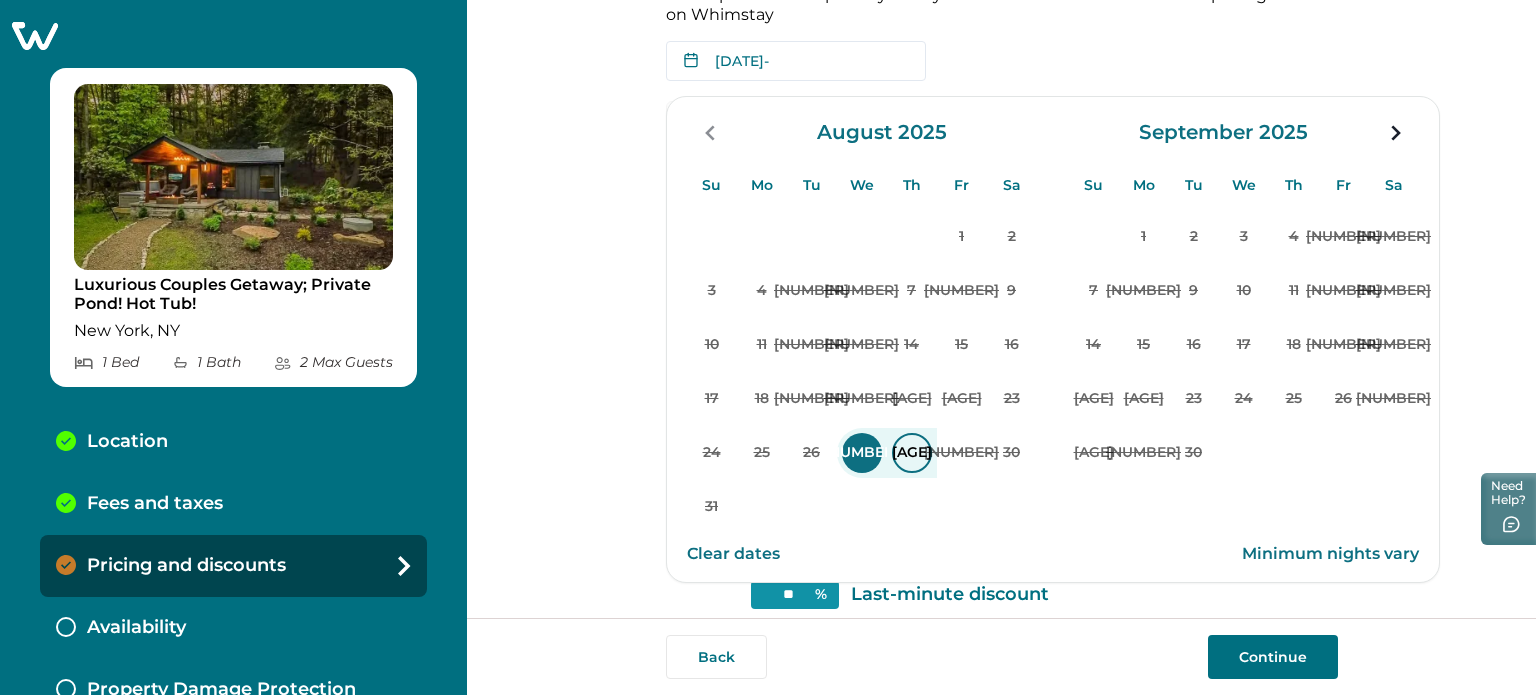 click on "[AGE]" at bounding box center [912, 453] 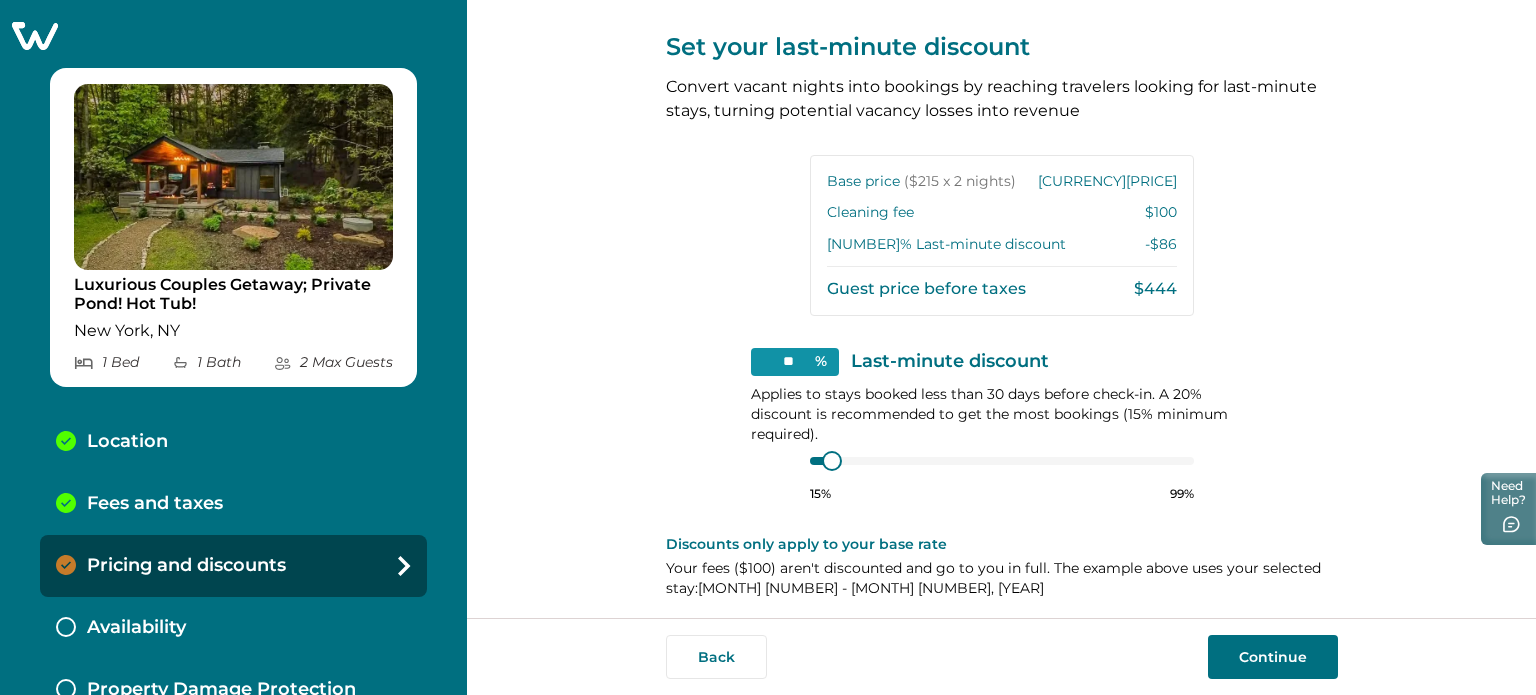 scroll, scrollTop: 371, scrollLeft: 0, axis: vertical 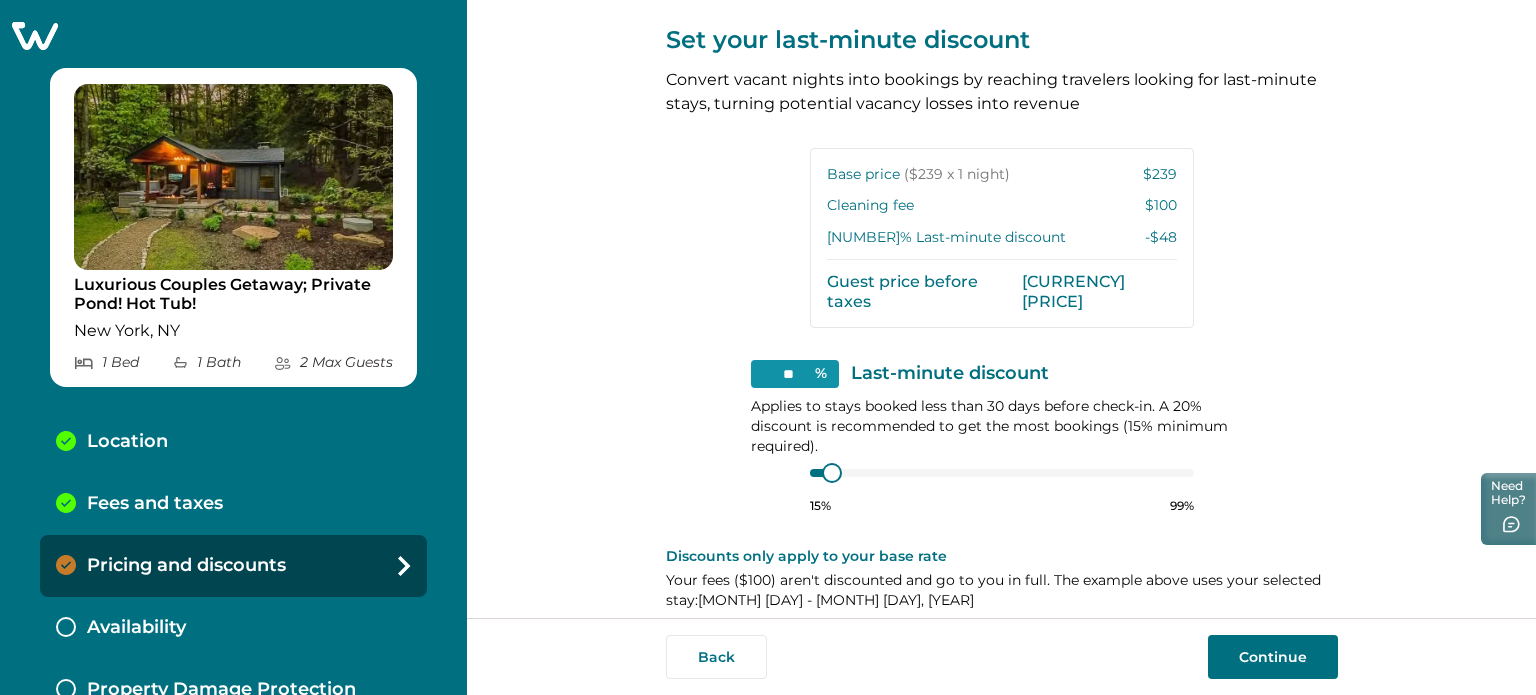 click on "View your pricing We've picked a sample stay from your Airbnb calendar to show how pricing works on Whimstay [DATE]  -  [DATE] Su Mo Tu We Th Fr Sa Su Mo Tu We Th Fr Sa August [YEAR] Su Mo Tu We Th Fr Sa 1 2 3 4 5 6 7 8 9 10 11 12 13 14 15 16 17 18 19 20 21 22 23 24 25 26 27 28 29 30 31 September [YEAR] Su Mo Tu We Th Fr Sa 1 2 3 4 5 6 7 8 9 10 11 12 13 14 15 16 17 18 19 20 21 22 23 24 25 26 27 28 29 30 Clear dates Minimum nights vary Base price Imported from Airbnb $[PRICE] ($[PRICE] x [NUMBER] night) How is this calculated? Set your last-minute discount Convert vacant nights into bookings by reaching travelers looking for last-minute stays, turning potential vacancy losses into revenue Base price ($[PRICE] x [NUMBER] night) $[PRICE] Cleaning fee $[PRICE] [PERCENTAGE] % Last-minute discount -$[PRICE] Guest price before taxes $[PRICE] ** % Last-minute discount Applies to stays booked less than [NUMBER] days before check-in. A [PERCENTAGE]% discount is recommended to get the most bookings ([PERCENTAGE]% minimum required). [PERCENTAGE]% [PERCENTAGE]% Discounts only apply to your base rate Your fees ("" at bounding box center (1001, 309) 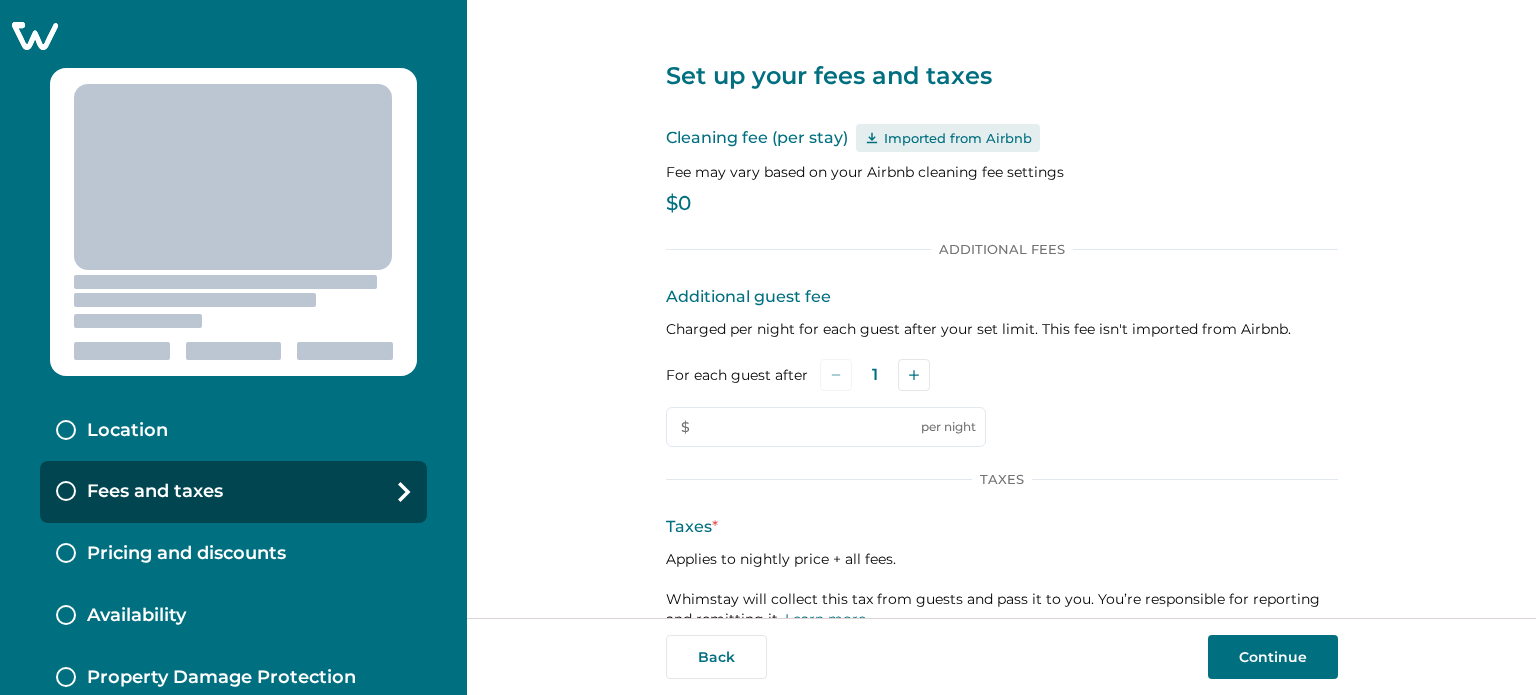 scroll, scrollTop: 0, scrollLeft: 0, axis: both 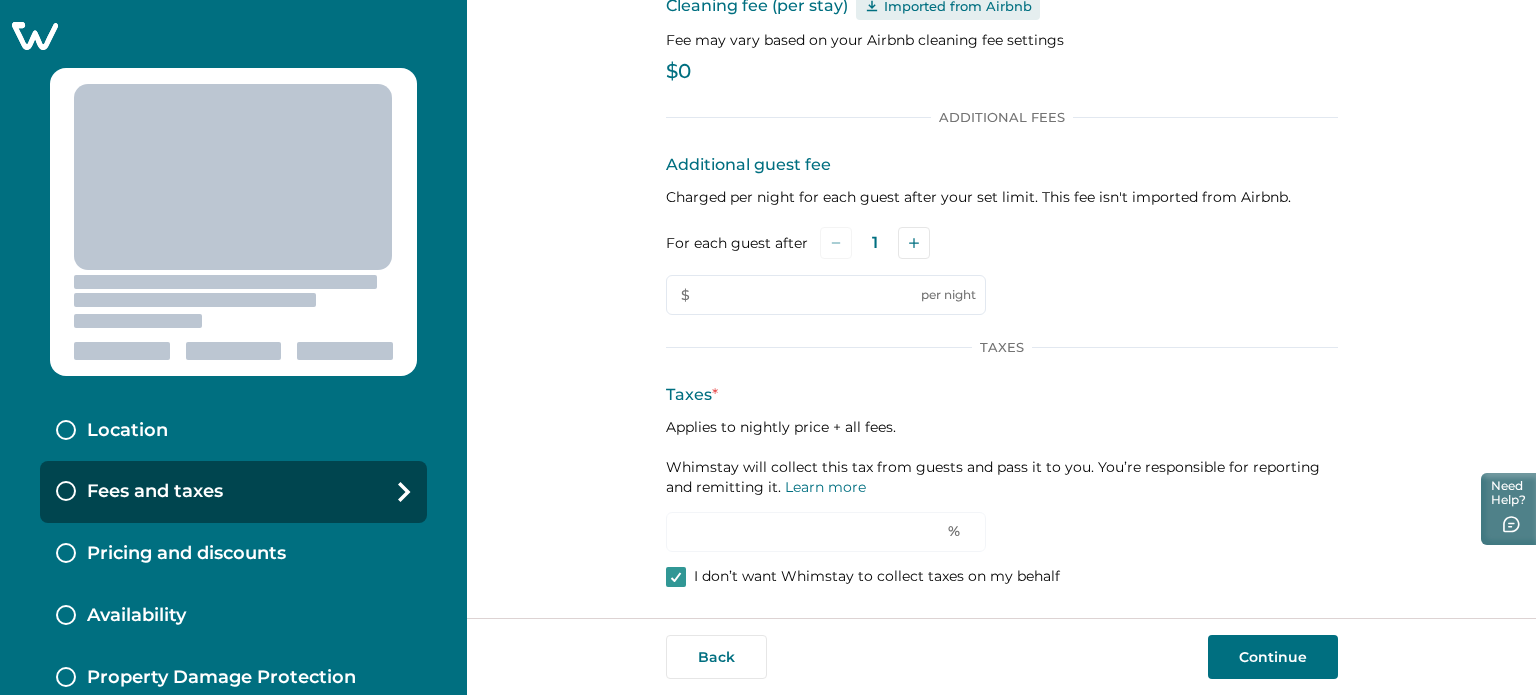 click on "Location Fees and taxes Pricing and discounts Availability Property Damage Protection Cancellation Policy Minimum Age Requirement Calendar Sync" at bounding box center [233, 347] 